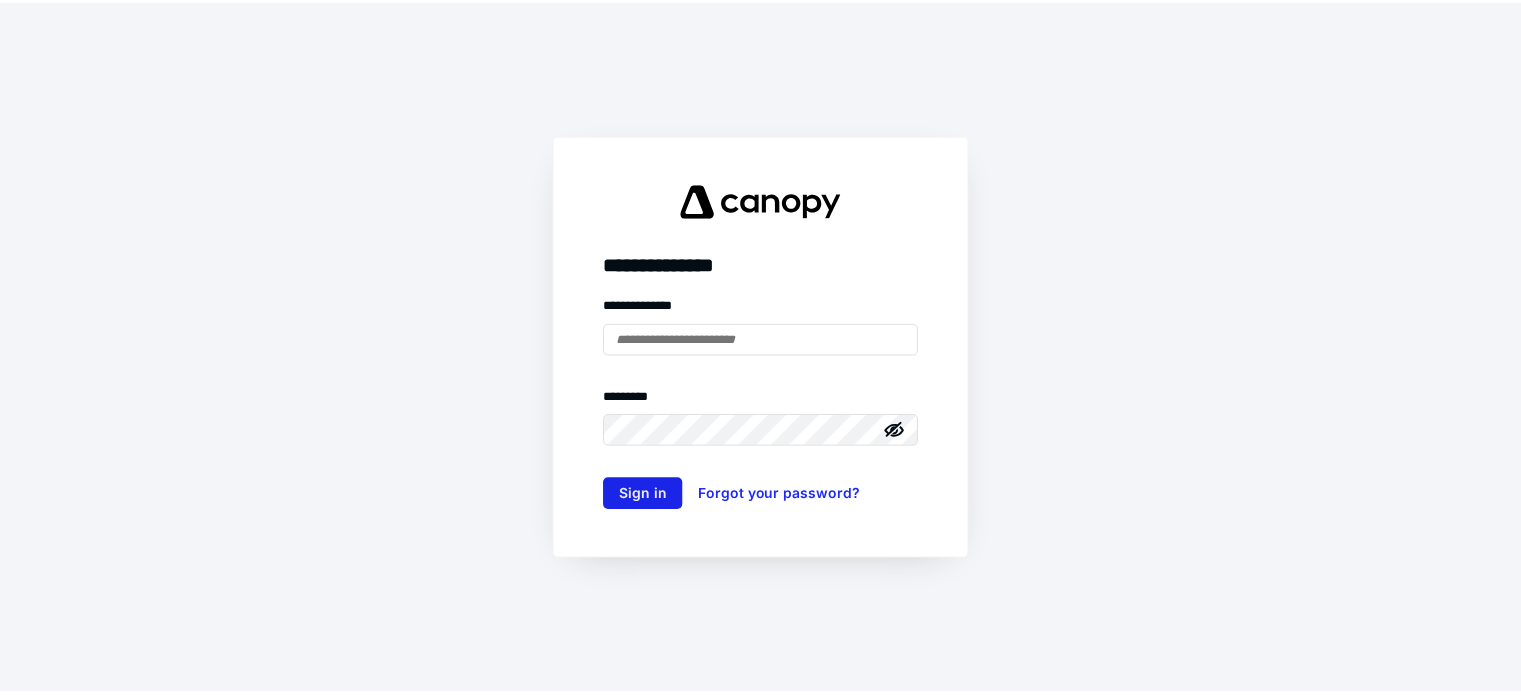 scroll, scrollTop: 0, scrollLeft: 0, axis: both 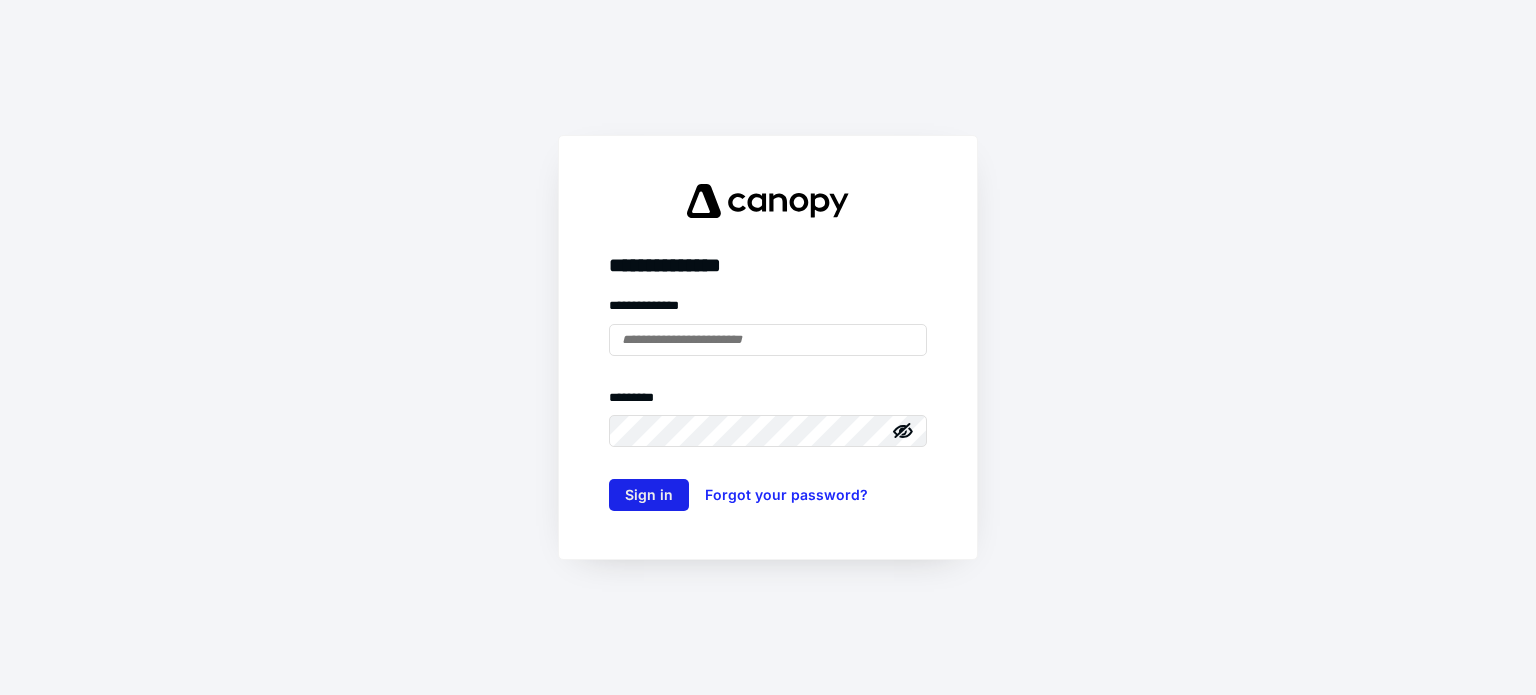 type on "**********" 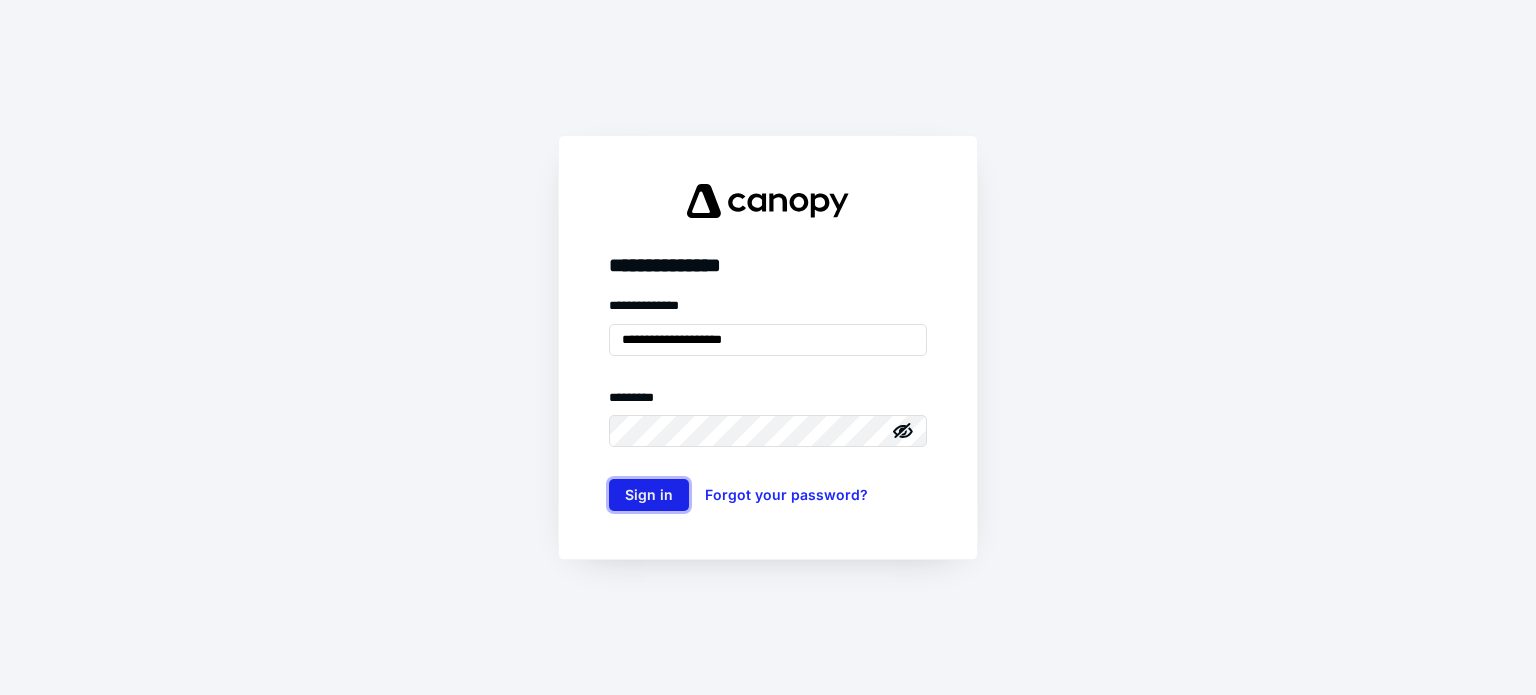 click on "Sign in" at bounding box center (649, 495) 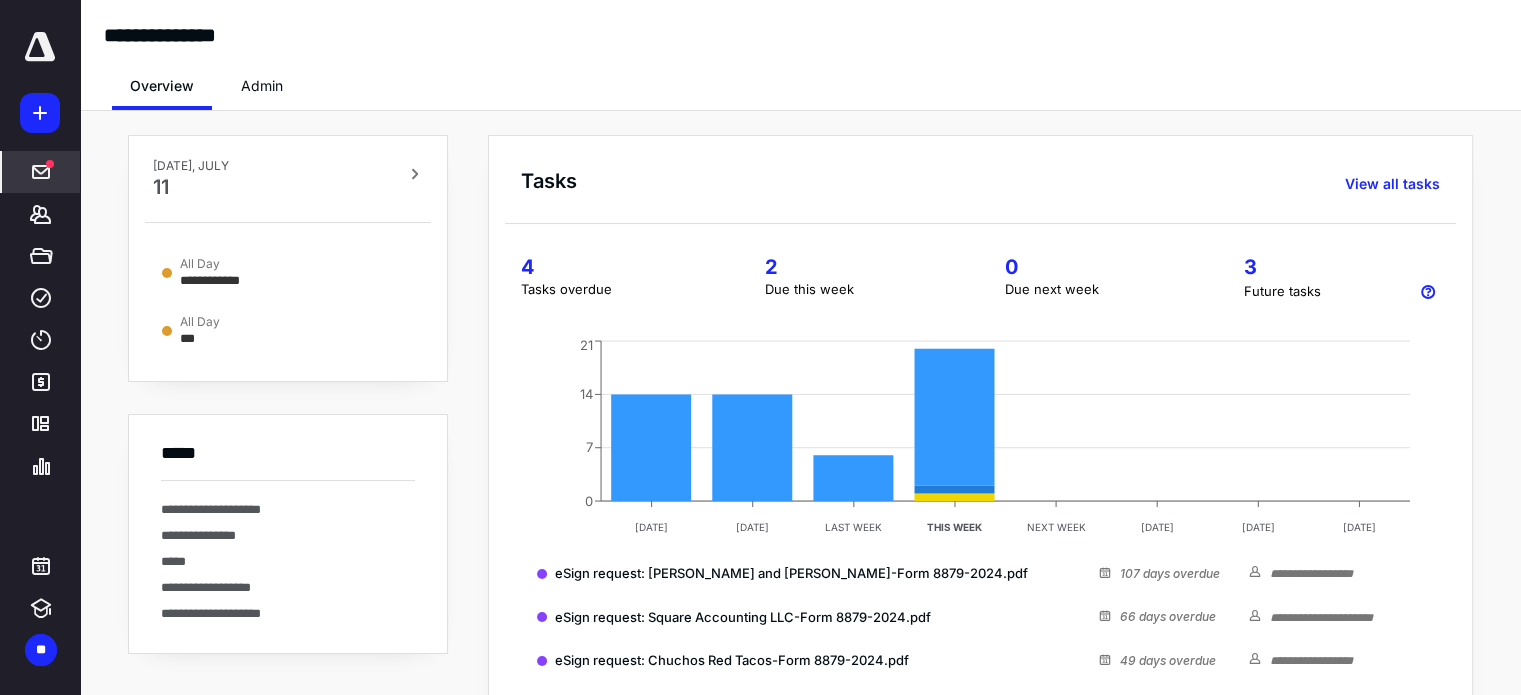 scroll, scrollTop: 0, scrollLeft: 0, axis: both 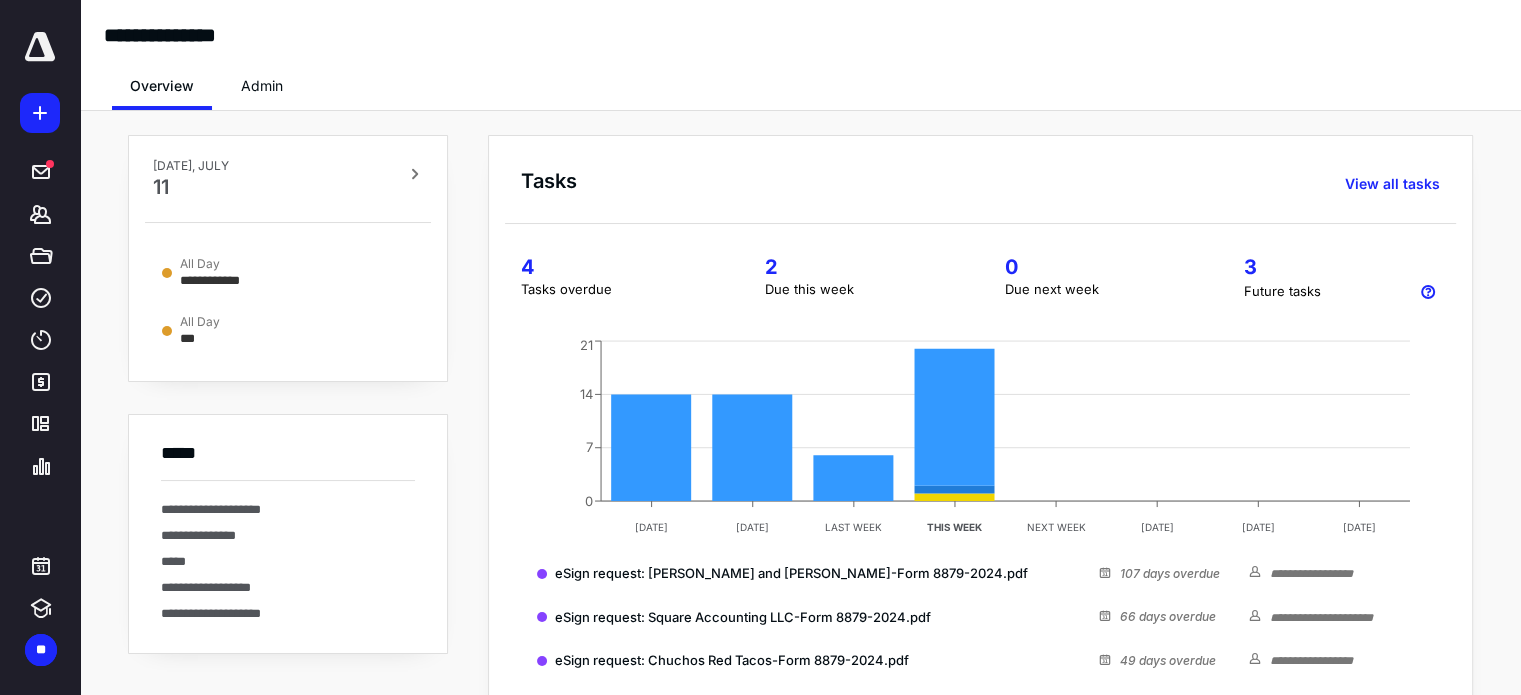 click at bounding box center [40, 47] 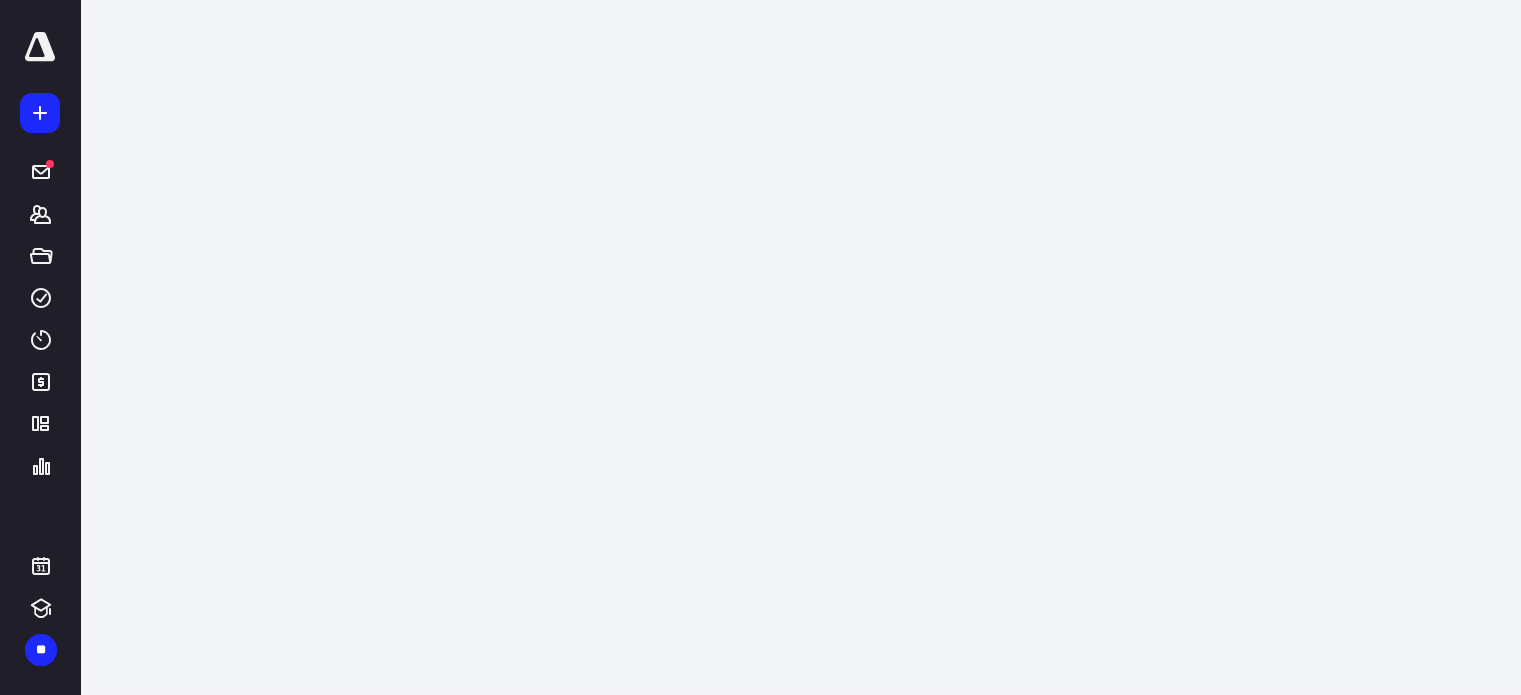 click at bounding box center [40, 47] 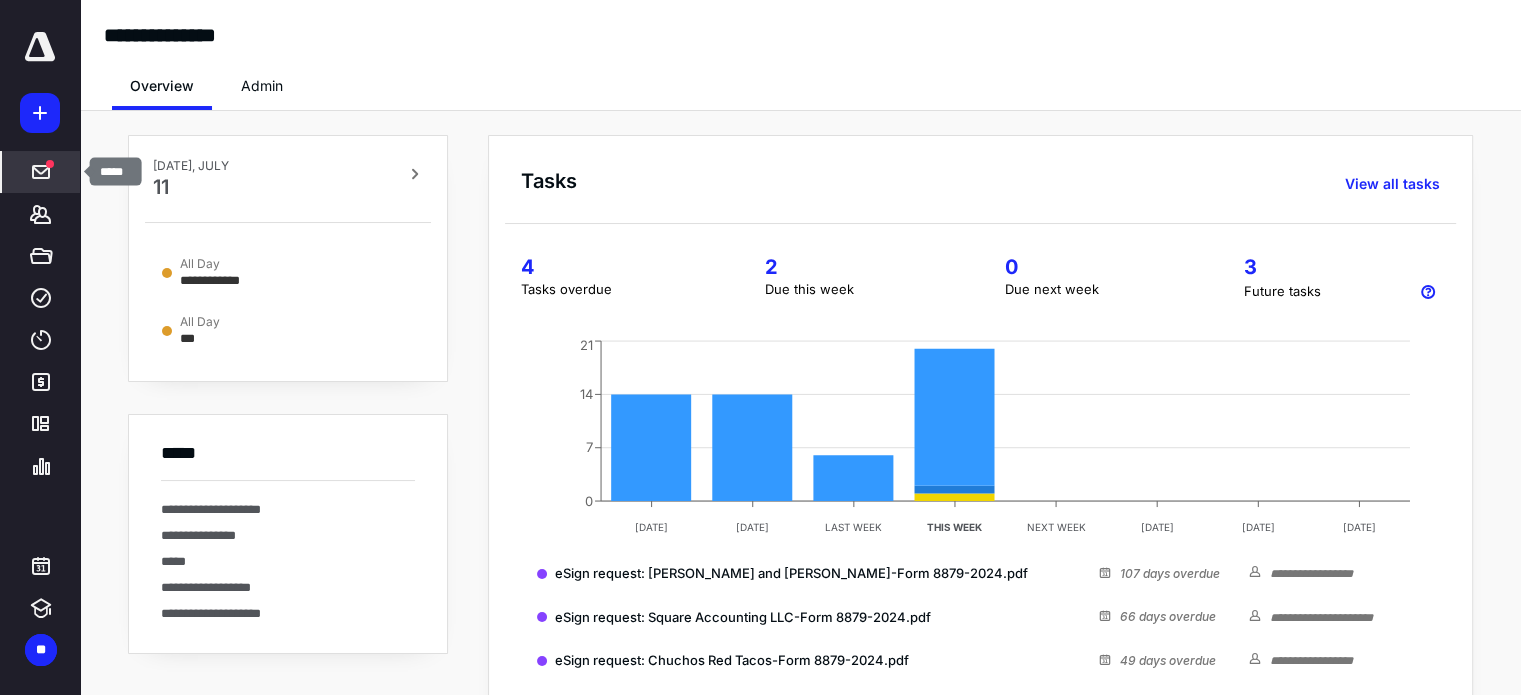 click at bounding box center (41, 172) 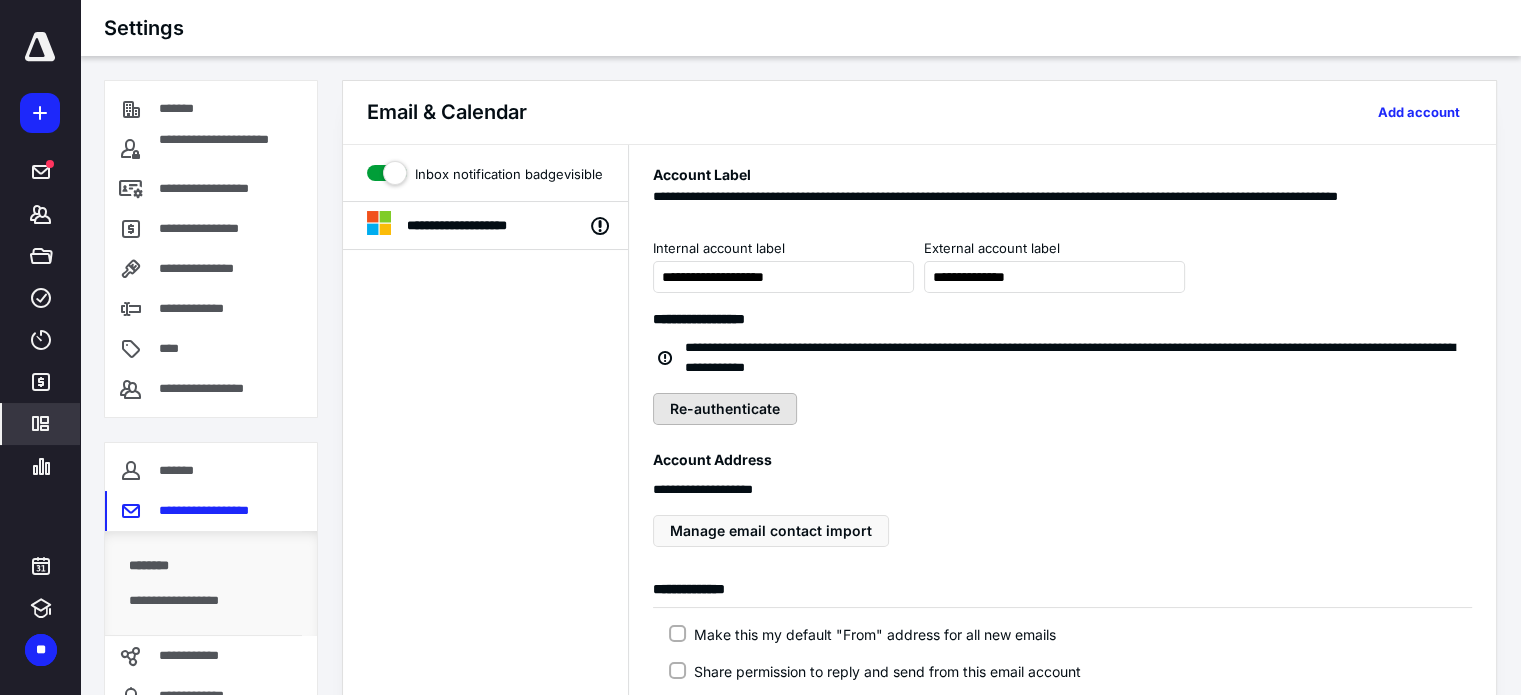 click on "Re-authenticate" at bounding box center (725, 409) 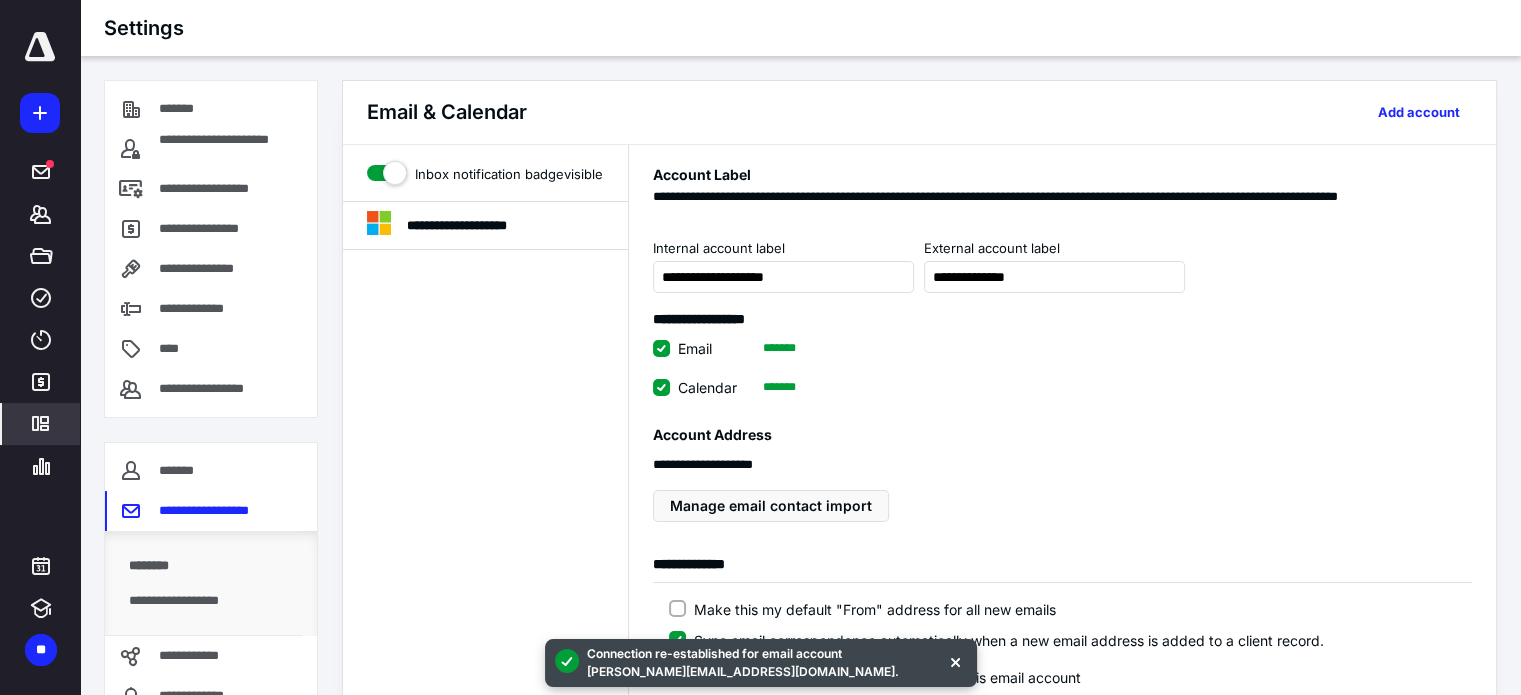 click at bounding box center [40, 47] 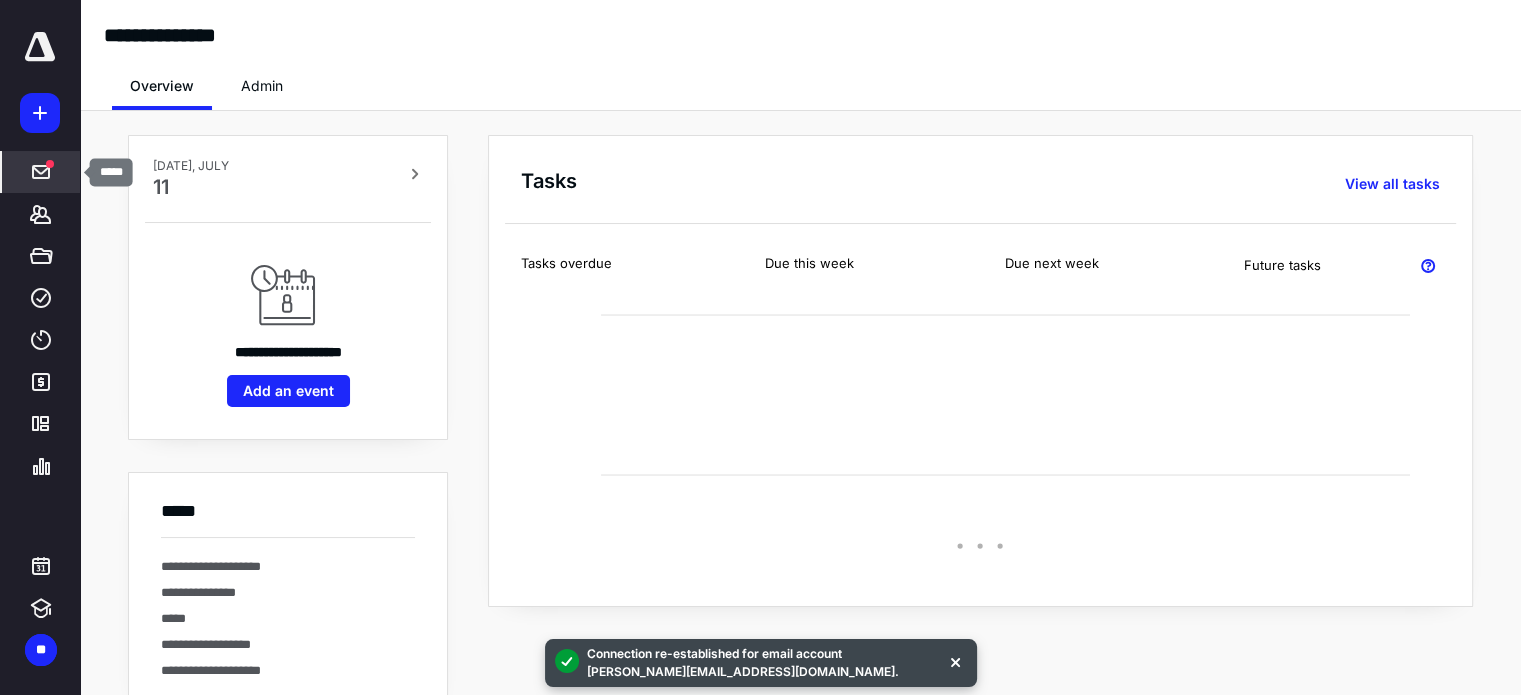 click at bounding box center (50, 164) 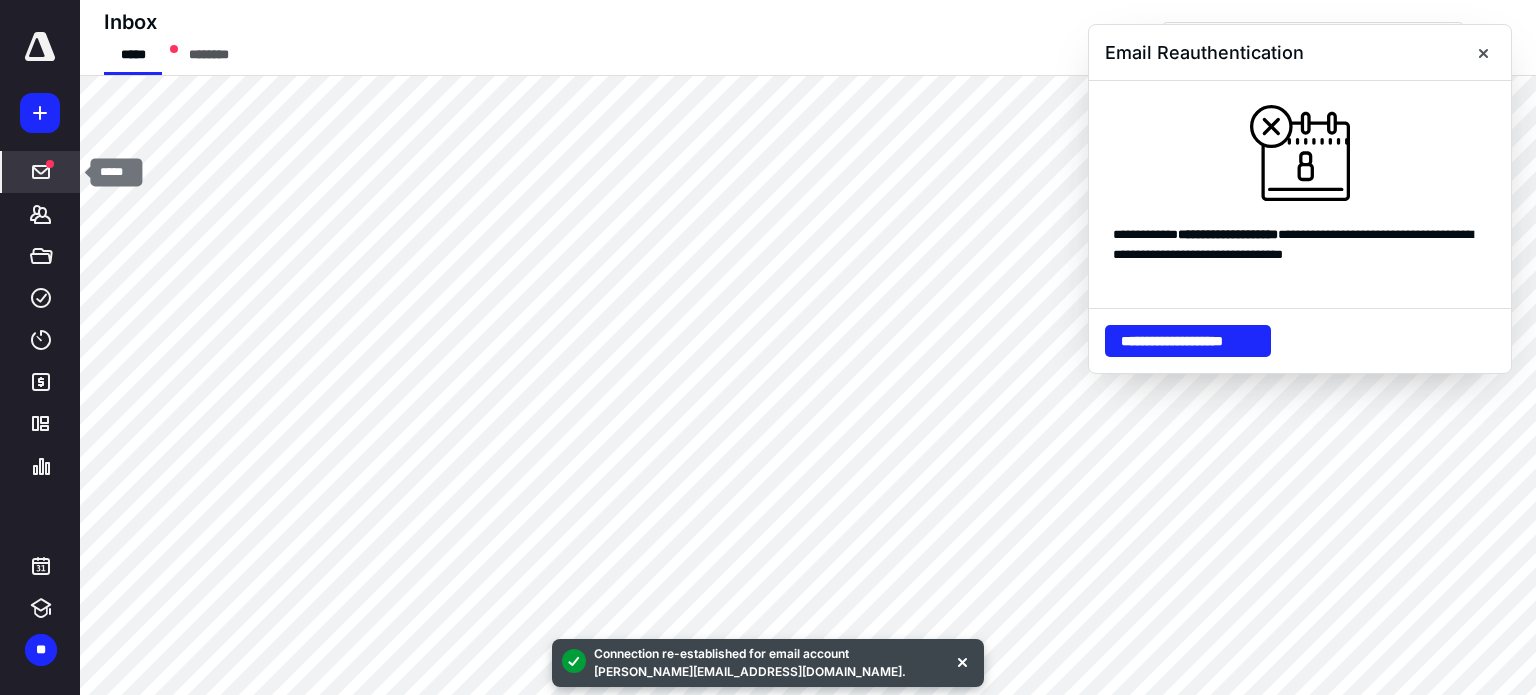 click at bounding box center (50, 164) 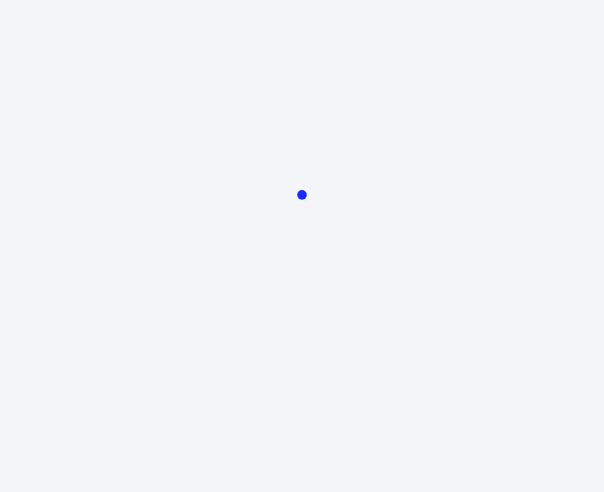 scroll, scrollTop: 0, scrollLeft: 0, axis: both 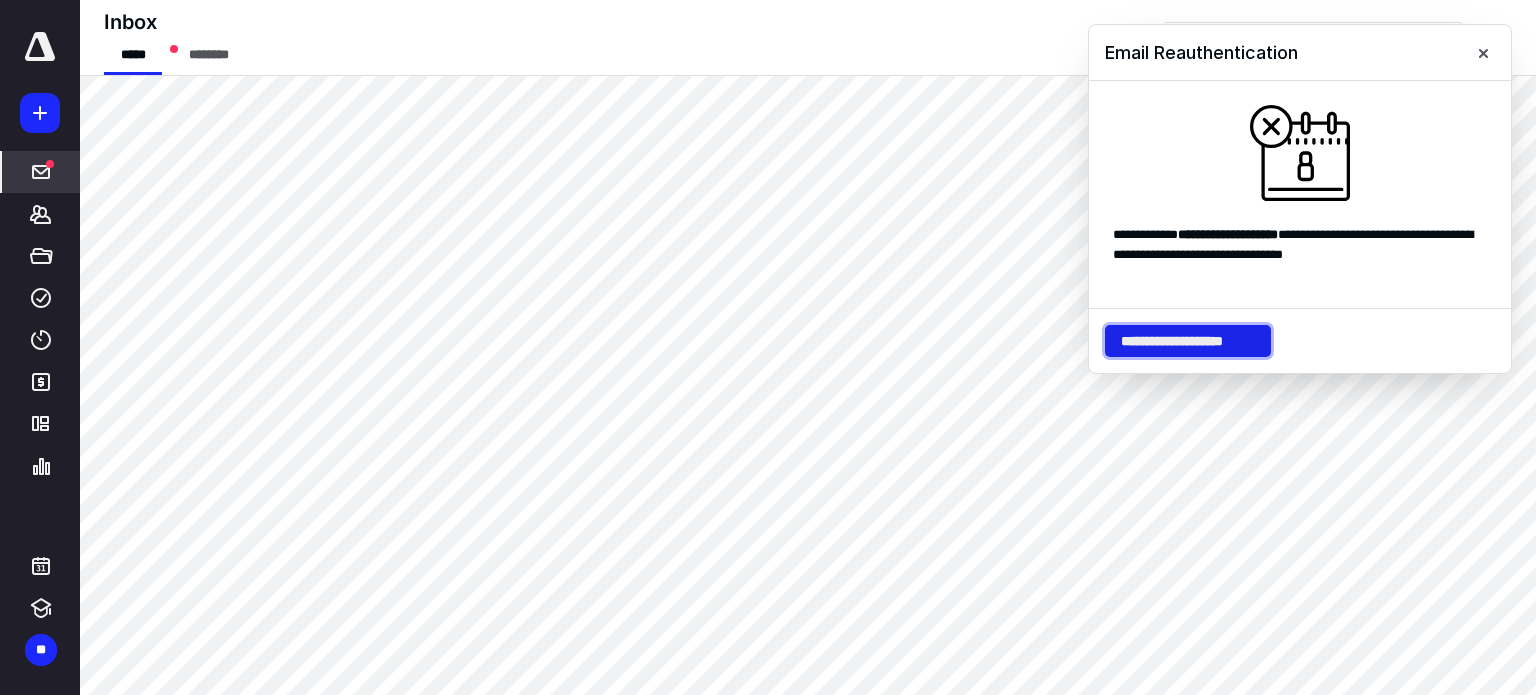 click on "**********" at bounding box center (1188, 341) 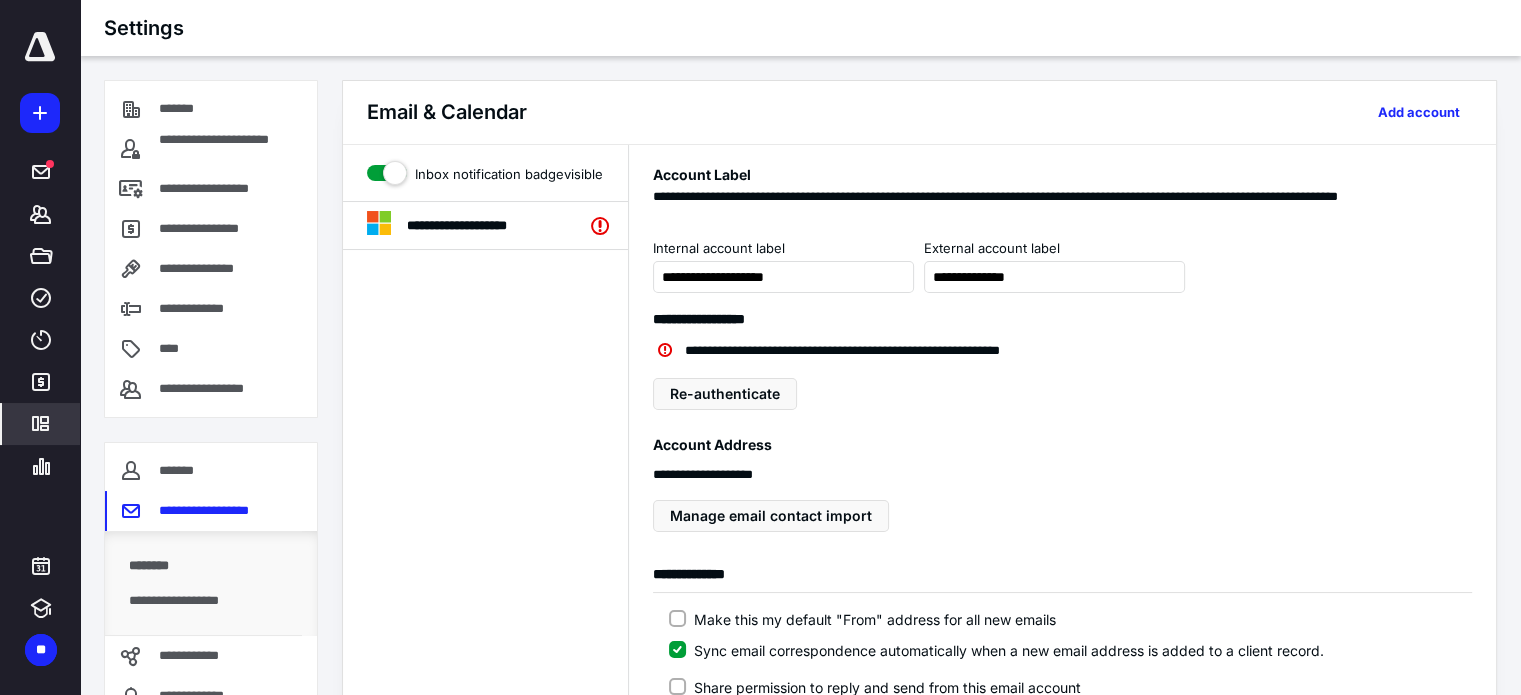 click on "**********" at bounding box center (486, 751) 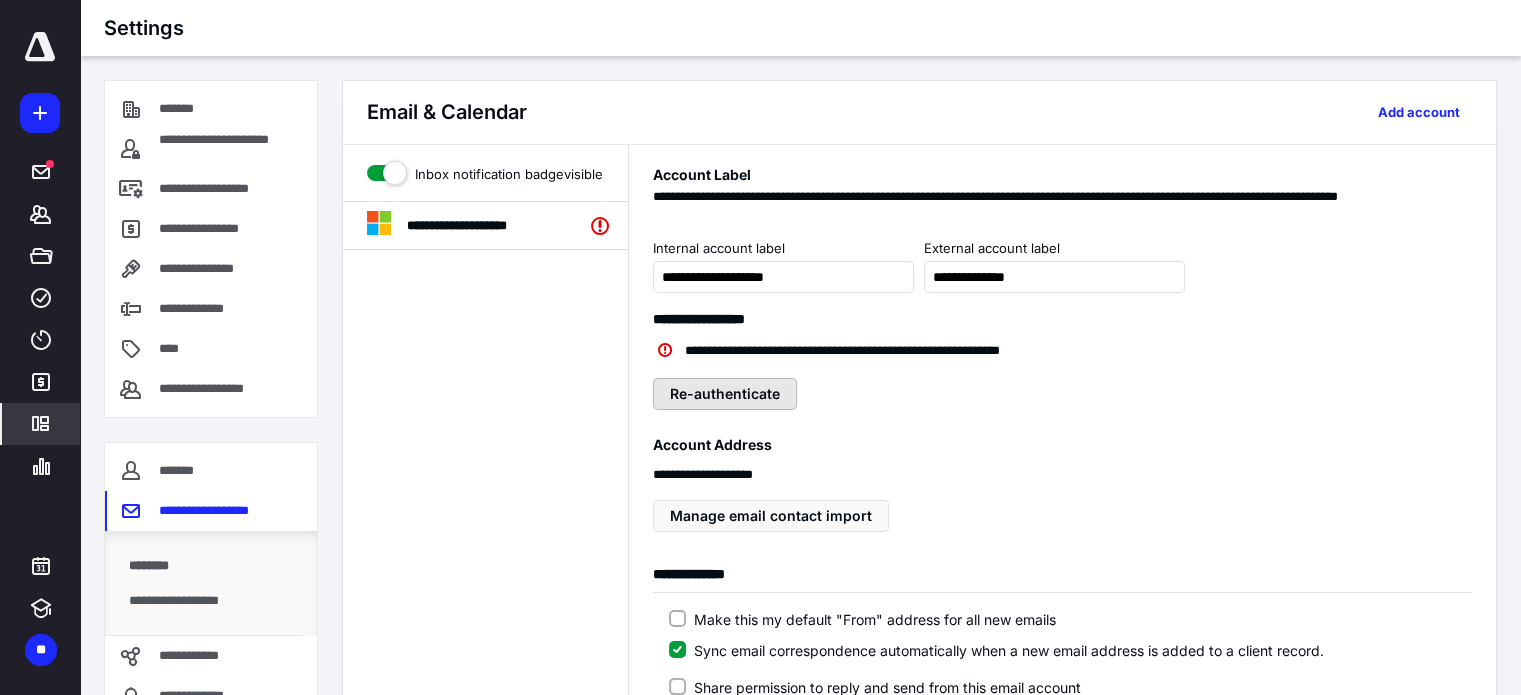 click on "Re-authenticate" at bounding box center (725, 394) 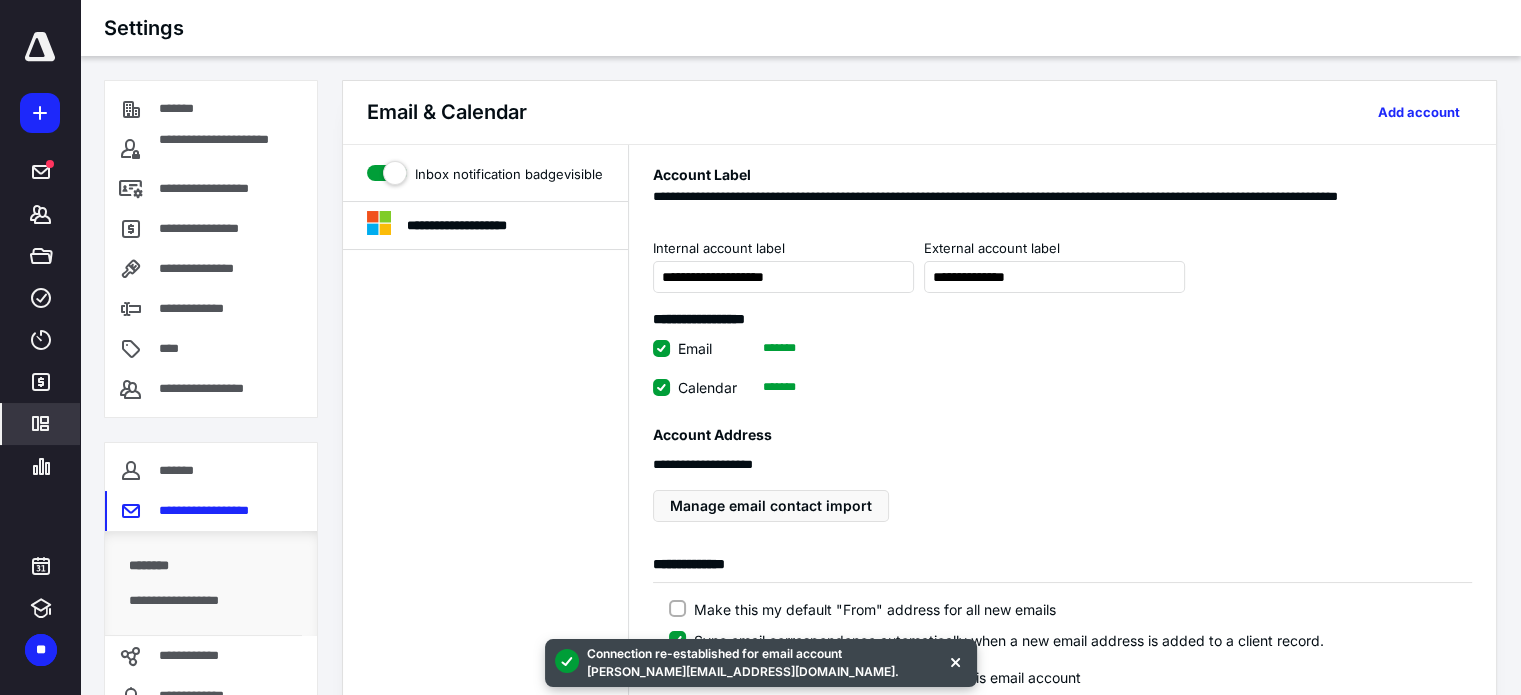 click at bounding box center (40, 47) 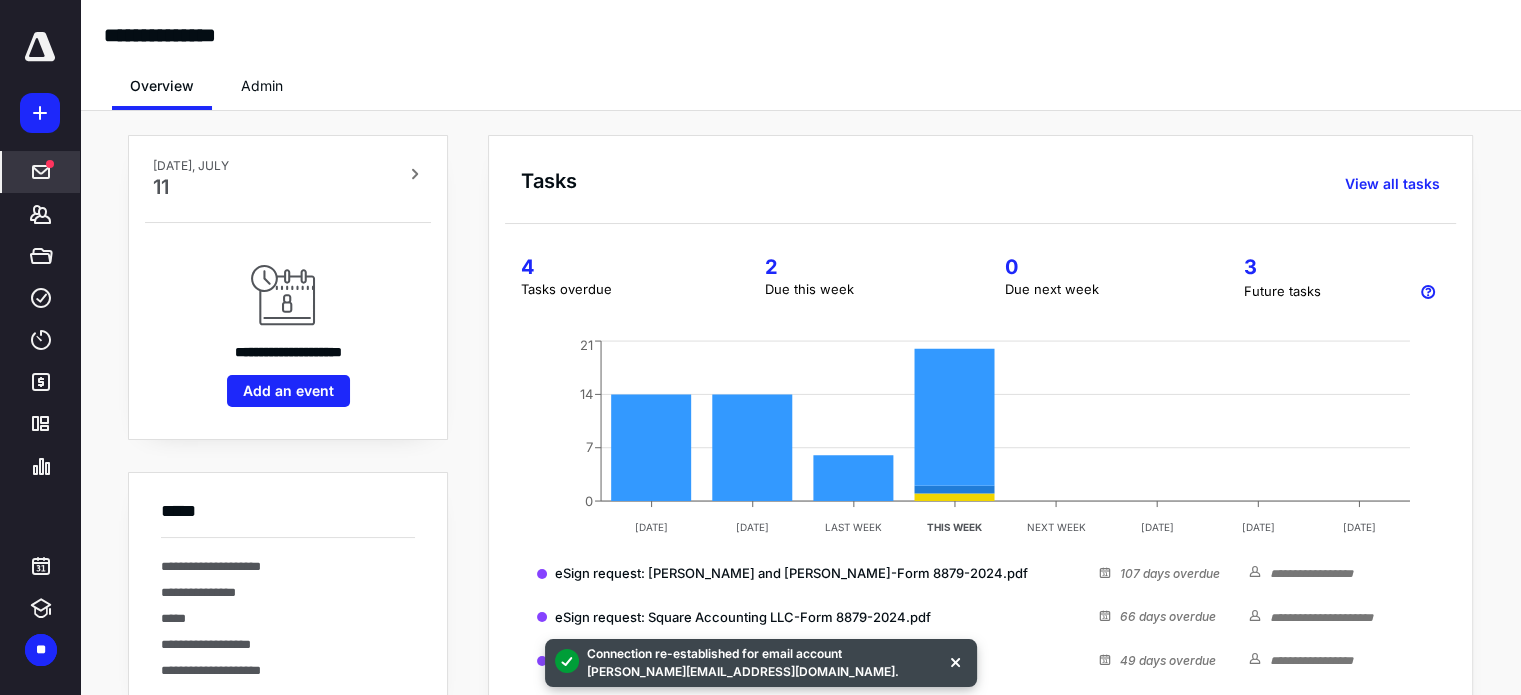 click on "*****" at bounding box center [41, 172] 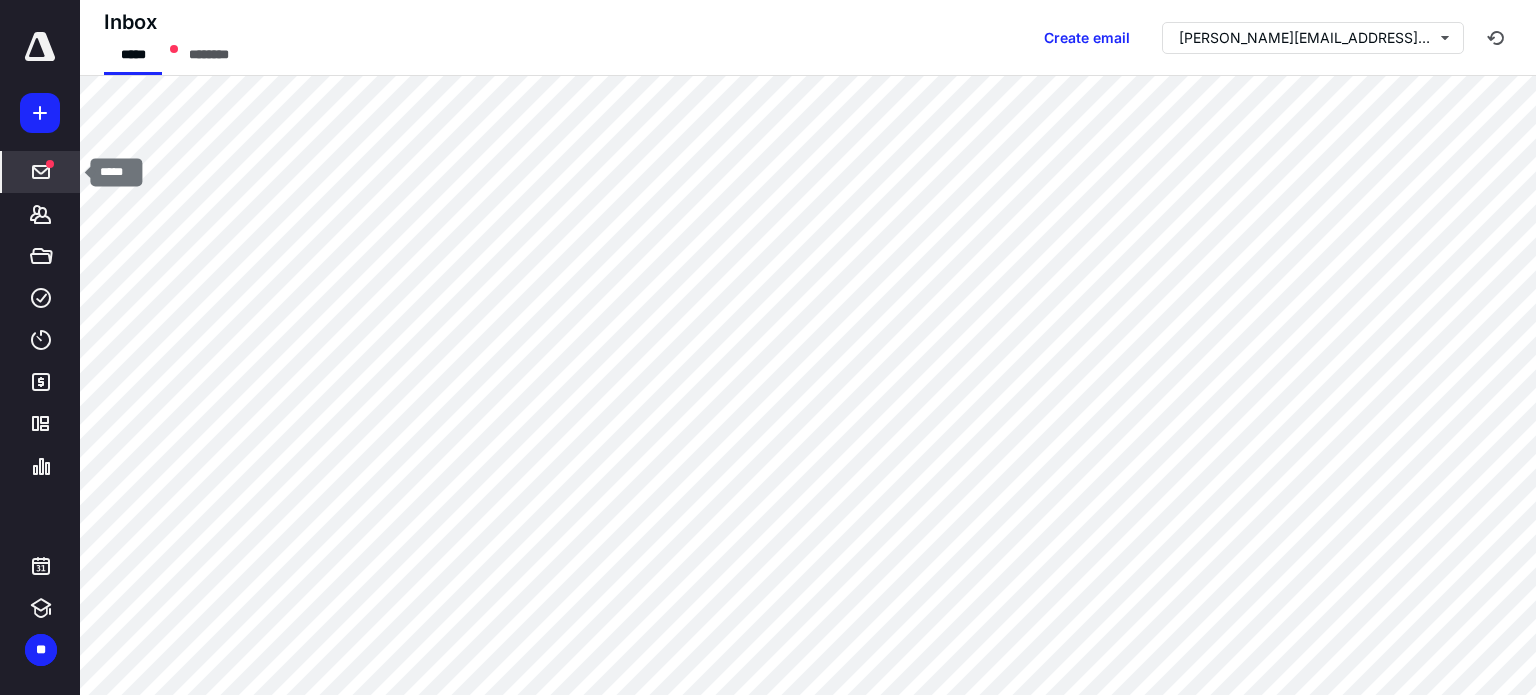 click 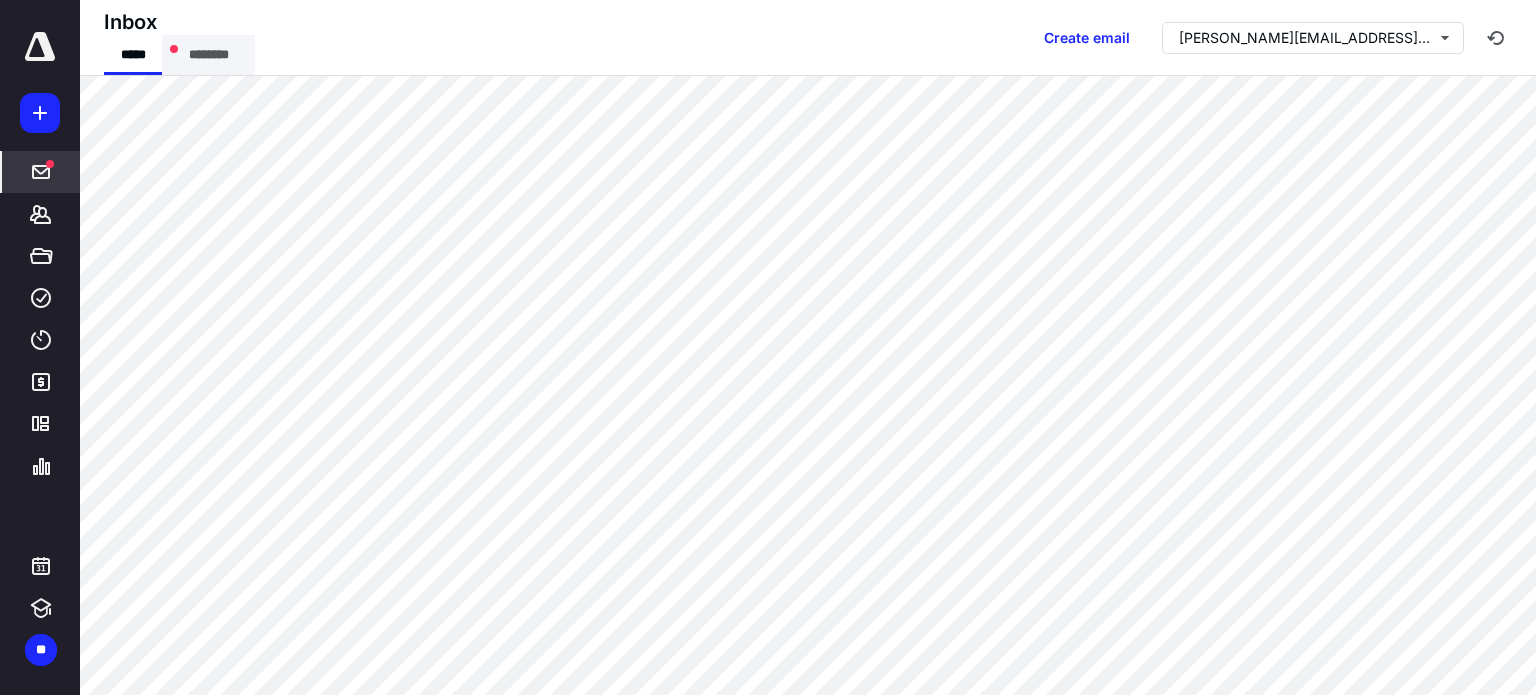 click on "********" at bounding box center [208, 55] 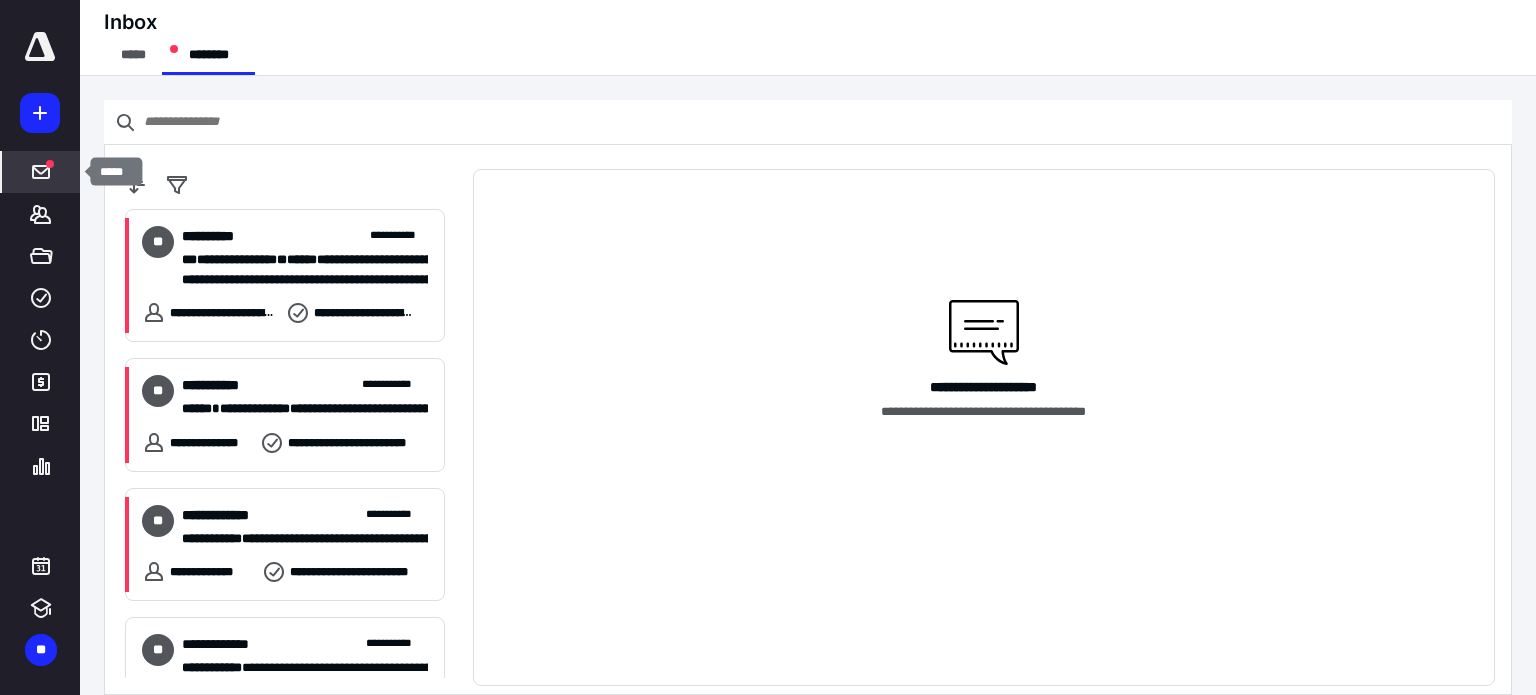 click 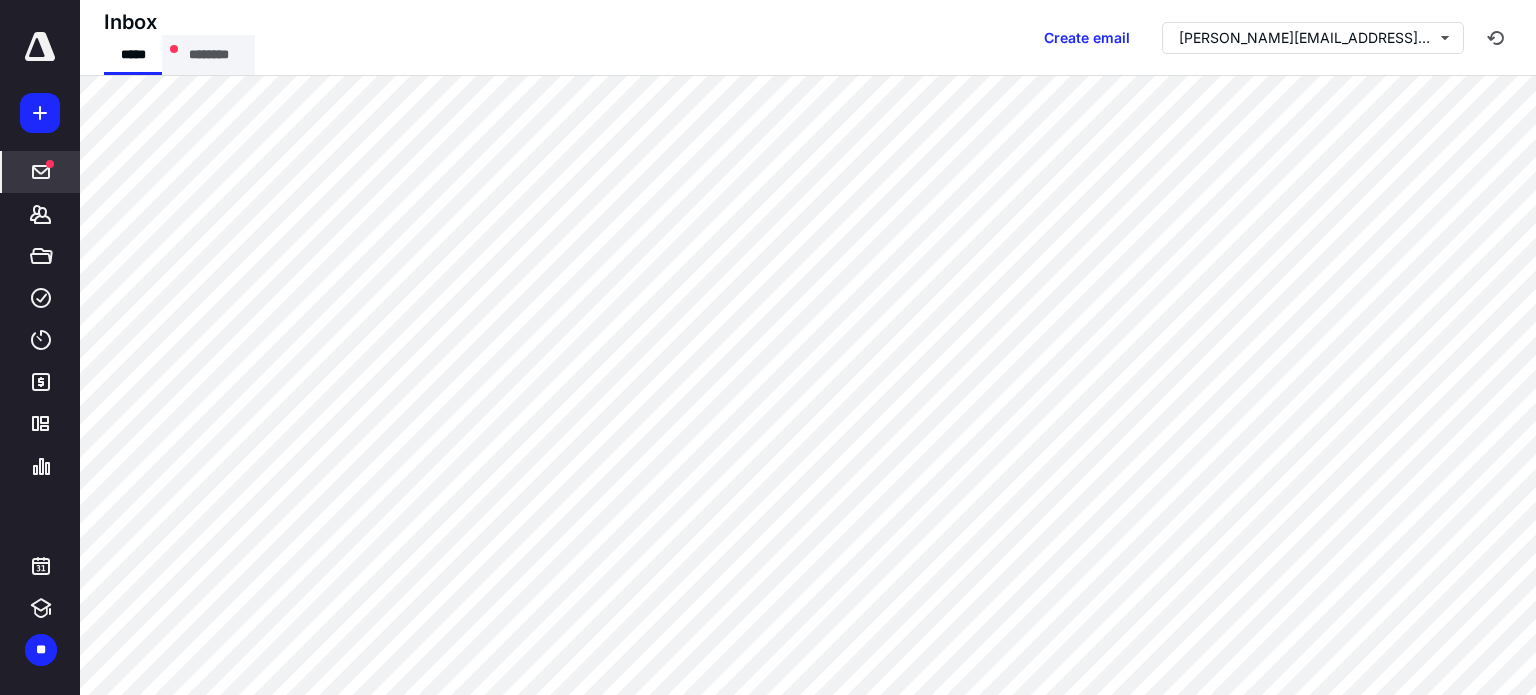 click on "********" at bounding box center (208, 55) 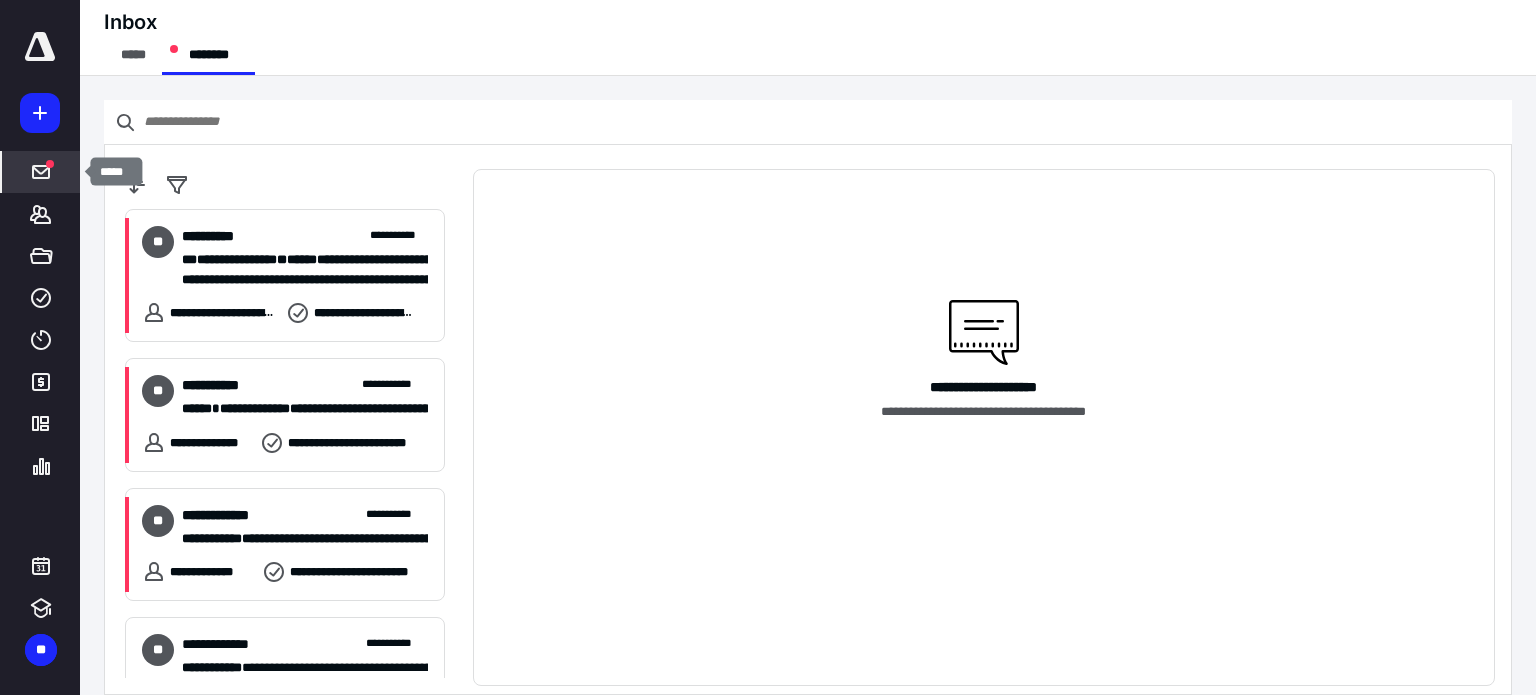 click 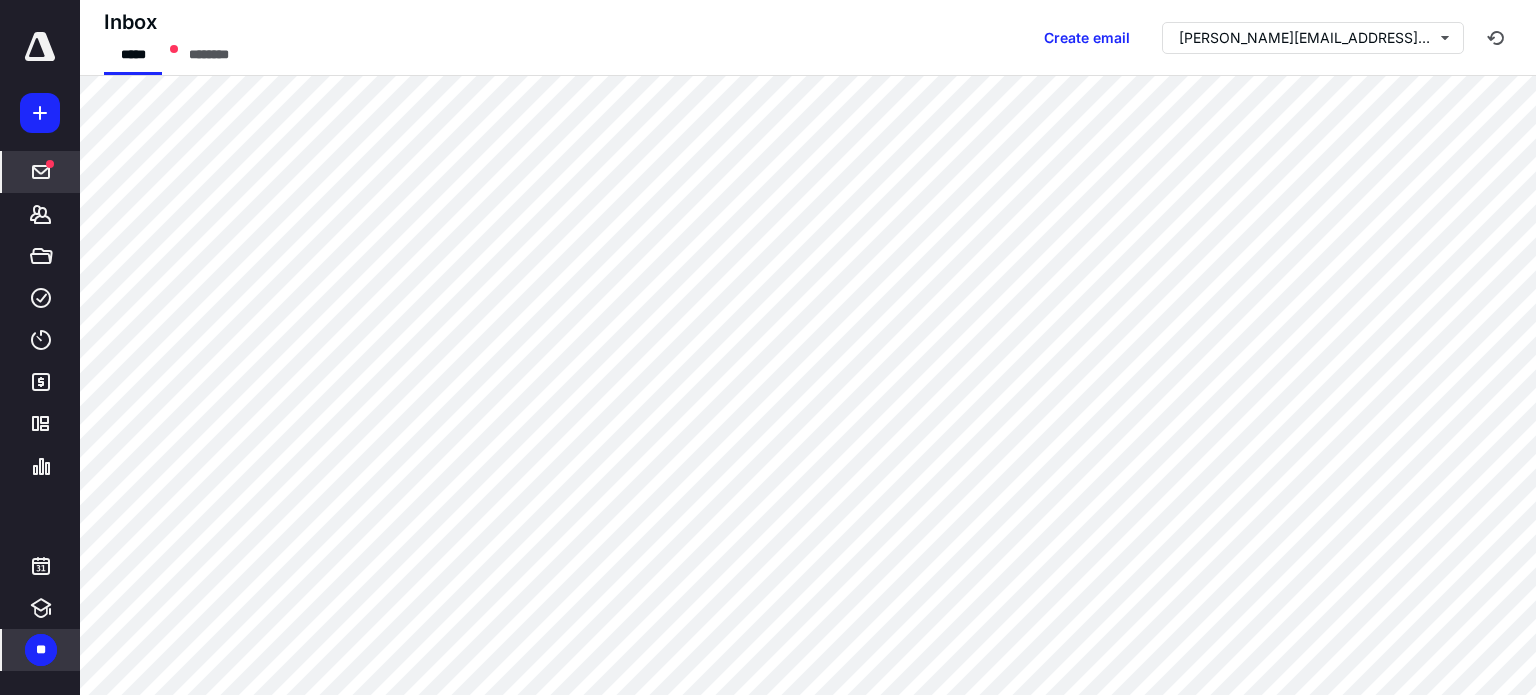 click on "**" at bounding box center (41, 650) 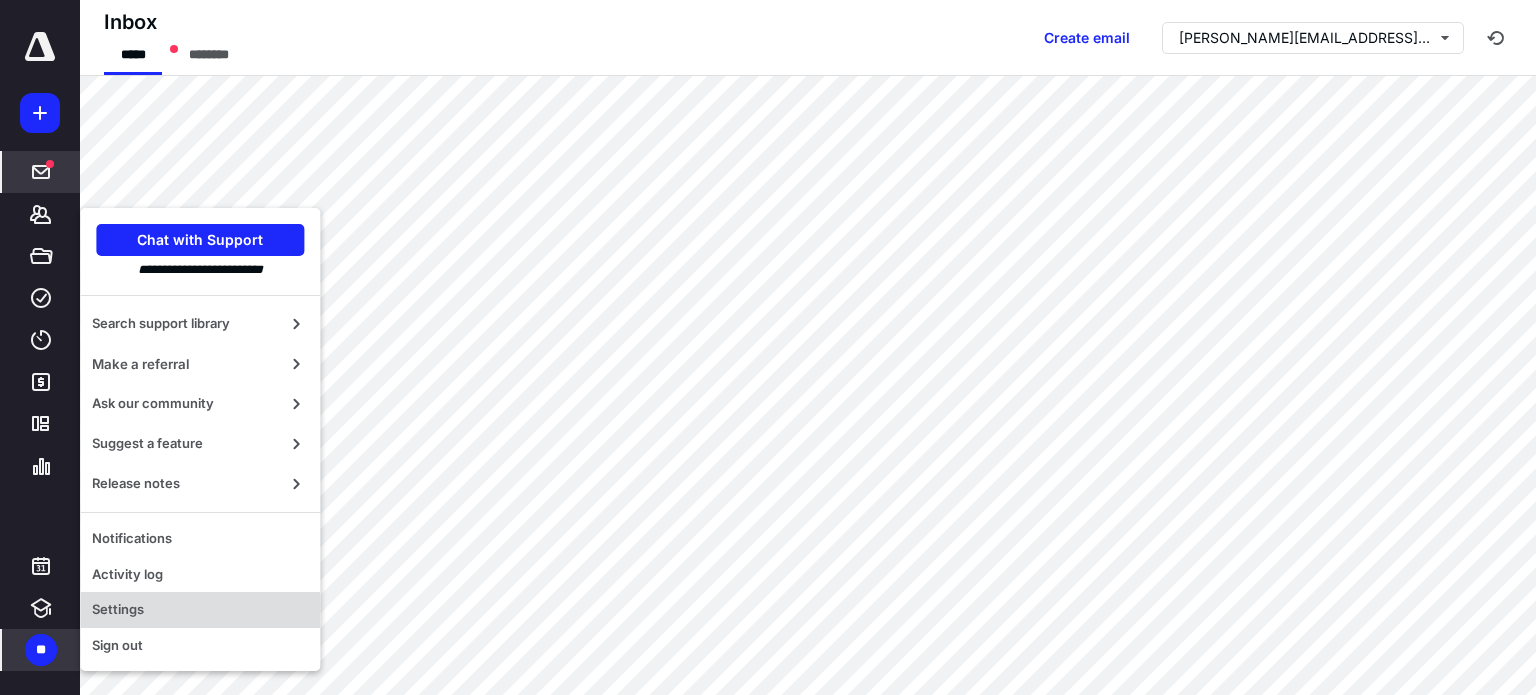 click on "Settings" at bounding box center [200, 610] 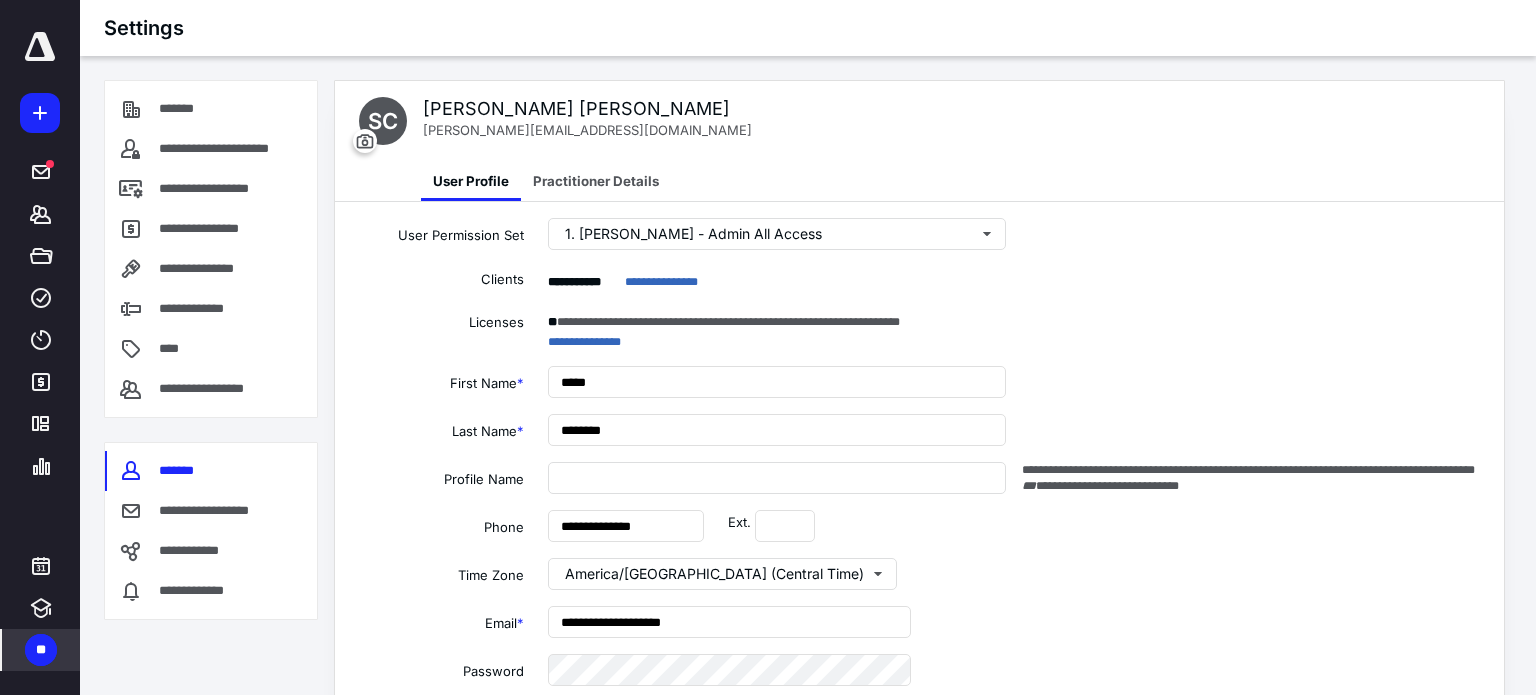 type on "**********" 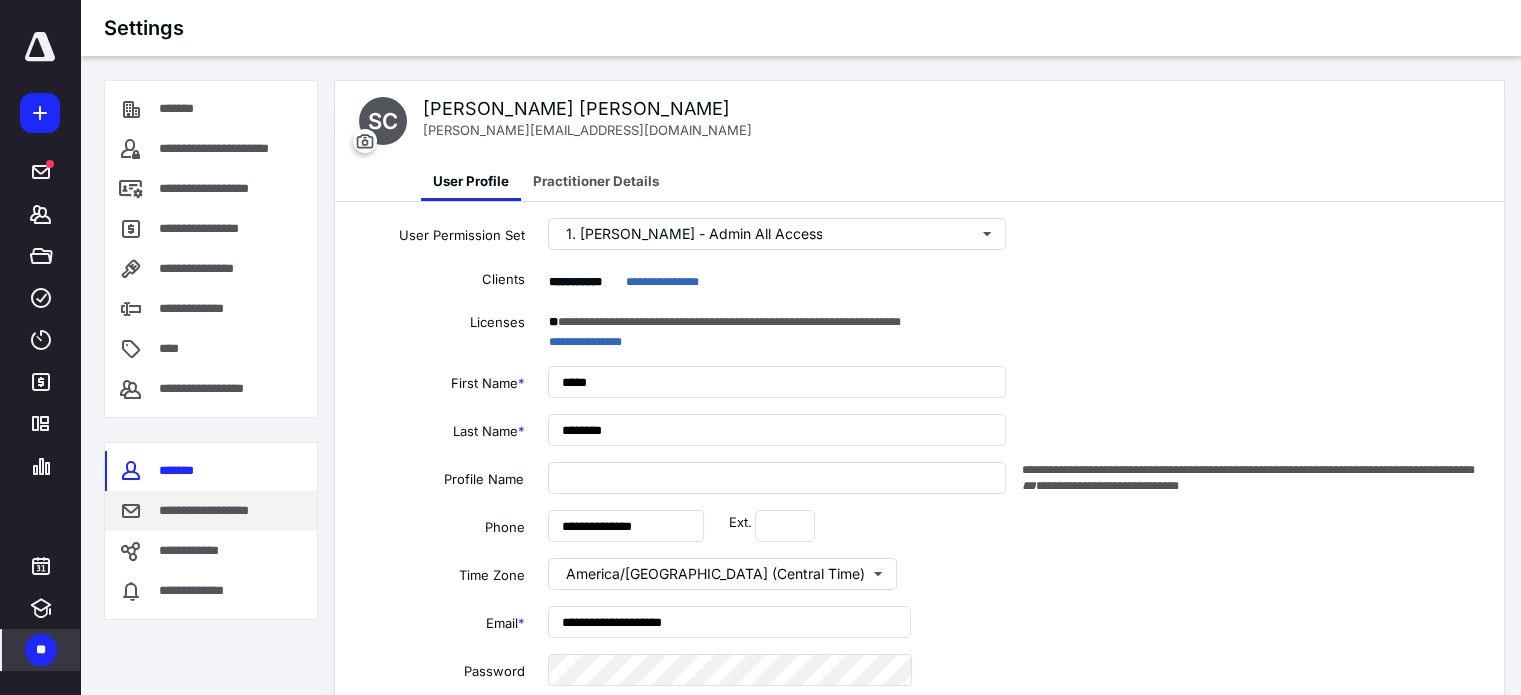 click on "**********" at bounding box center [218, 511] 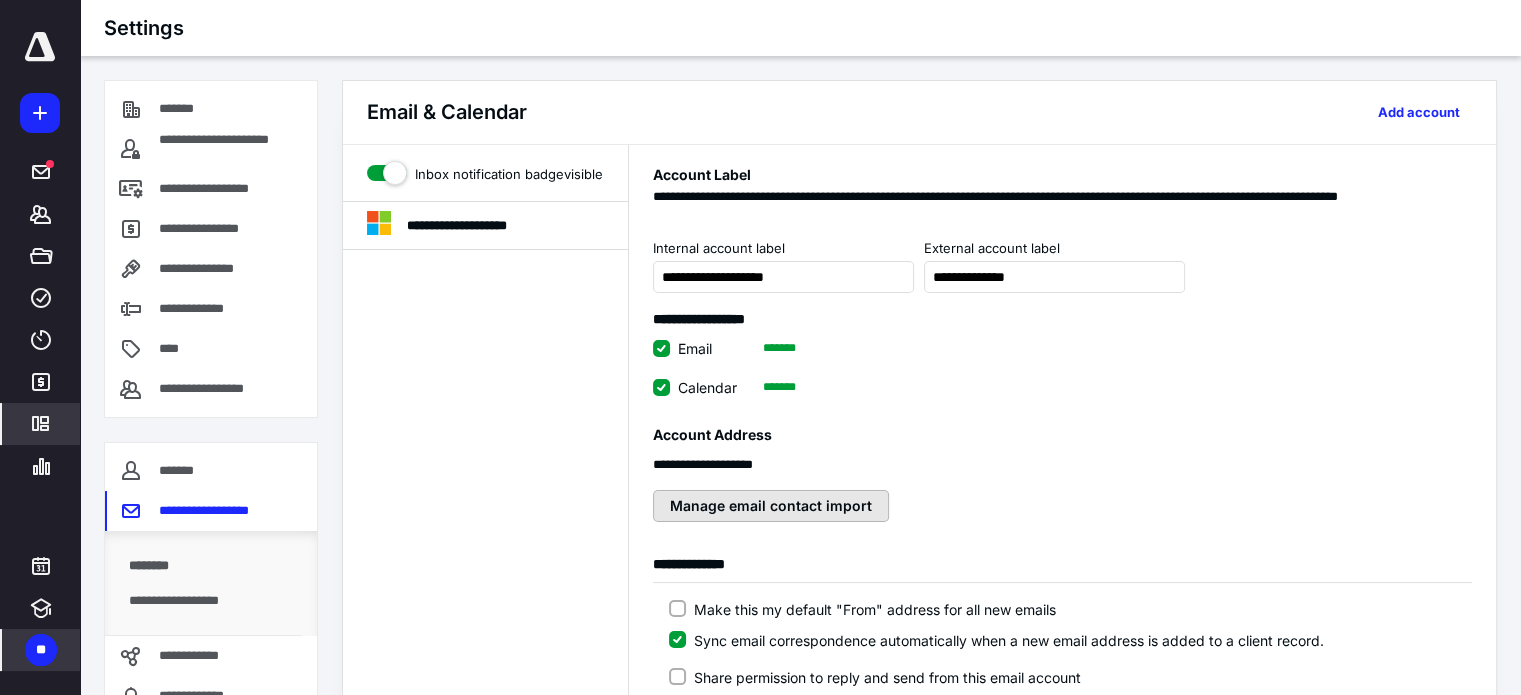 click on "Manage email contact import" at bounding box center [771, 506] 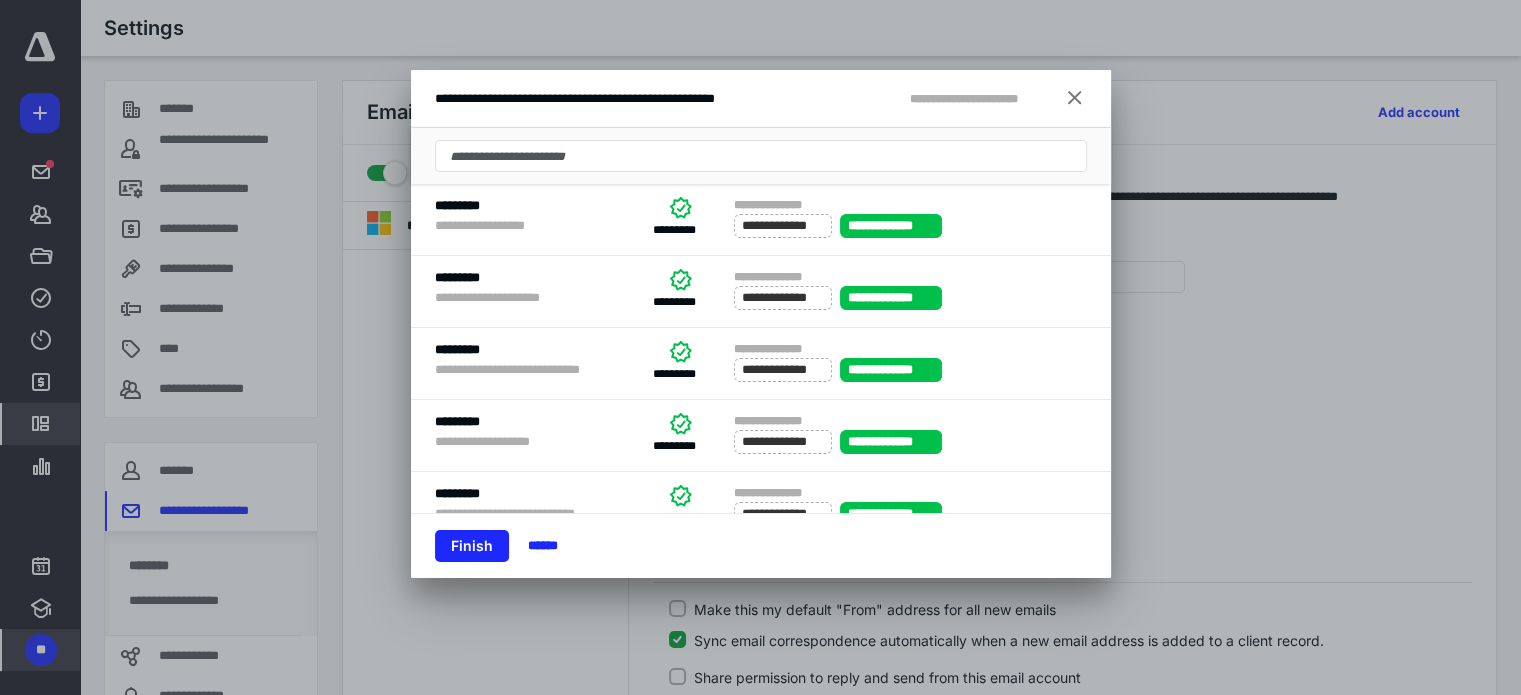 click at bounding box center [1075, 99] 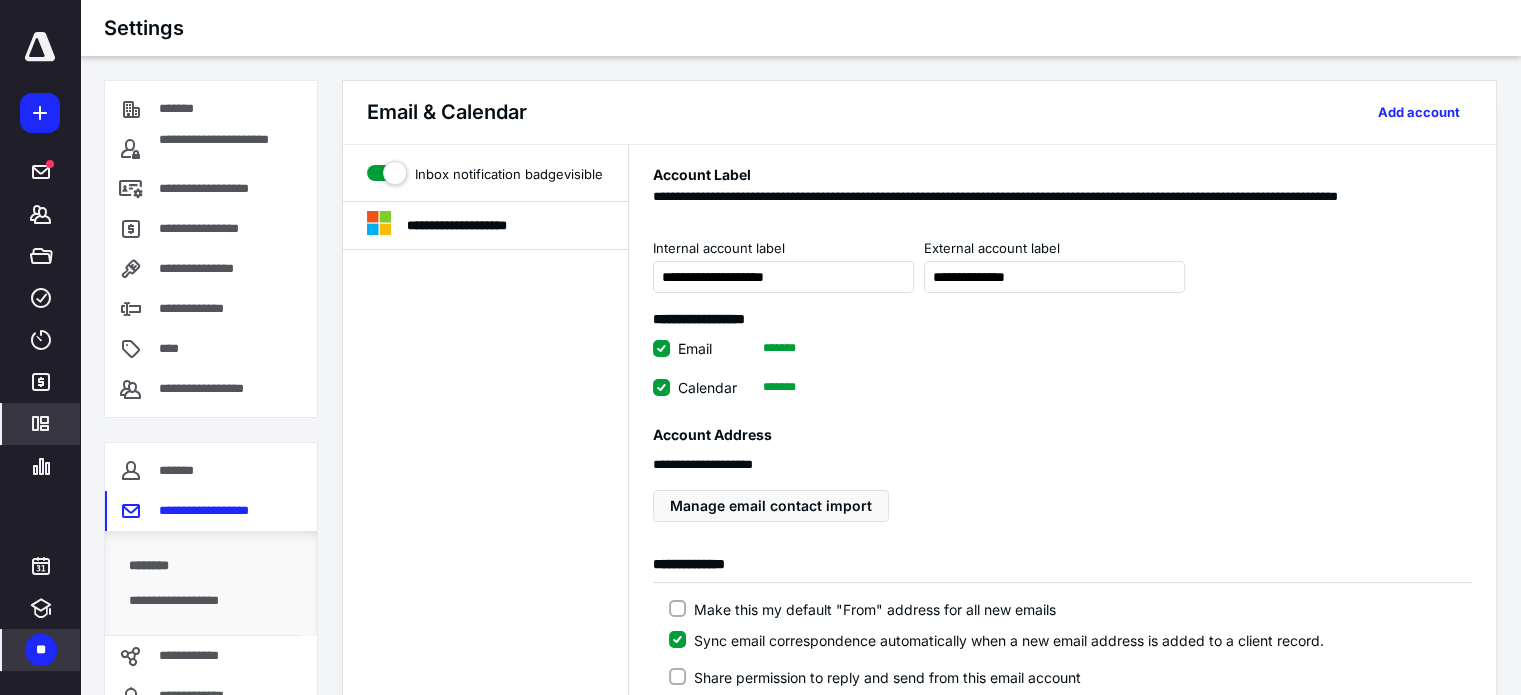 click on "Email" at bounding box center [661, 348] 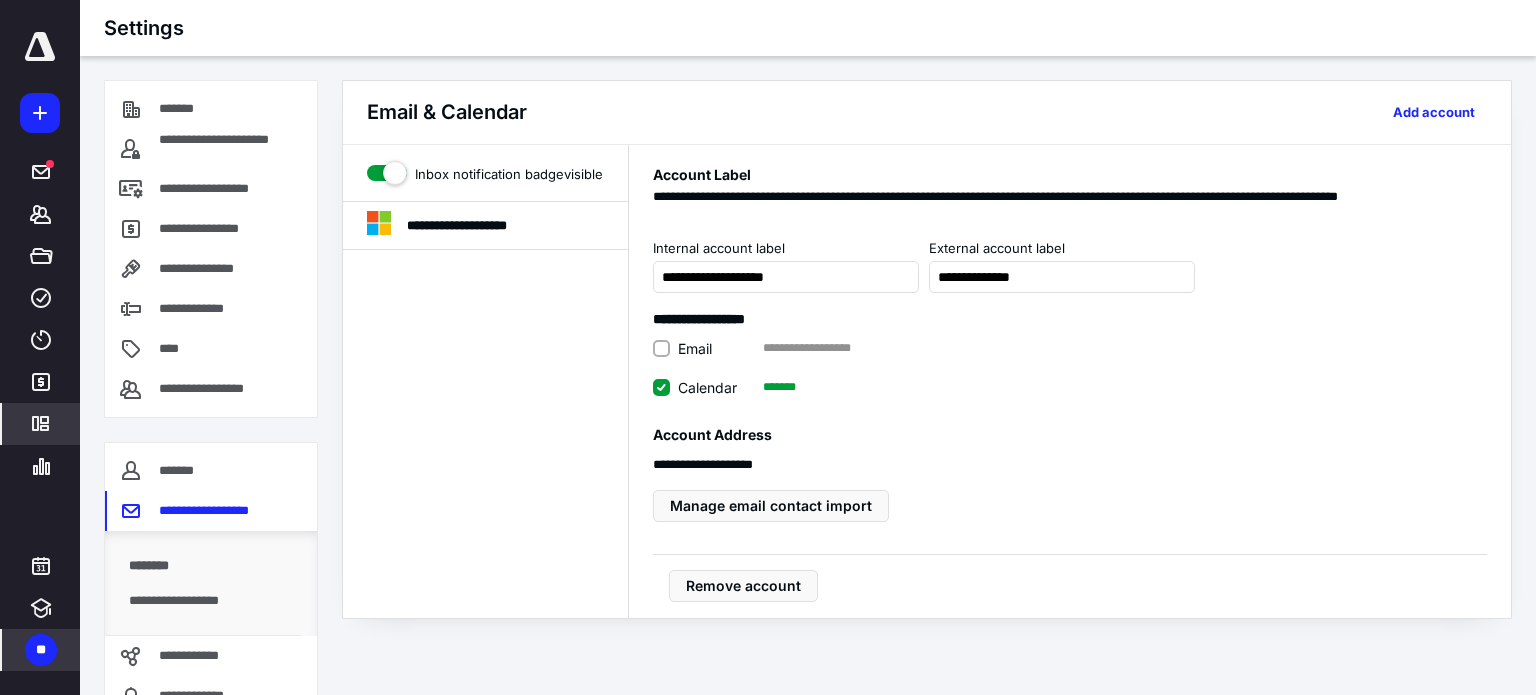 click on "Calendar" at bounding box center (661, 387) 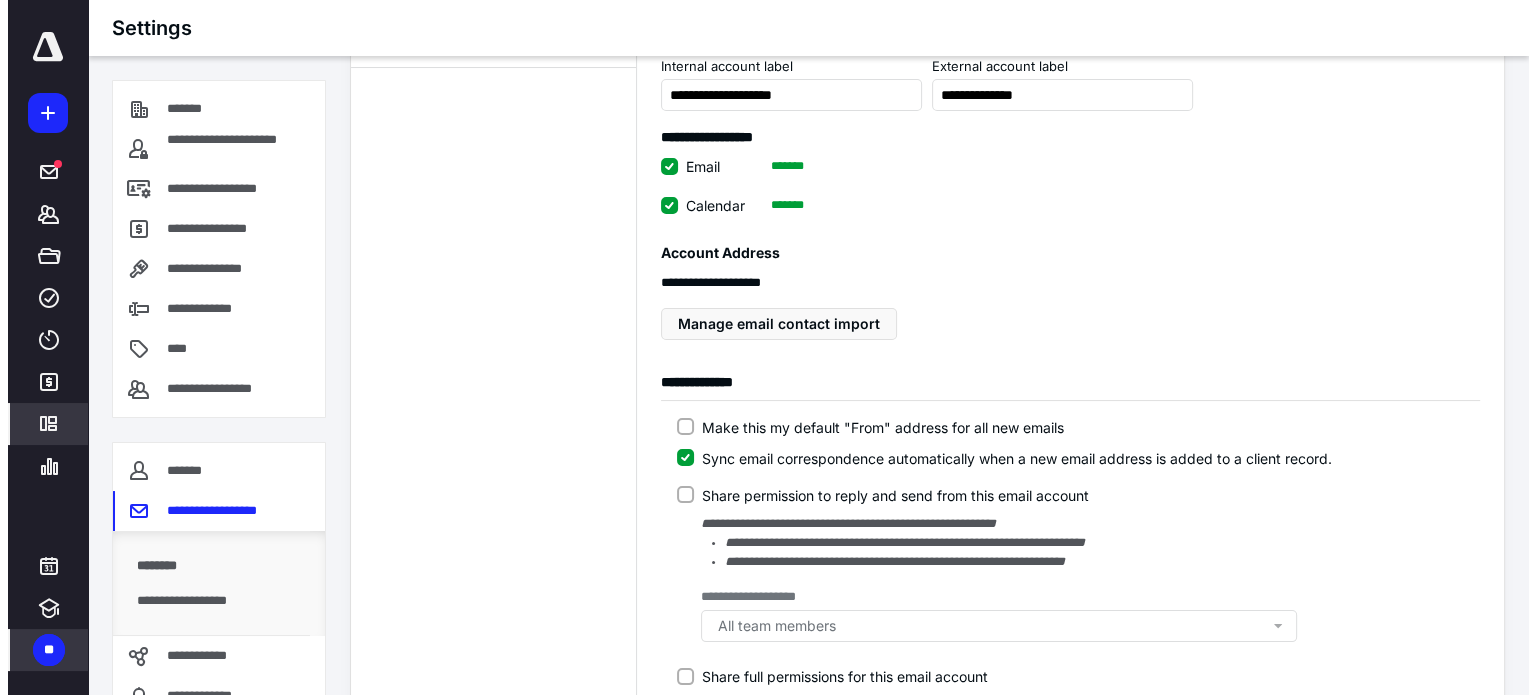 scroll, scrollTop: 0, scrollLeft: 0, axis: both 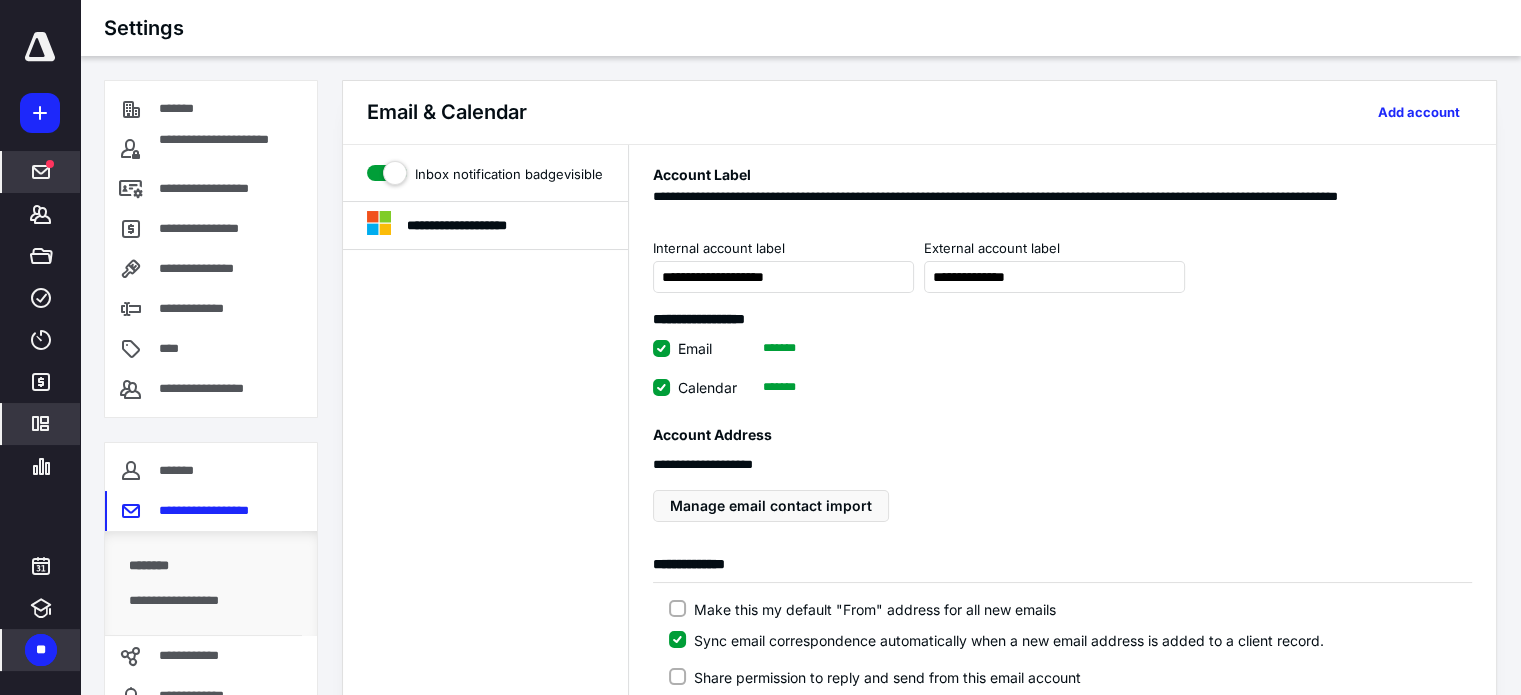 click at bounding box center [41, 172] 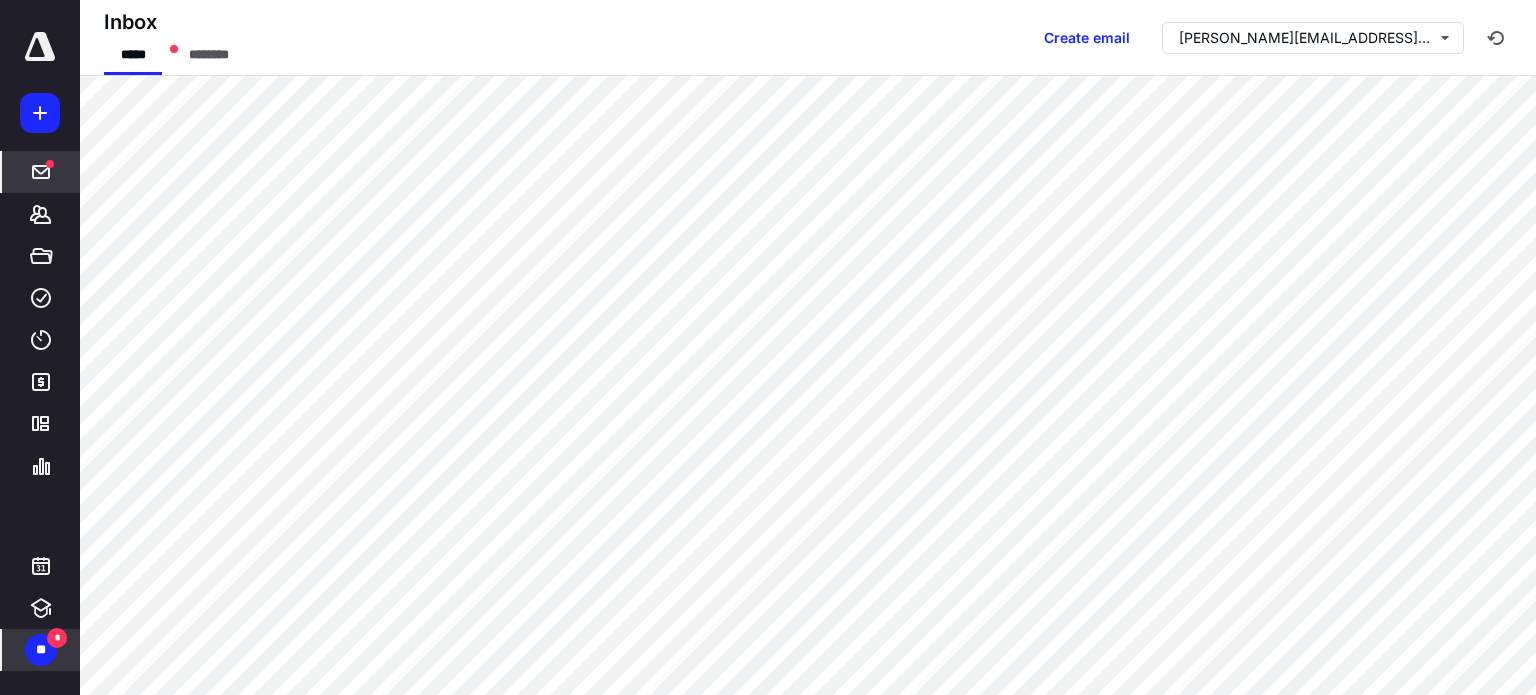 click on "**" at bounding box center [41, 650] 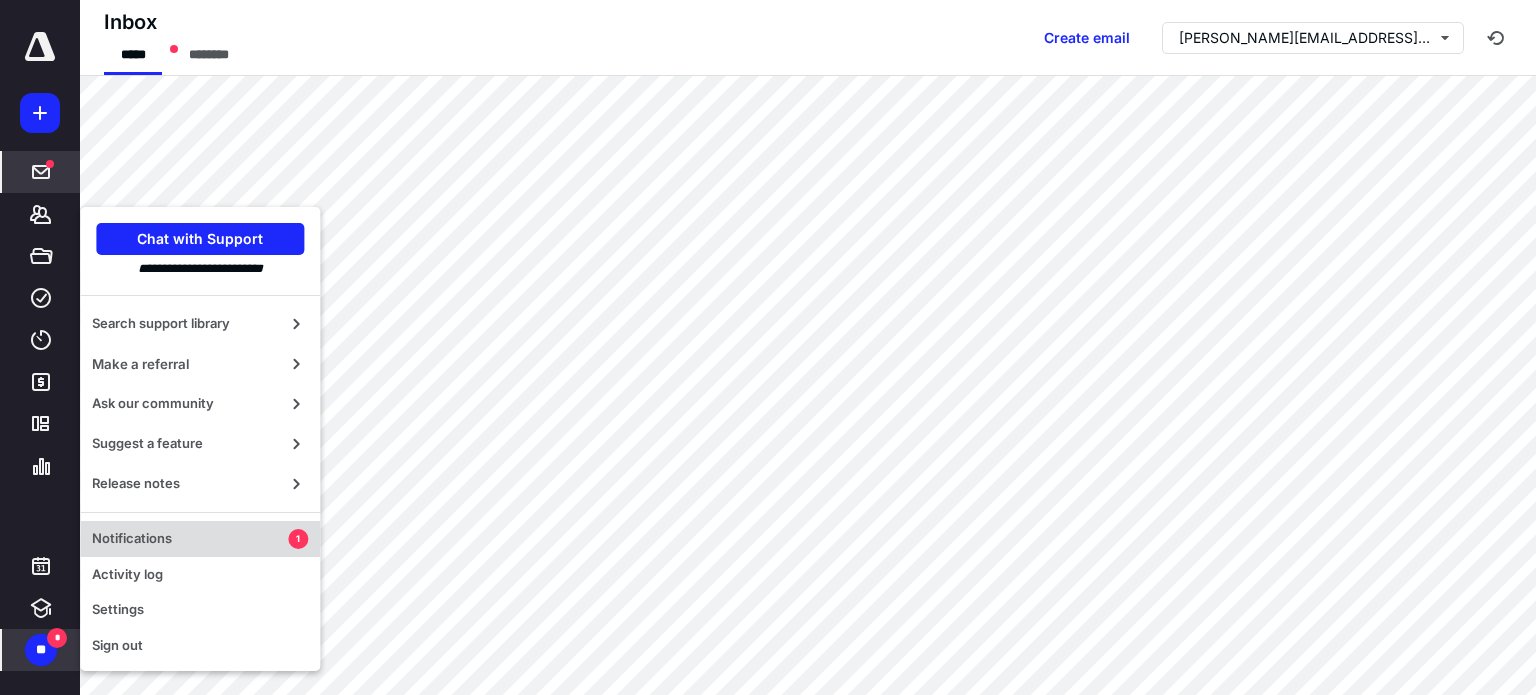 click on "Notifications 1" at bounding box center [200, 539] 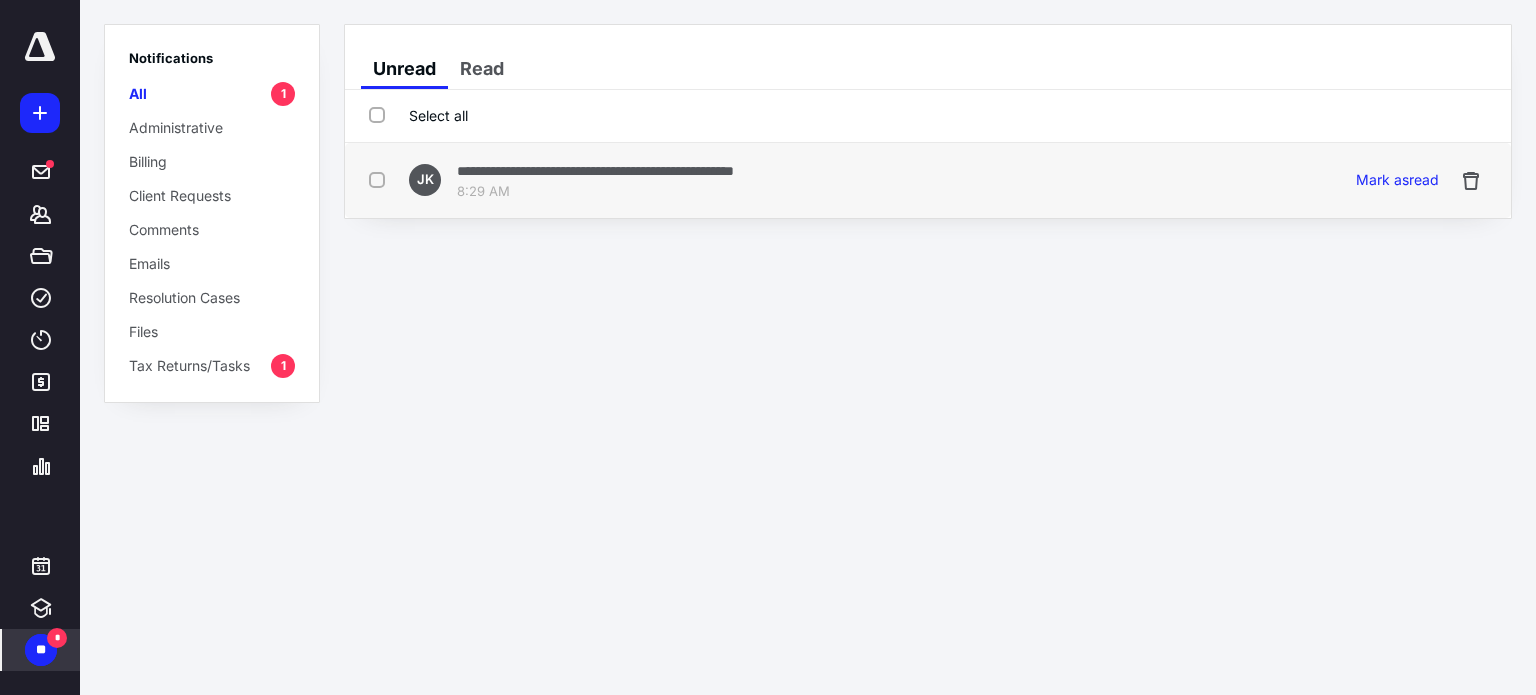 click on "**********" at bounding box center [595, 170] 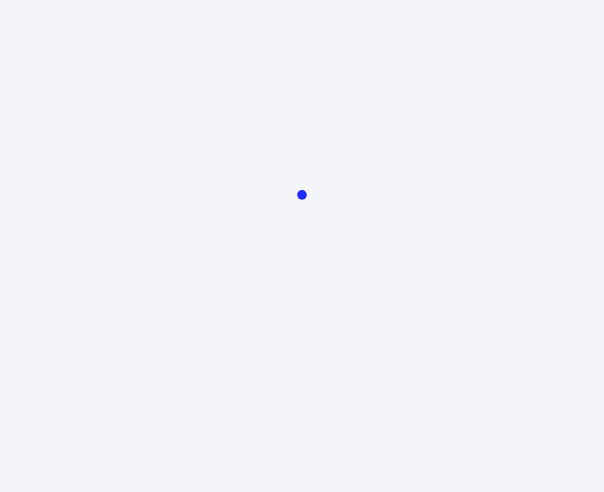 scroll, scrollTop: 0, scrollLeft: 0, axis: both 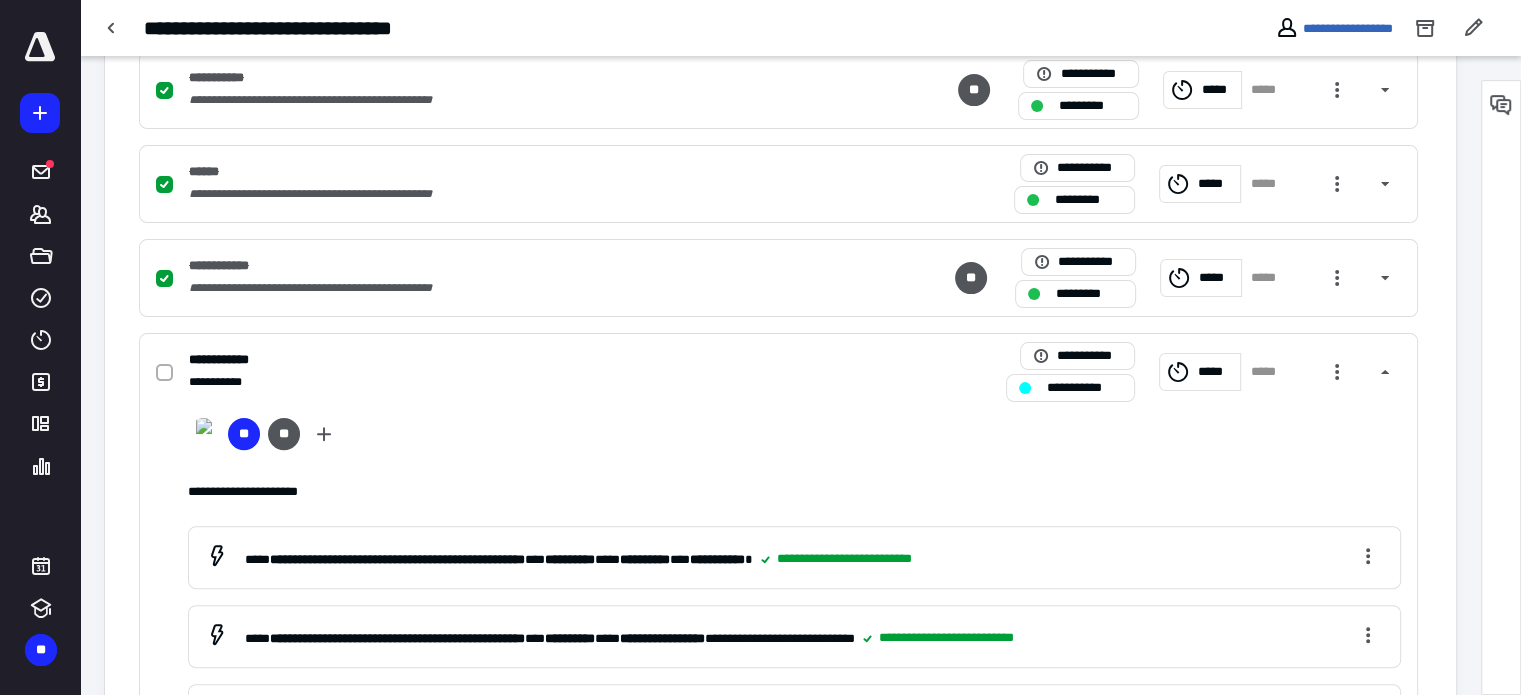 click at bounding box center [40, 47] 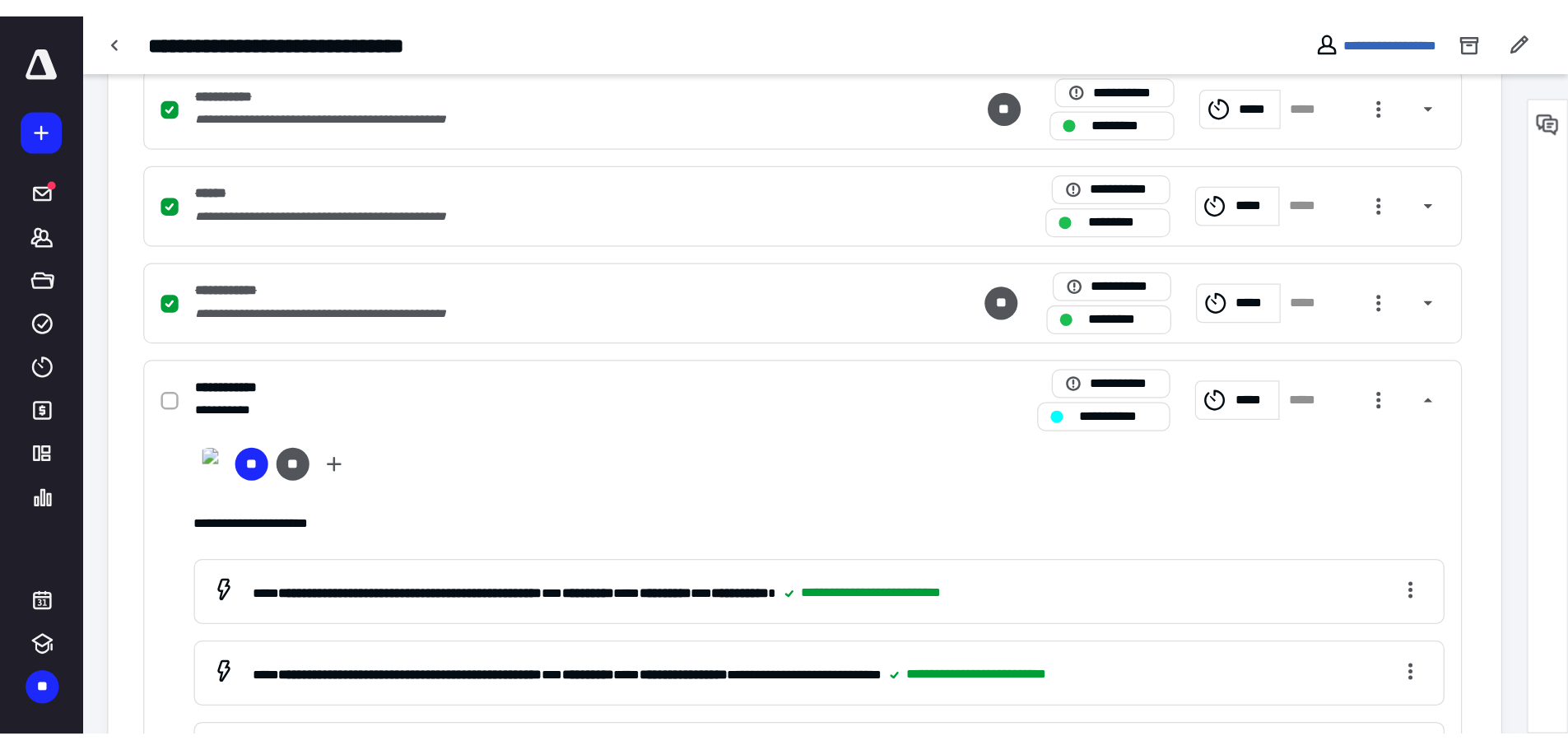 scroll, scrollTop: 0, scrollLeft: 0, axis: both 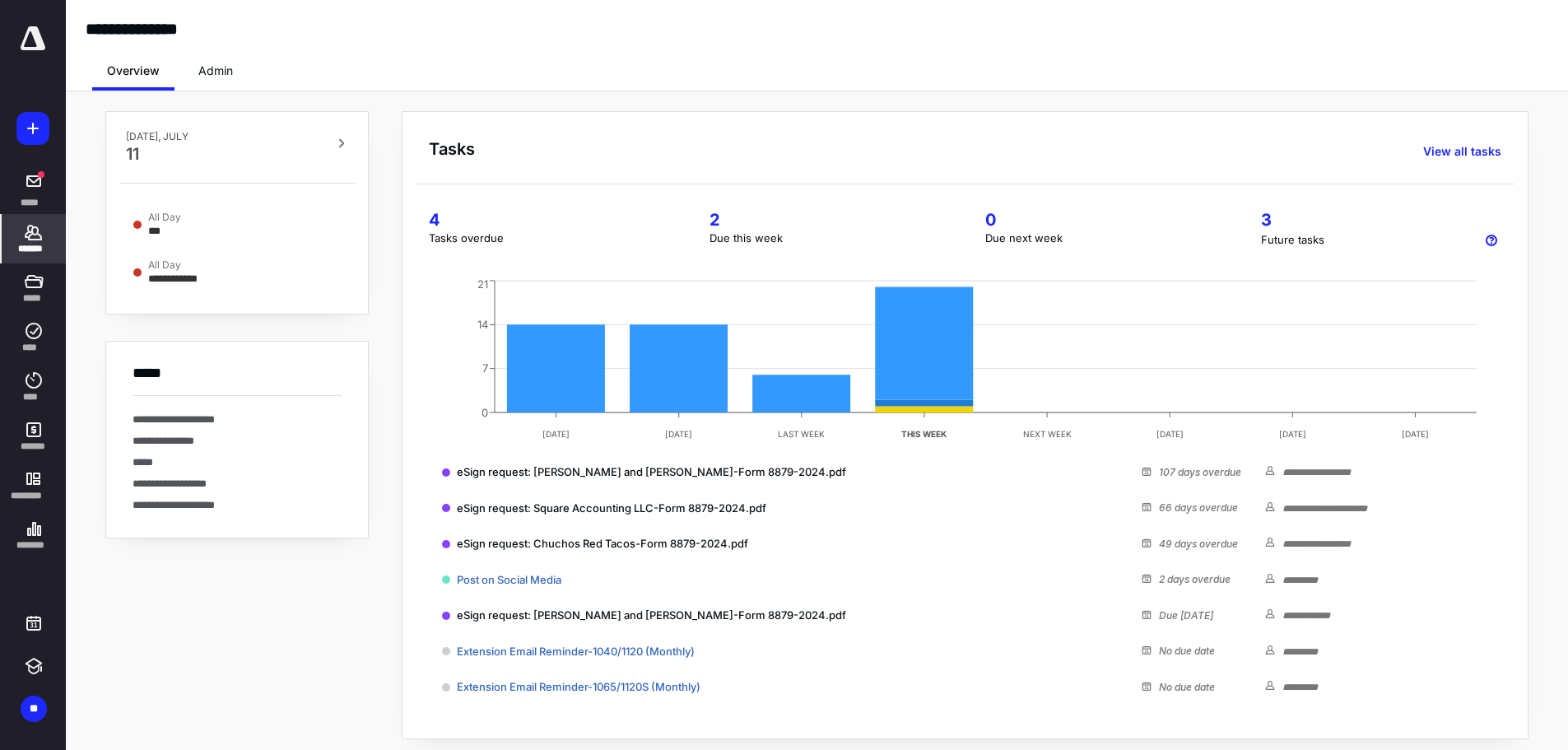 click on "*******" at bounding box center [34, 239] 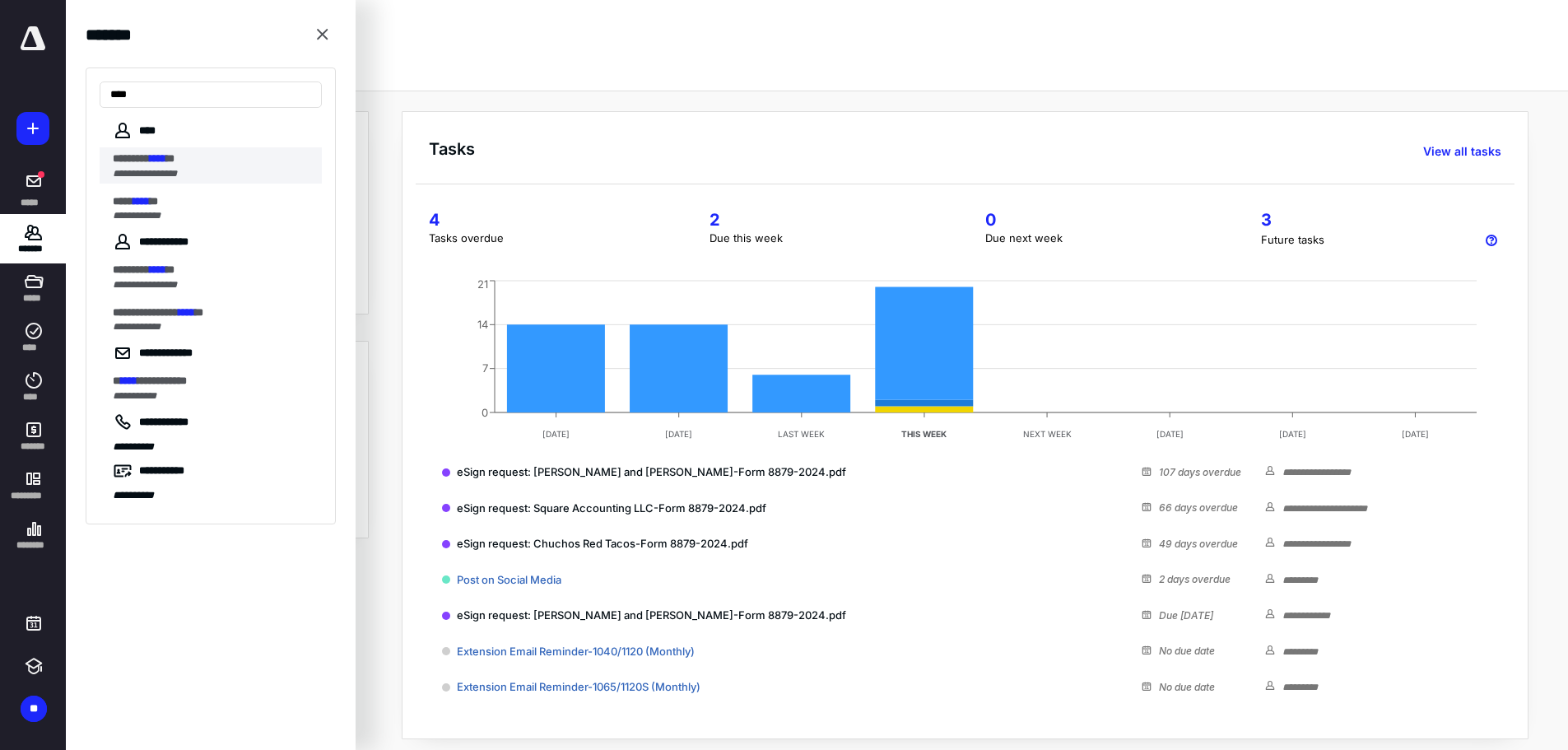 type on "****" 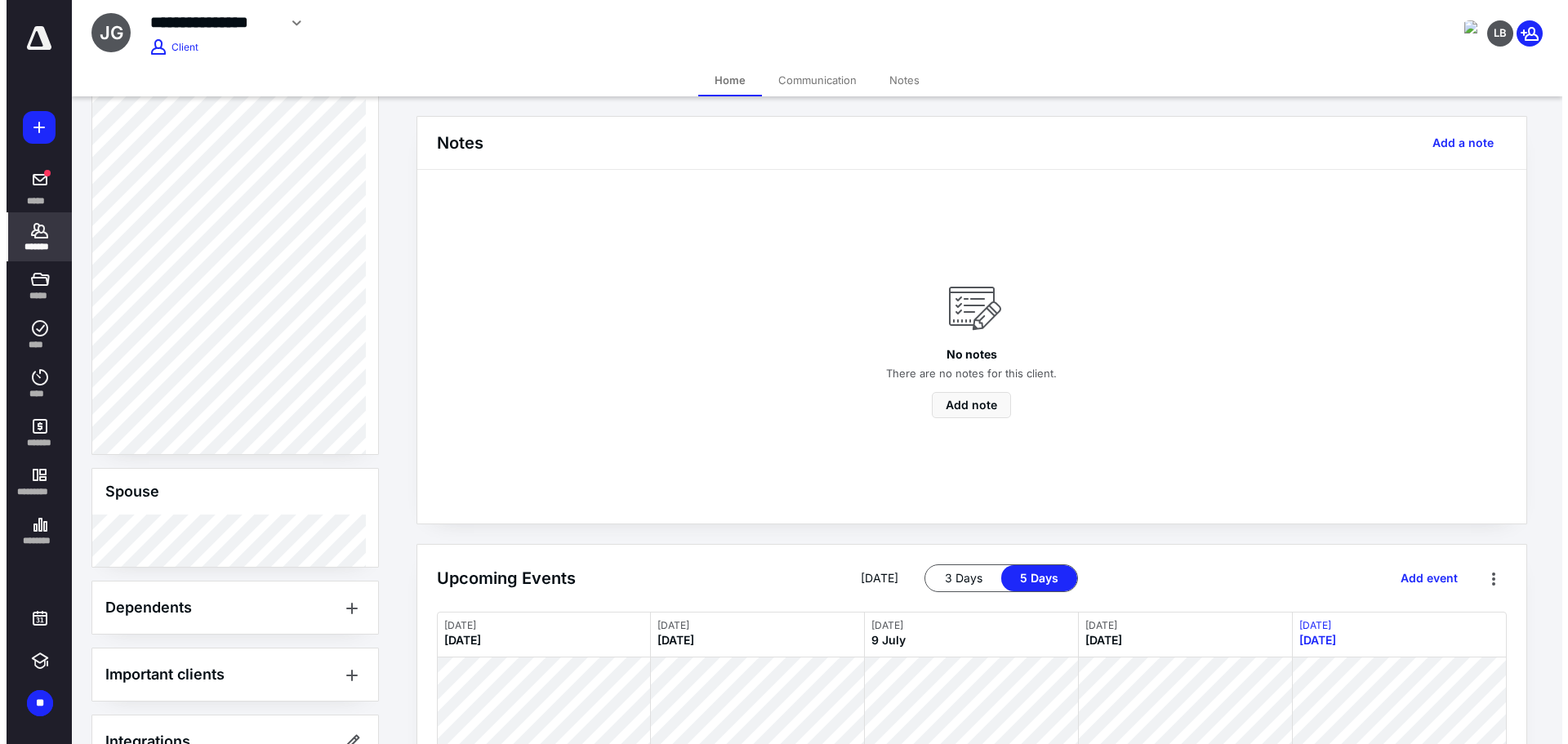 scroll, scrollTop: 572, scrollLeft: 0, axis: vertical 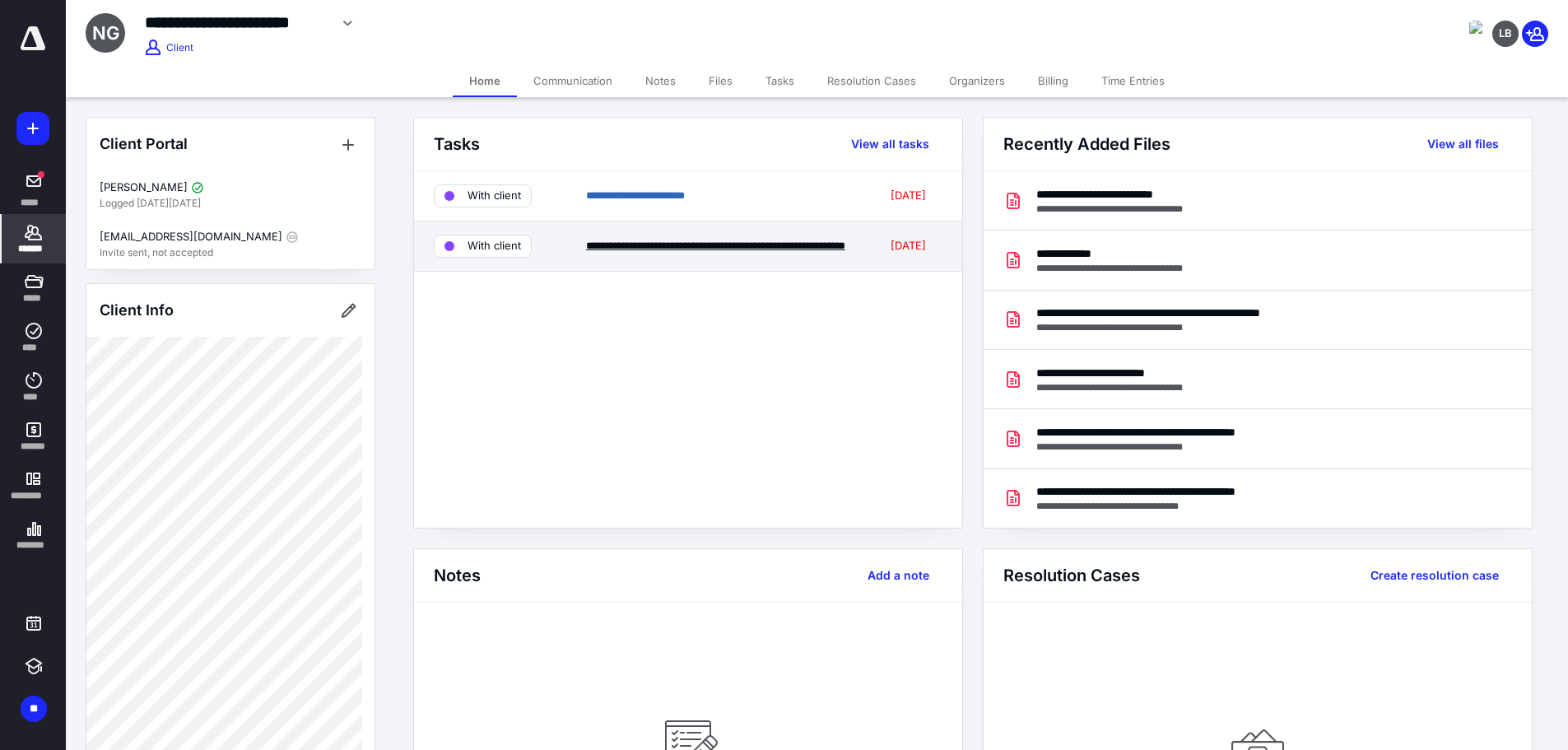 click on "**********" at bounding box center [715, 245] 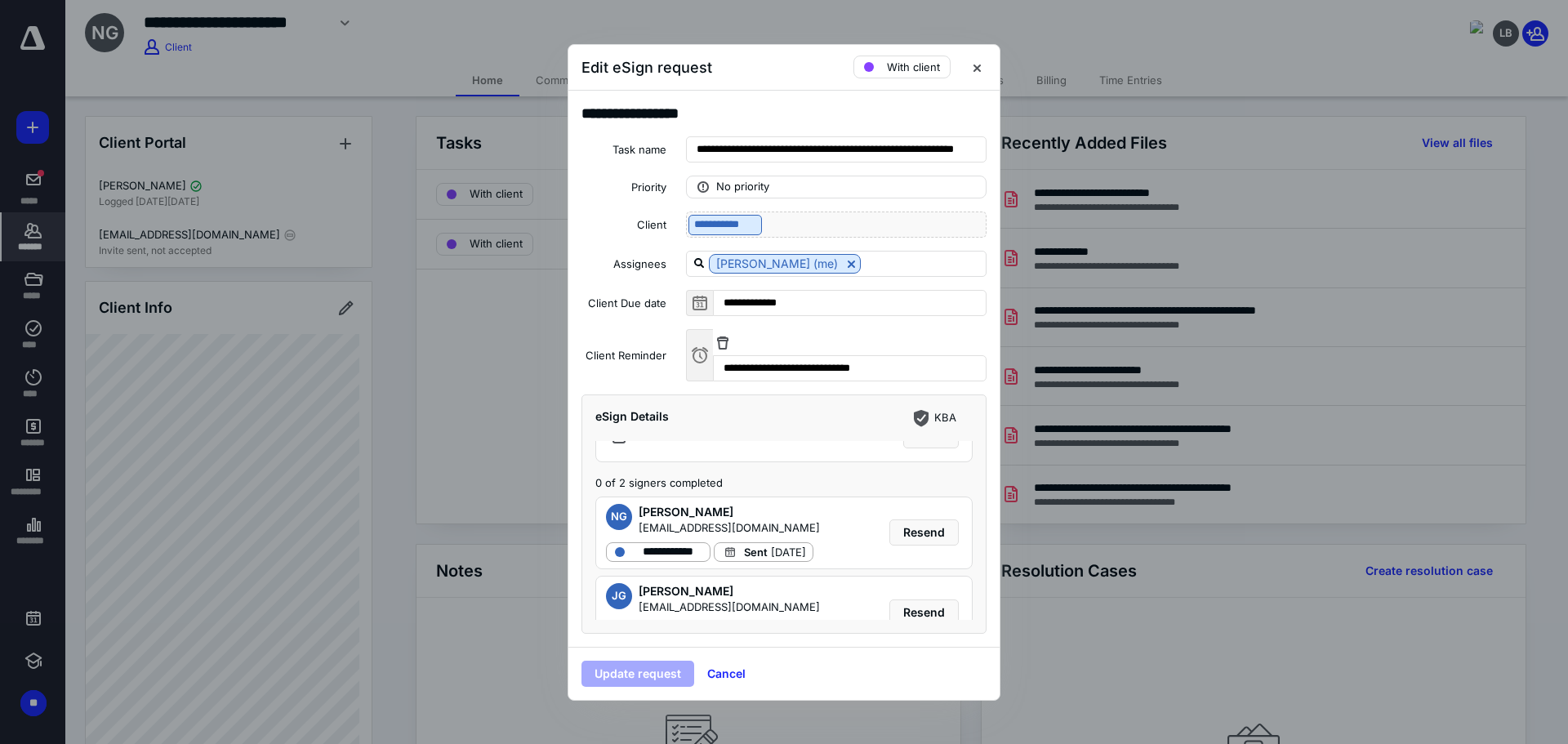 scroll, scrollTop: 102, scrollLeft: 0, axis: vertical 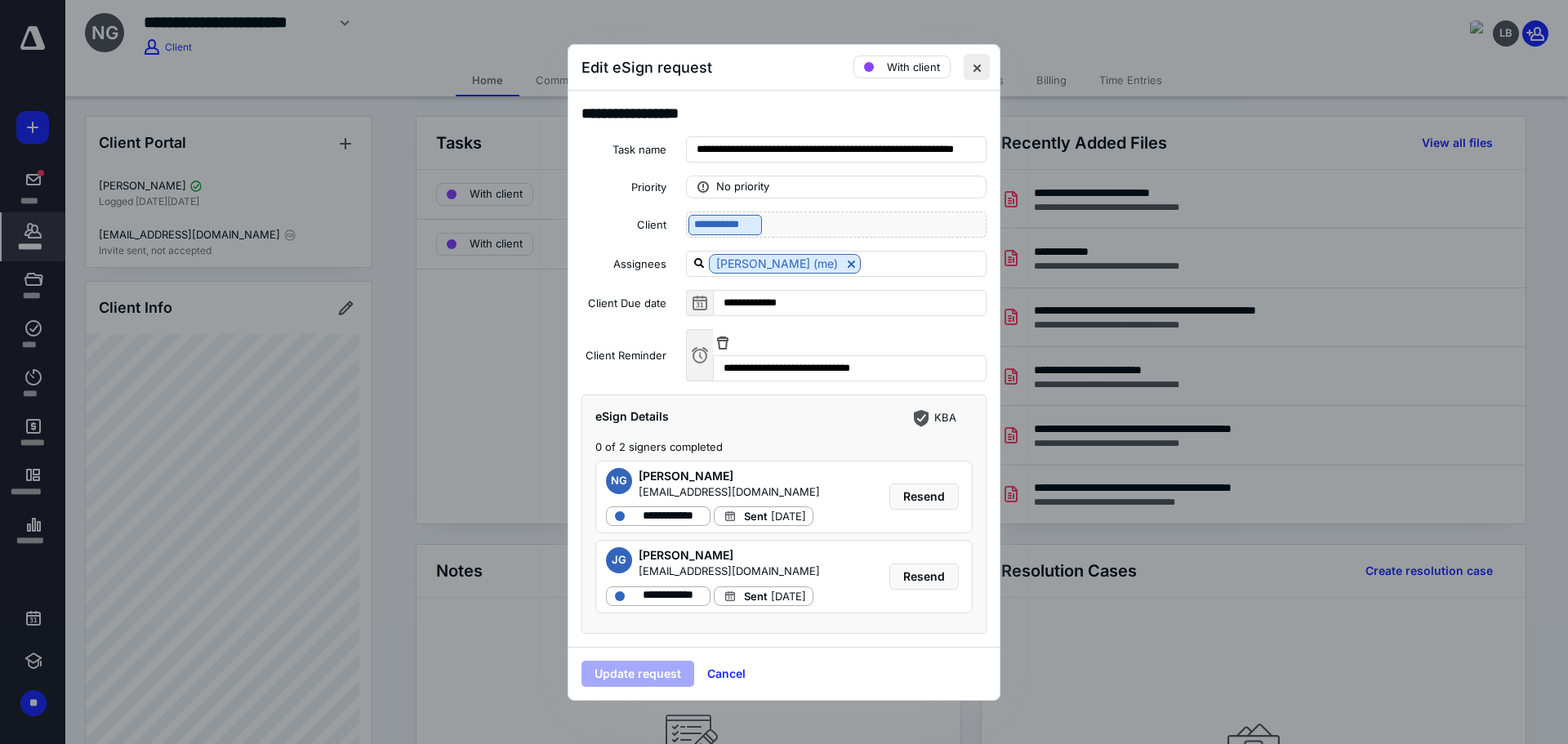 click at bounding box center [977, 67] 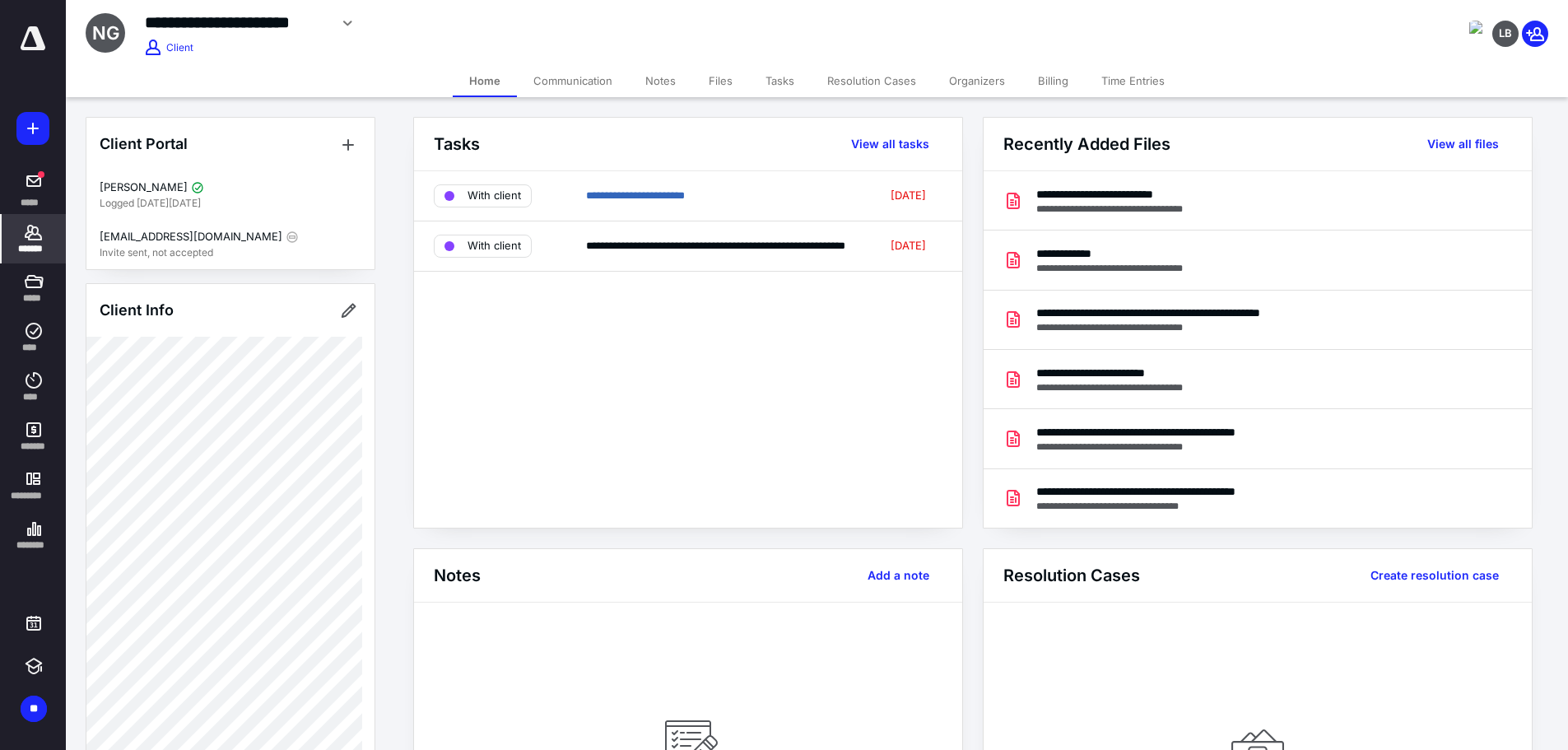 click on "Communication" at bounding box center [573, 81] 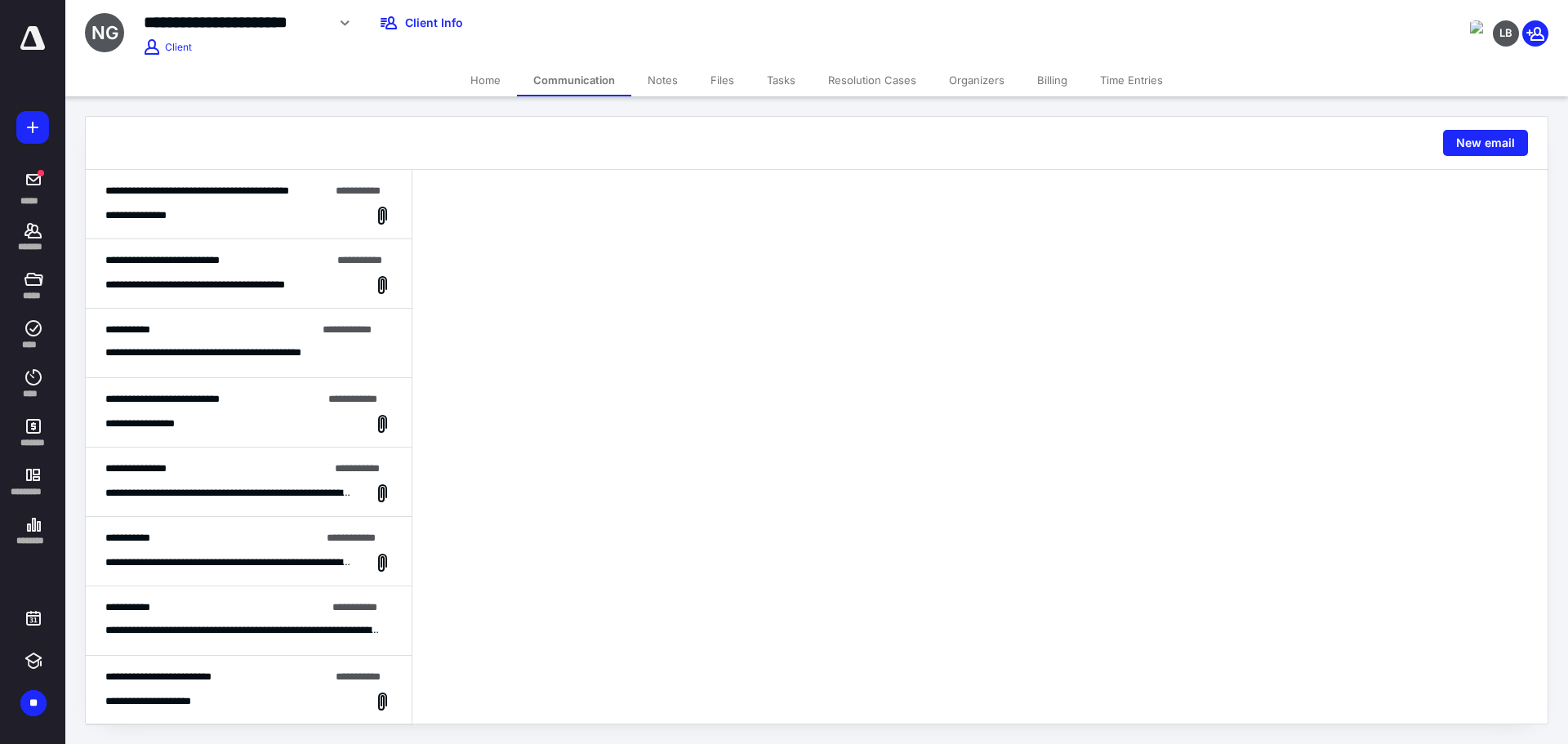 click on "**********" at bounding box center [248, 216] 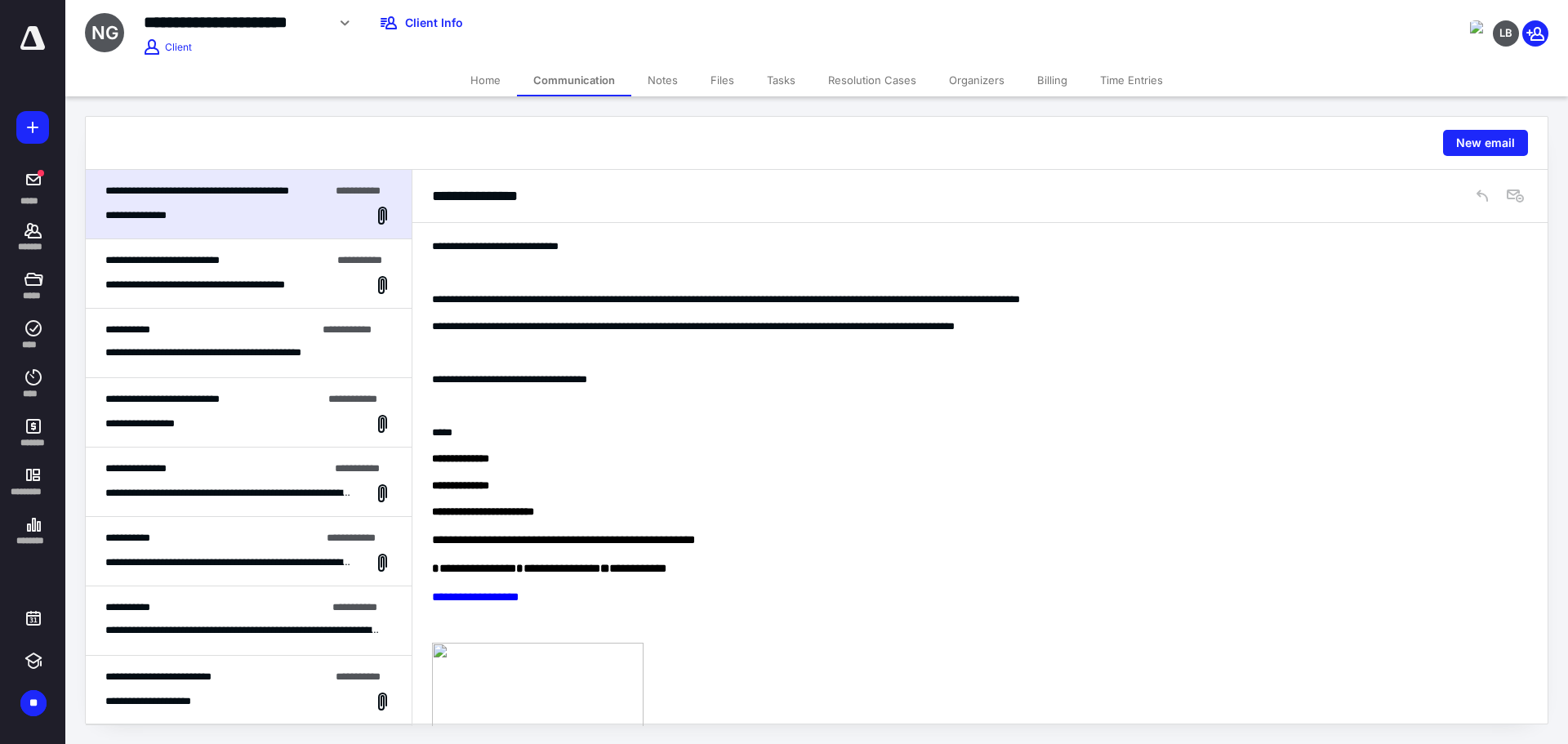 scroll, scrollTop: 0, scrollLeft: 0, axis: both 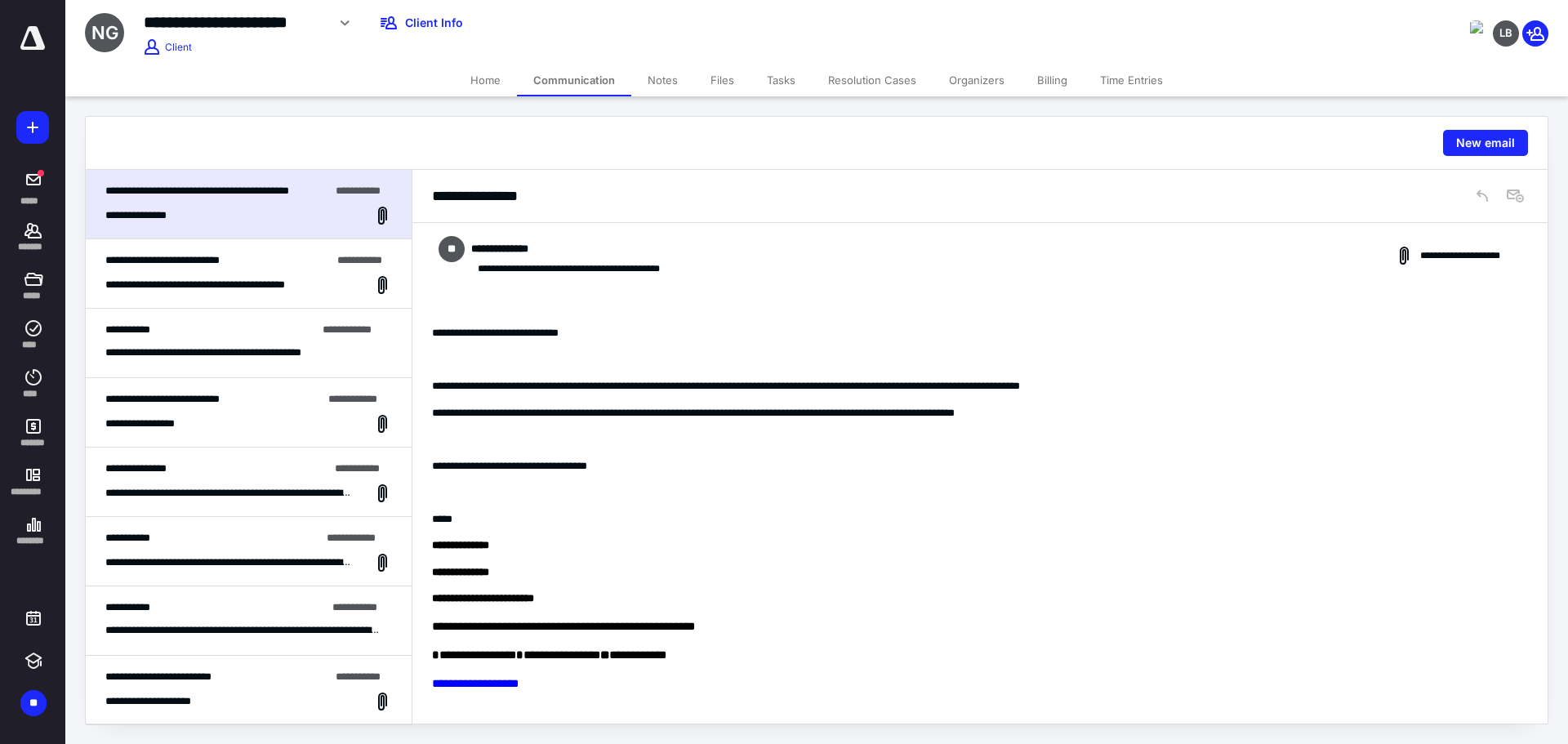 click on "Home" at bounding box center [485, 80] 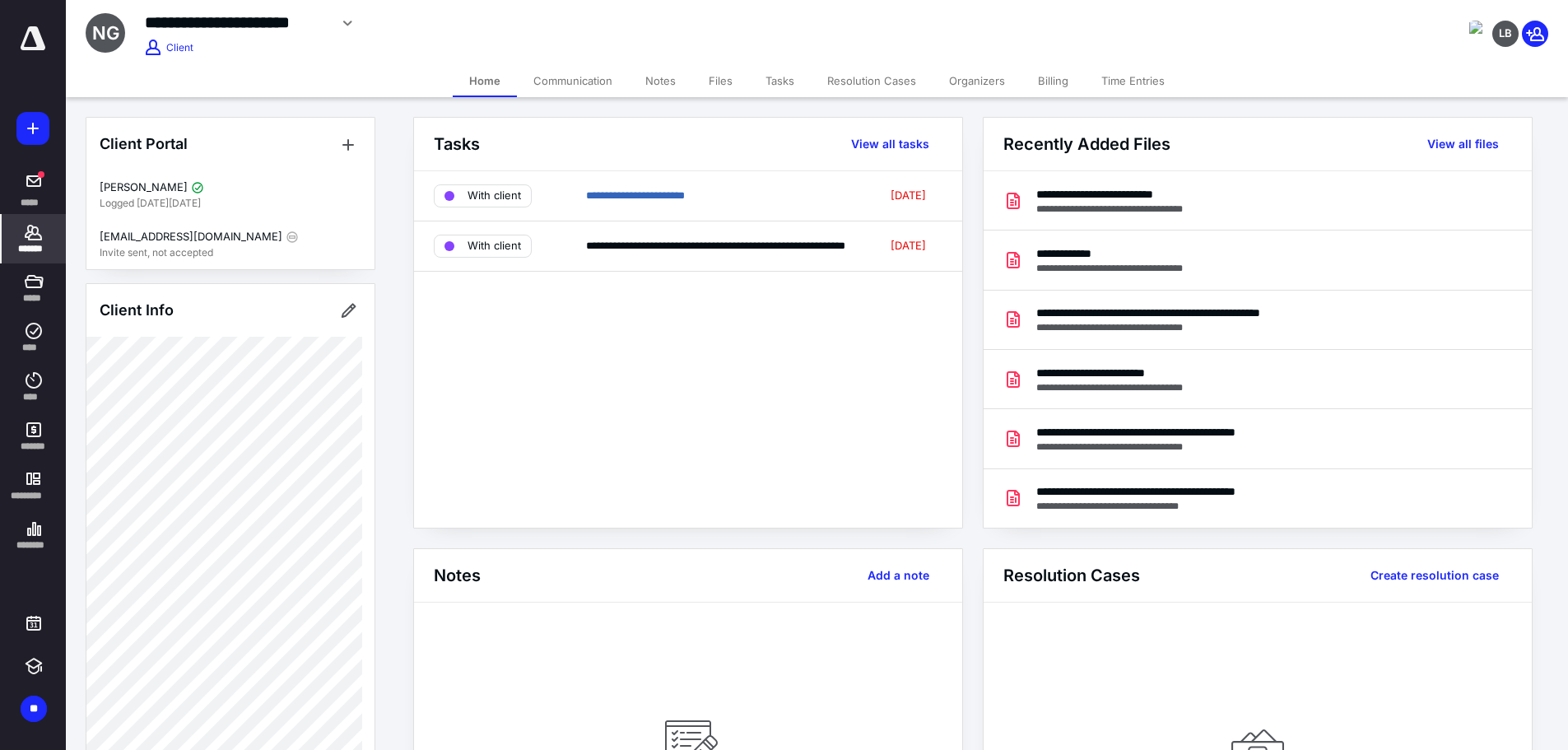 click at bounding box center (33, 39) 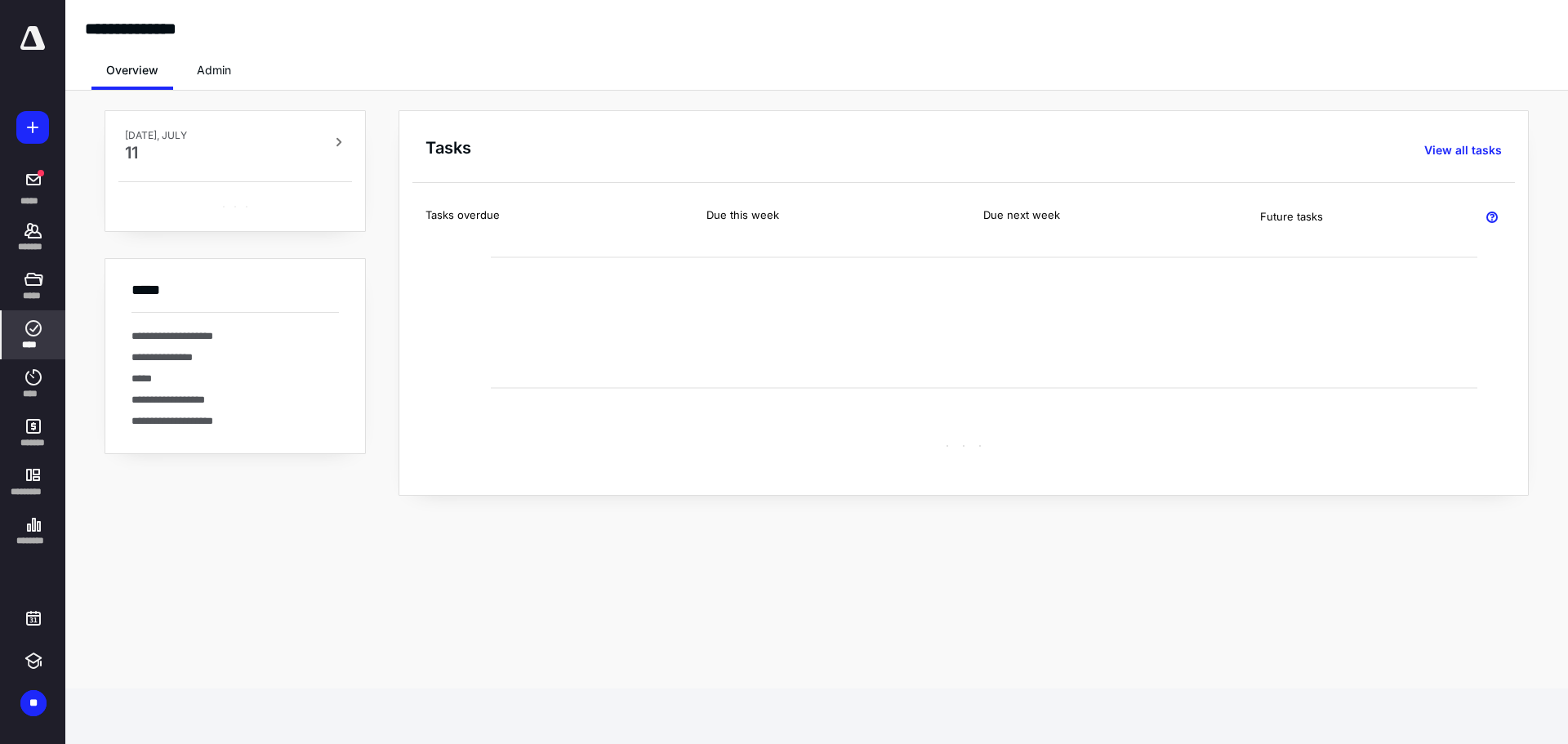 click on "****" at bounding box center [33, 335] 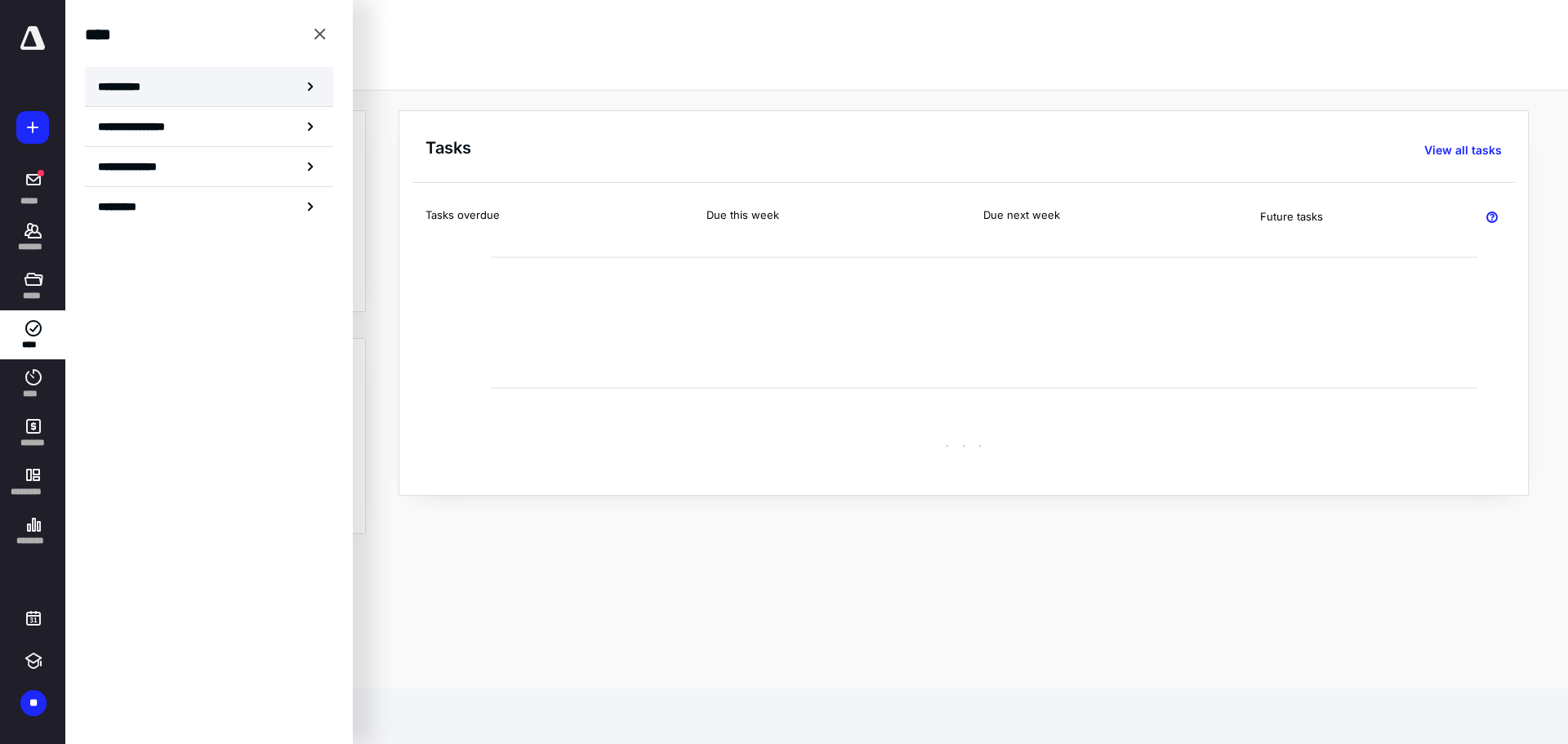click on "**********" at bounding box center [125, 87] 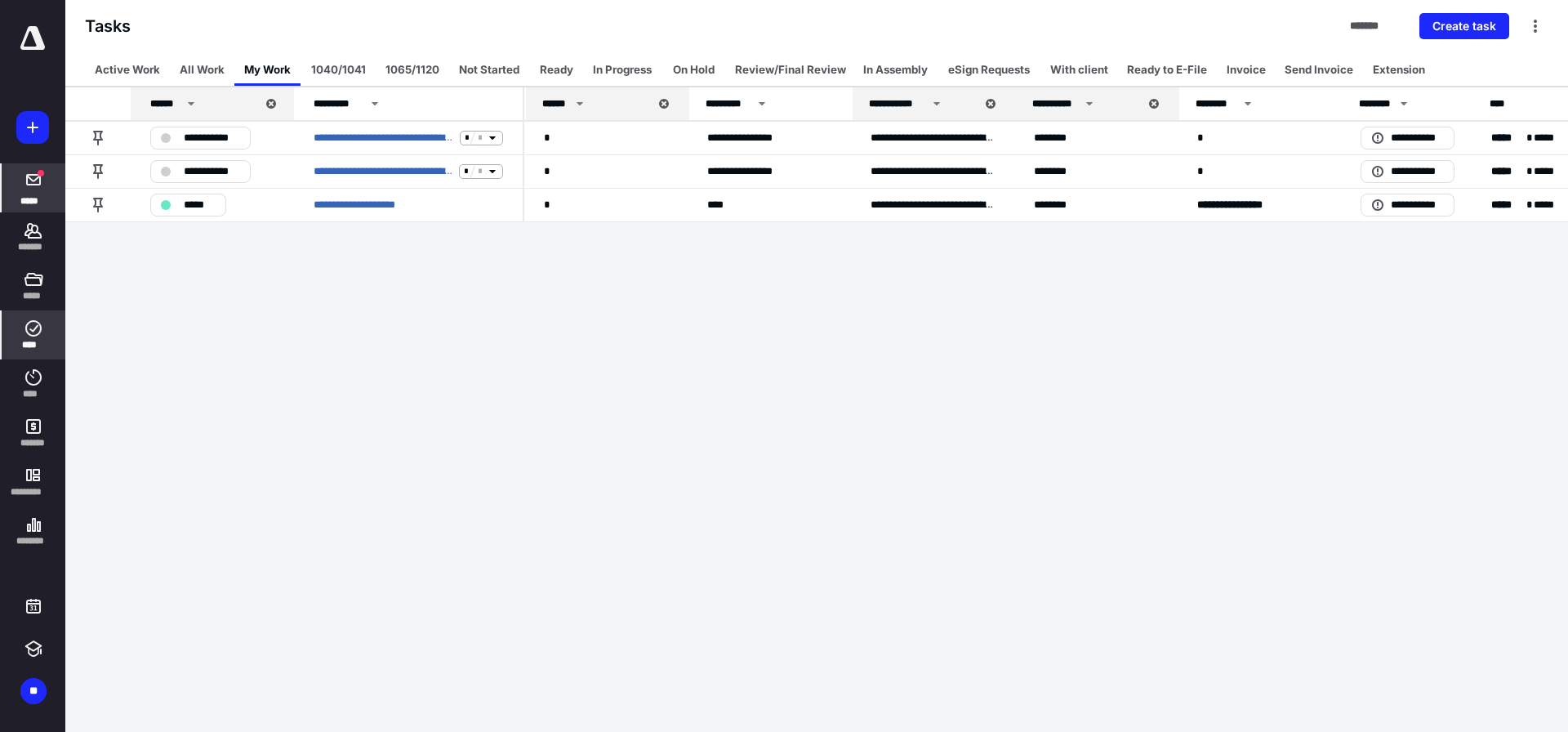 click 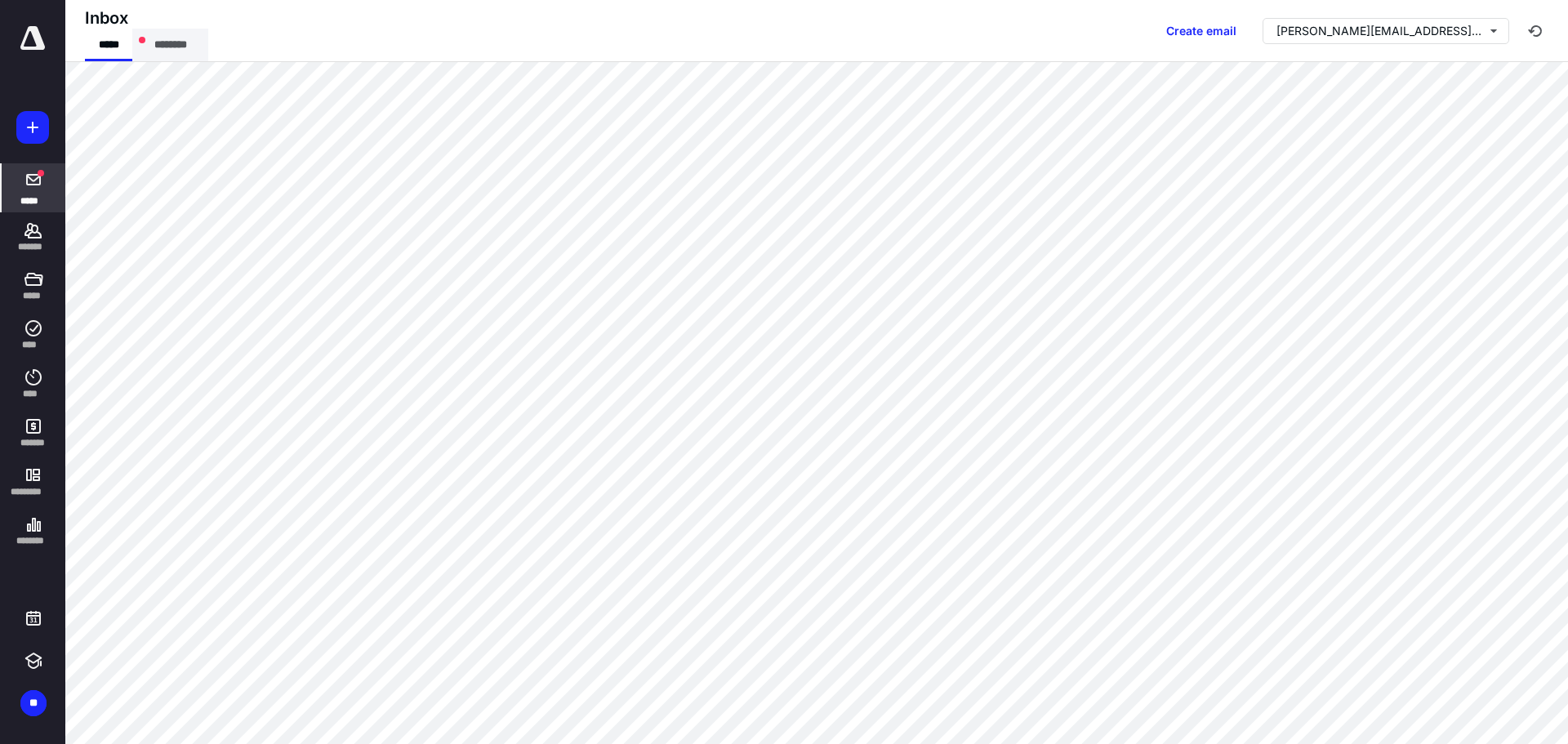click on "********" at bounding box center (170, 45) 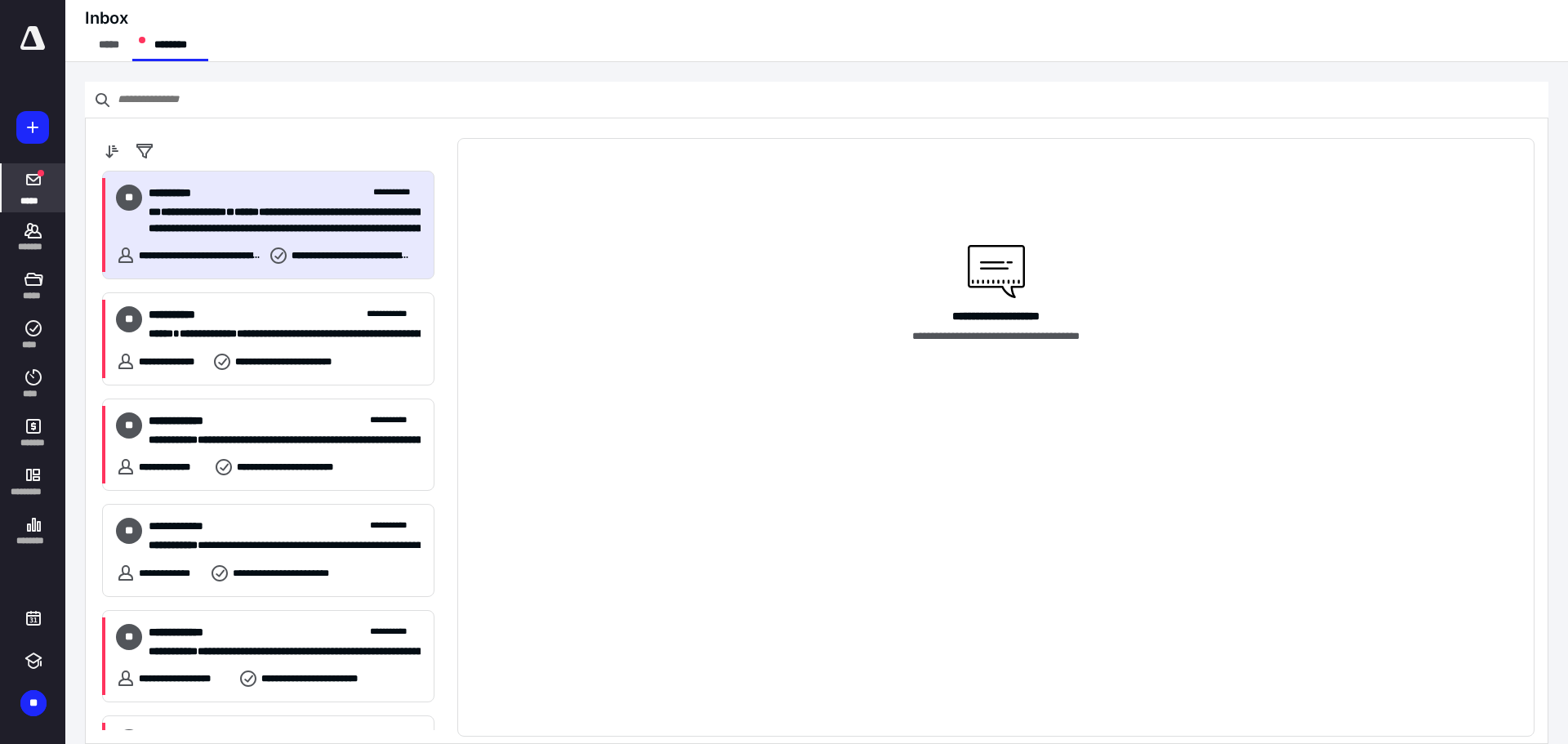 click on "**********" at bounding box center [284, 193] 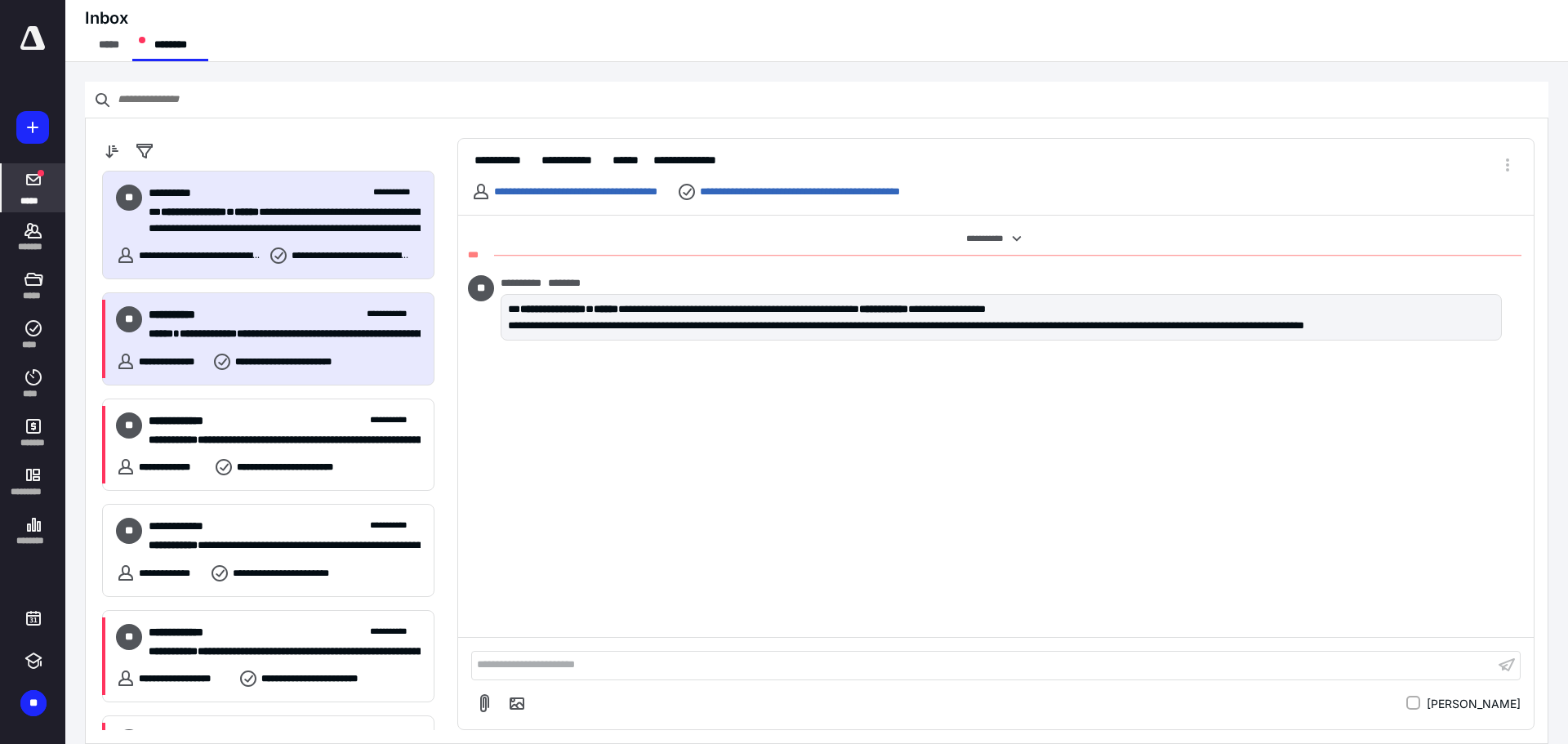 click on "**********" at bounding box center [181, 314] 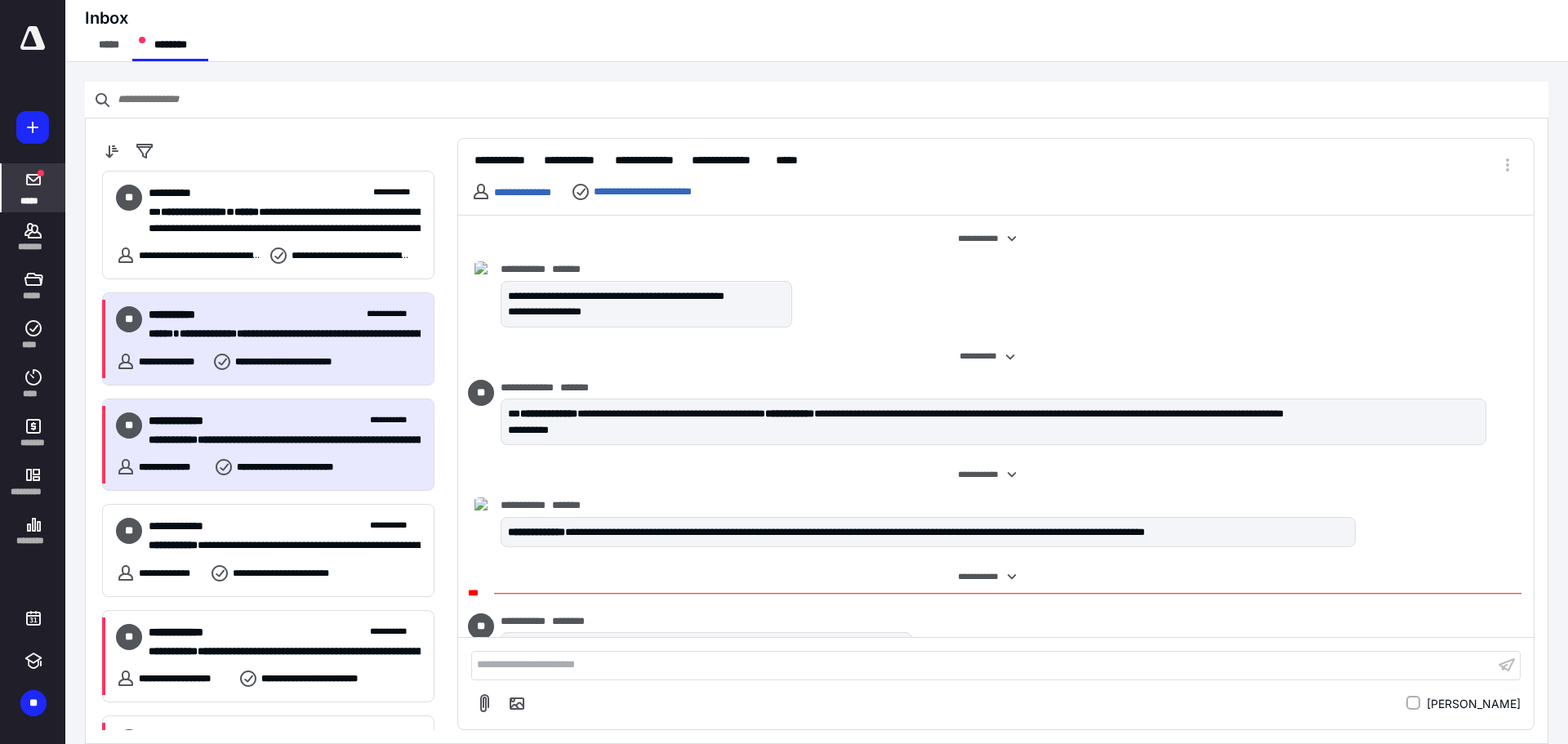 scroll, scrollTop: 62, scrollLeft: 0, axis: vertical 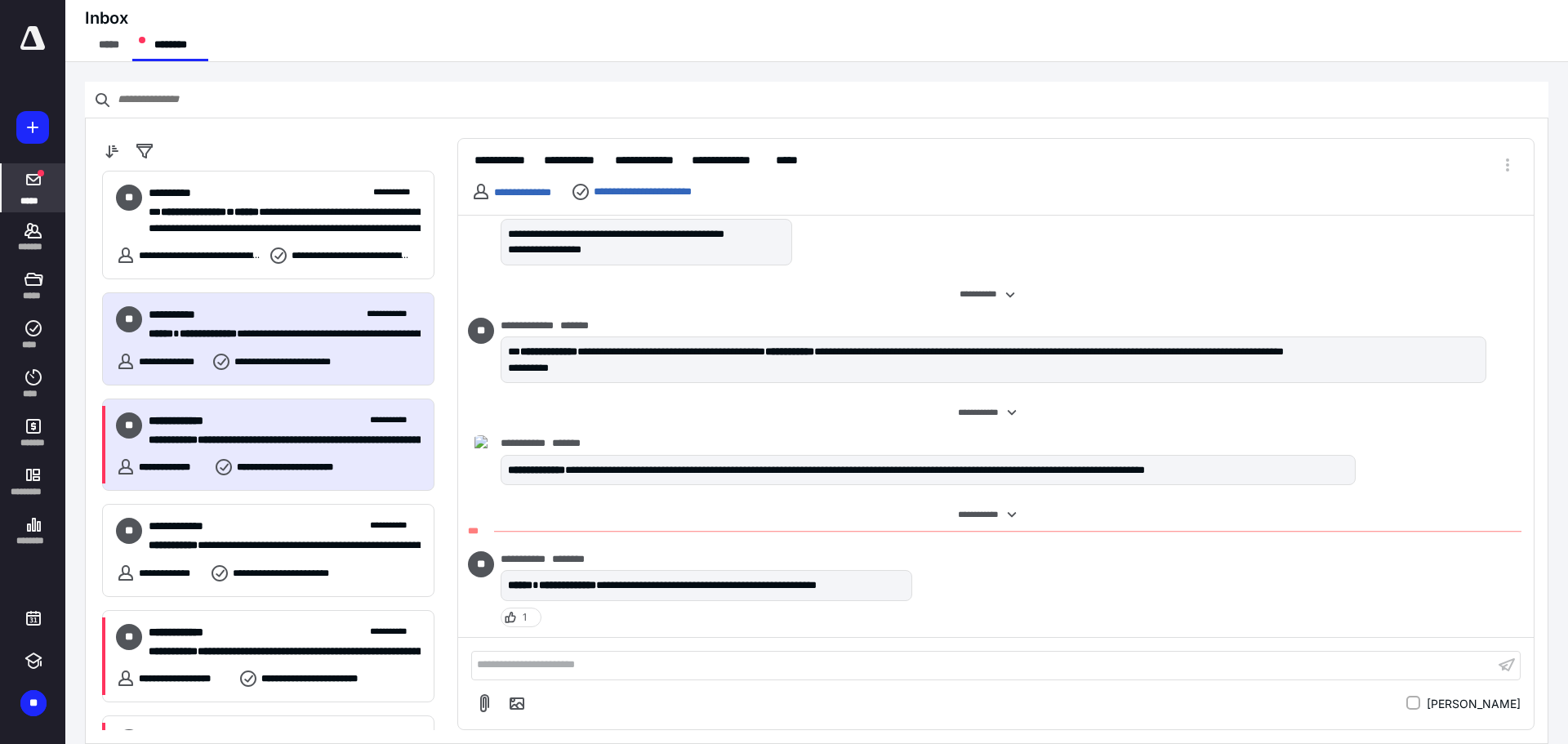 click on "**********" at bounding box center [284, 421] 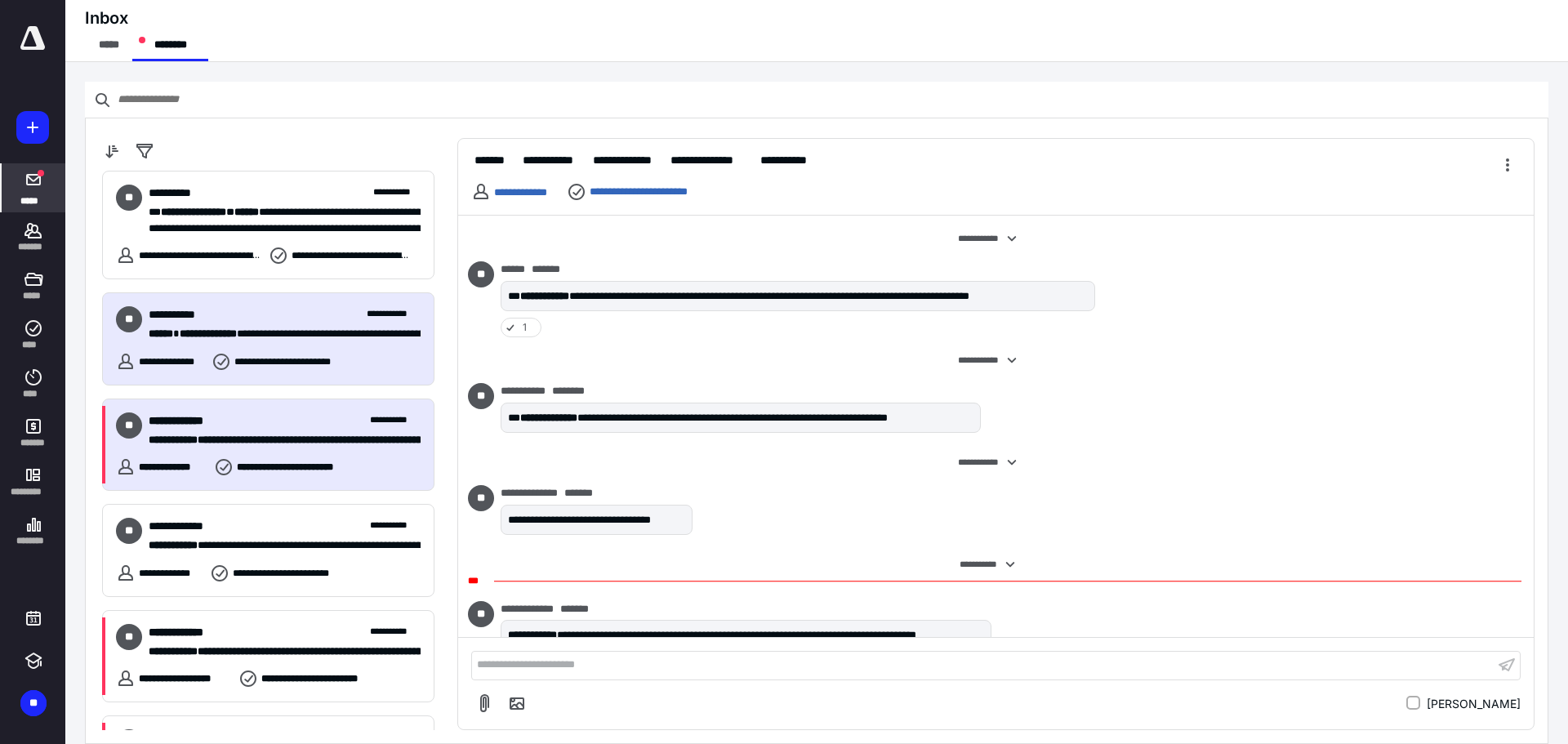 scroll, scrollTop: 50, scrollLeft: 0, axis: vertical 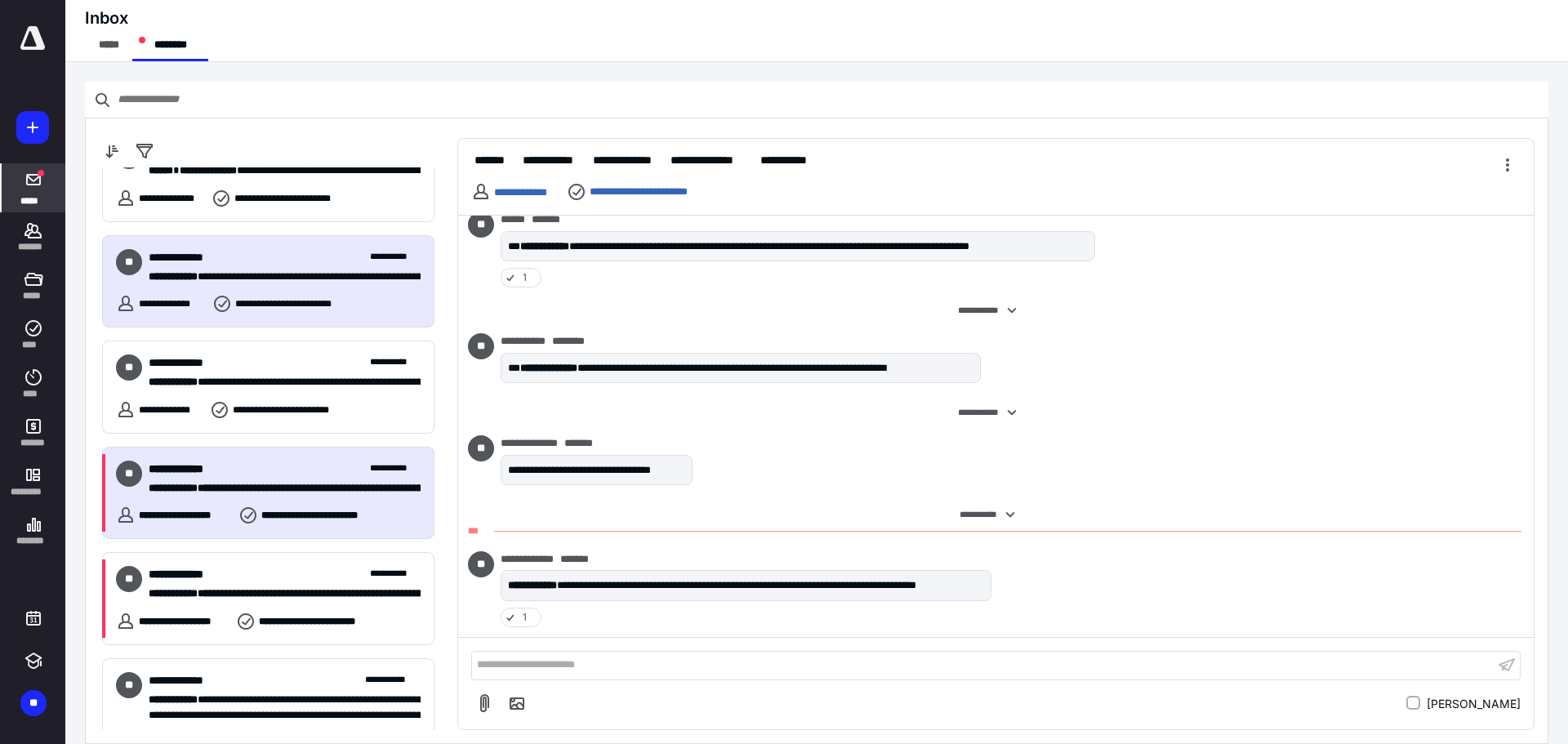 click on "**********" at bounding box center [284, 479] 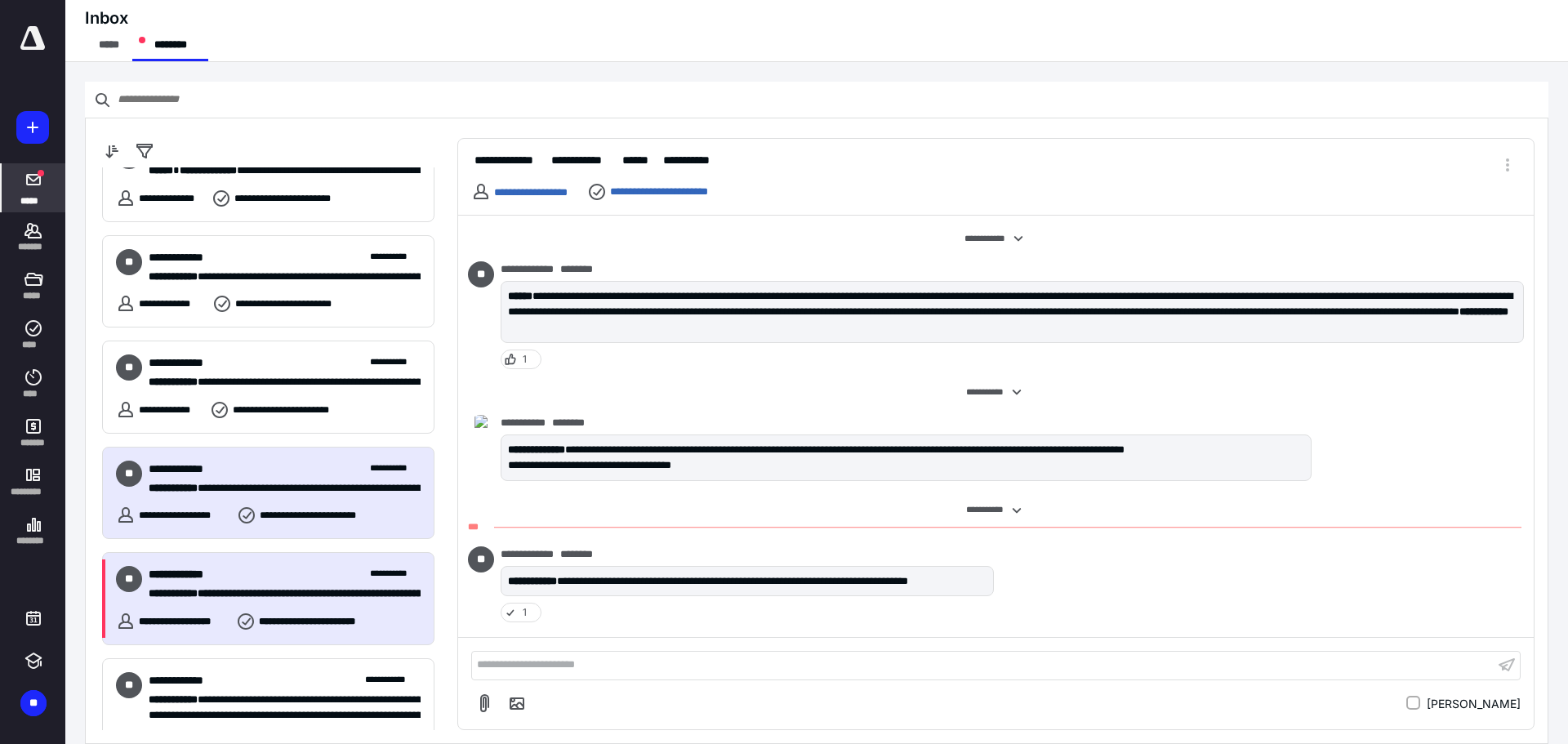 click on "**********" at bounding box center [268, 599] 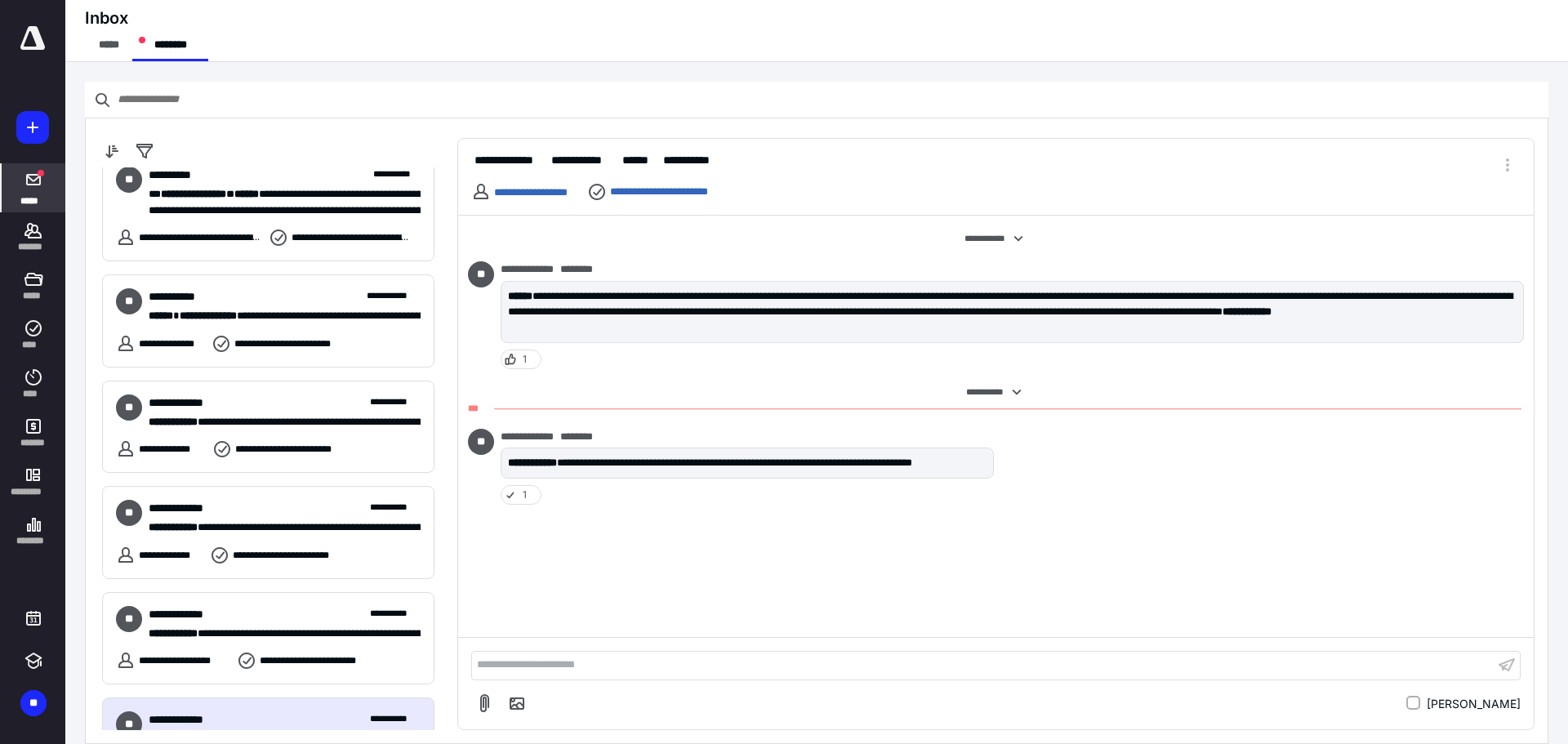 scroll, scrollTop: 0, scrollLeft: 0, axis: both 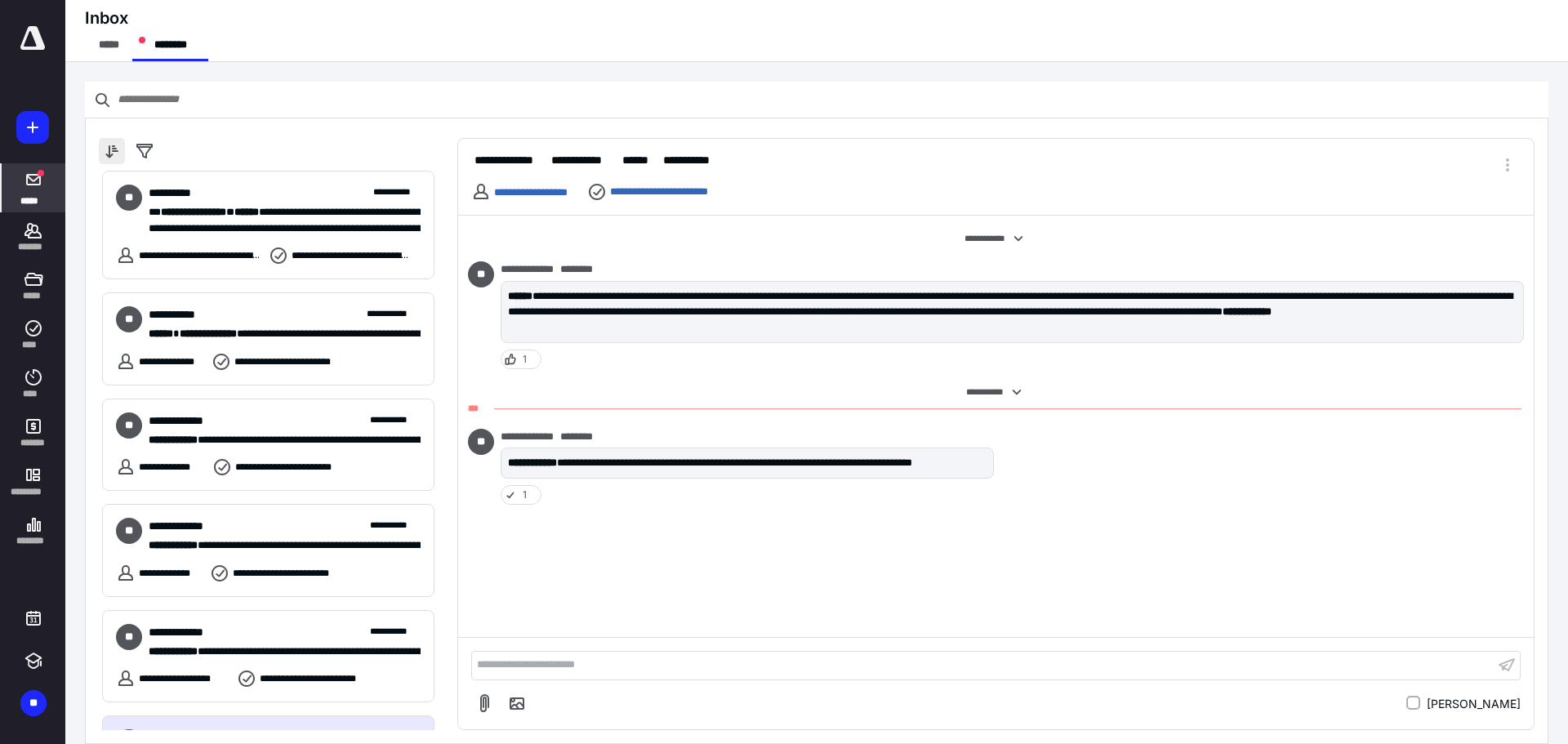 click at bounding box center [112, 151] 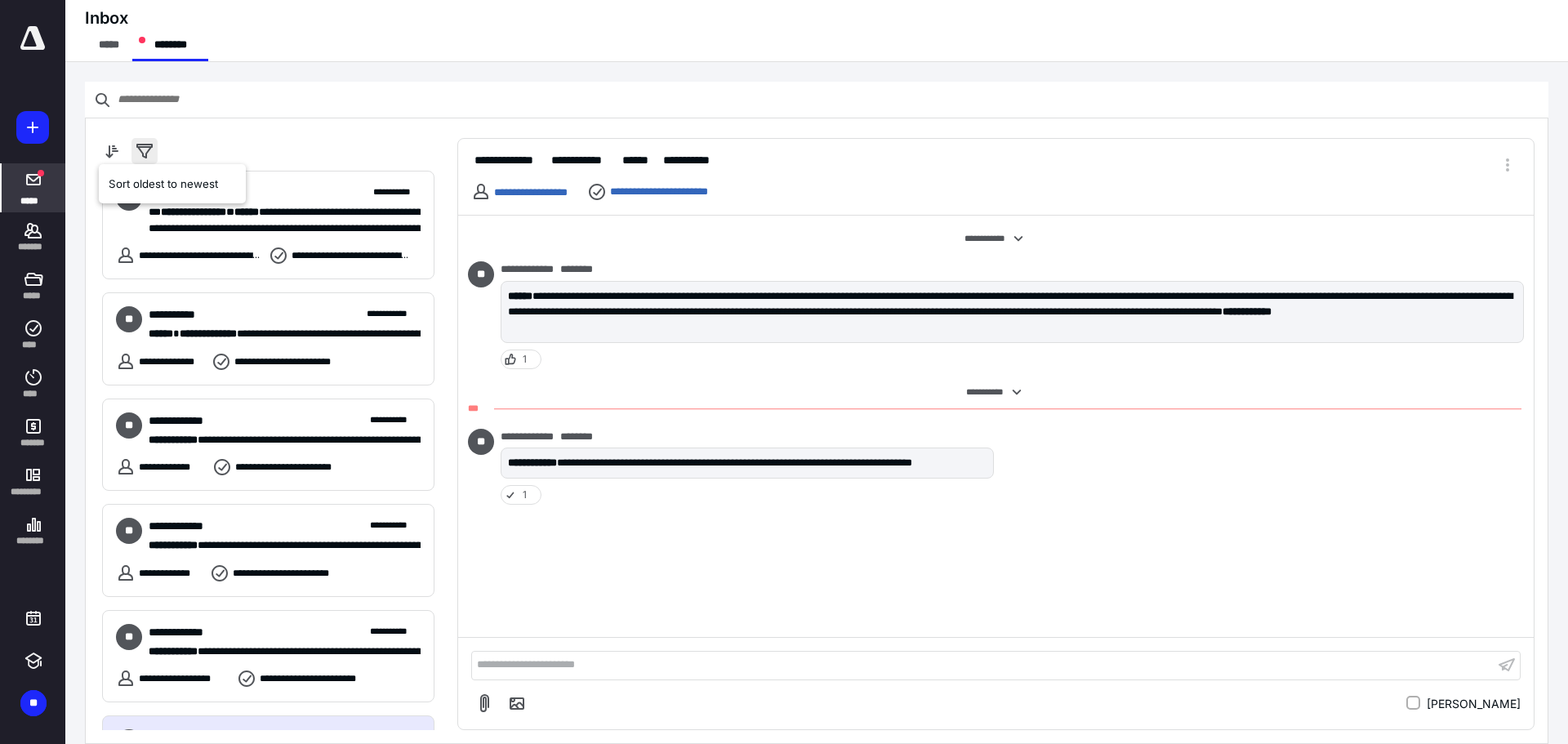 click at bounding box center [145, 151] 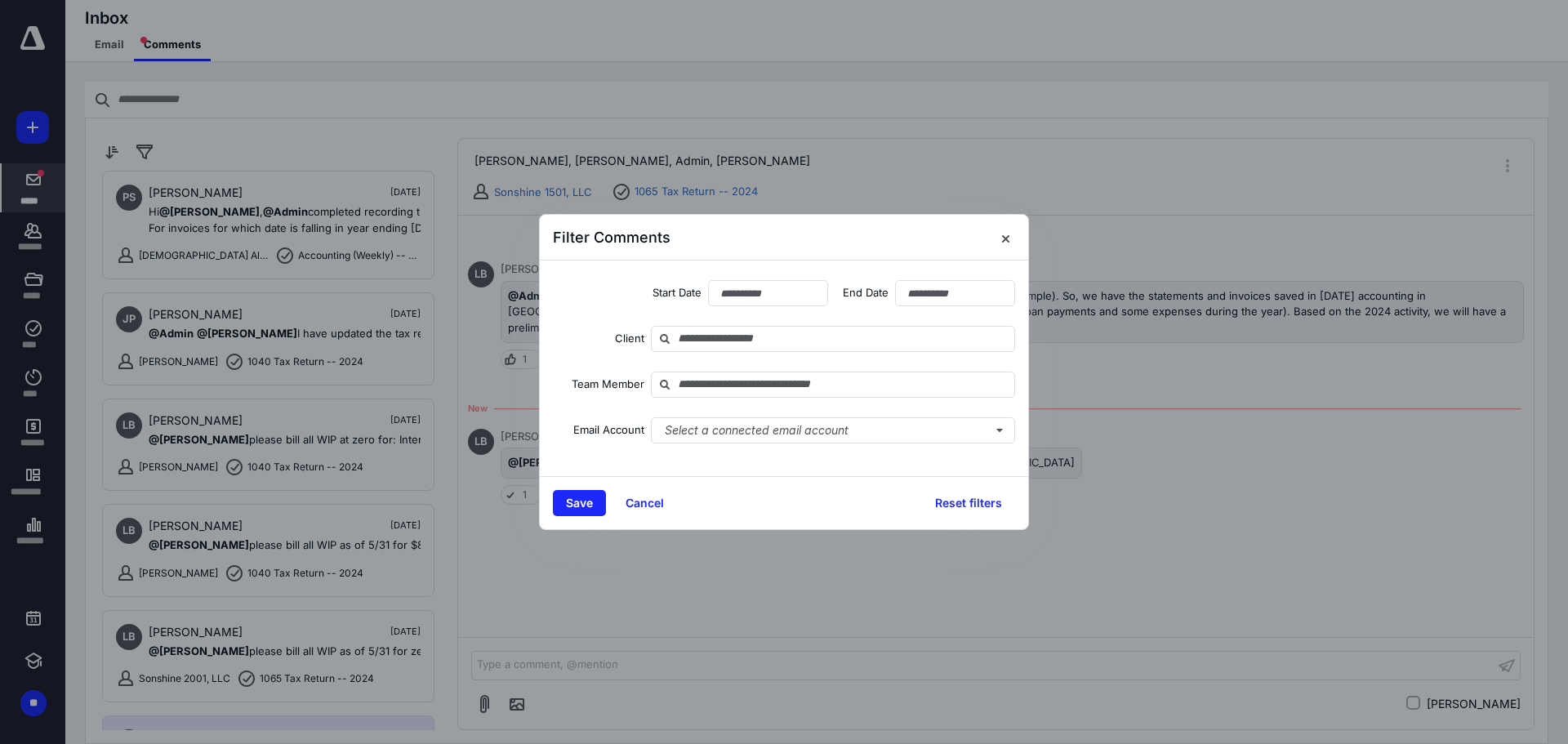 drag, startPoint x: 1013, startPoint y: 238, endPoint x: 760, endPoint y: 222, distance: 253.50542 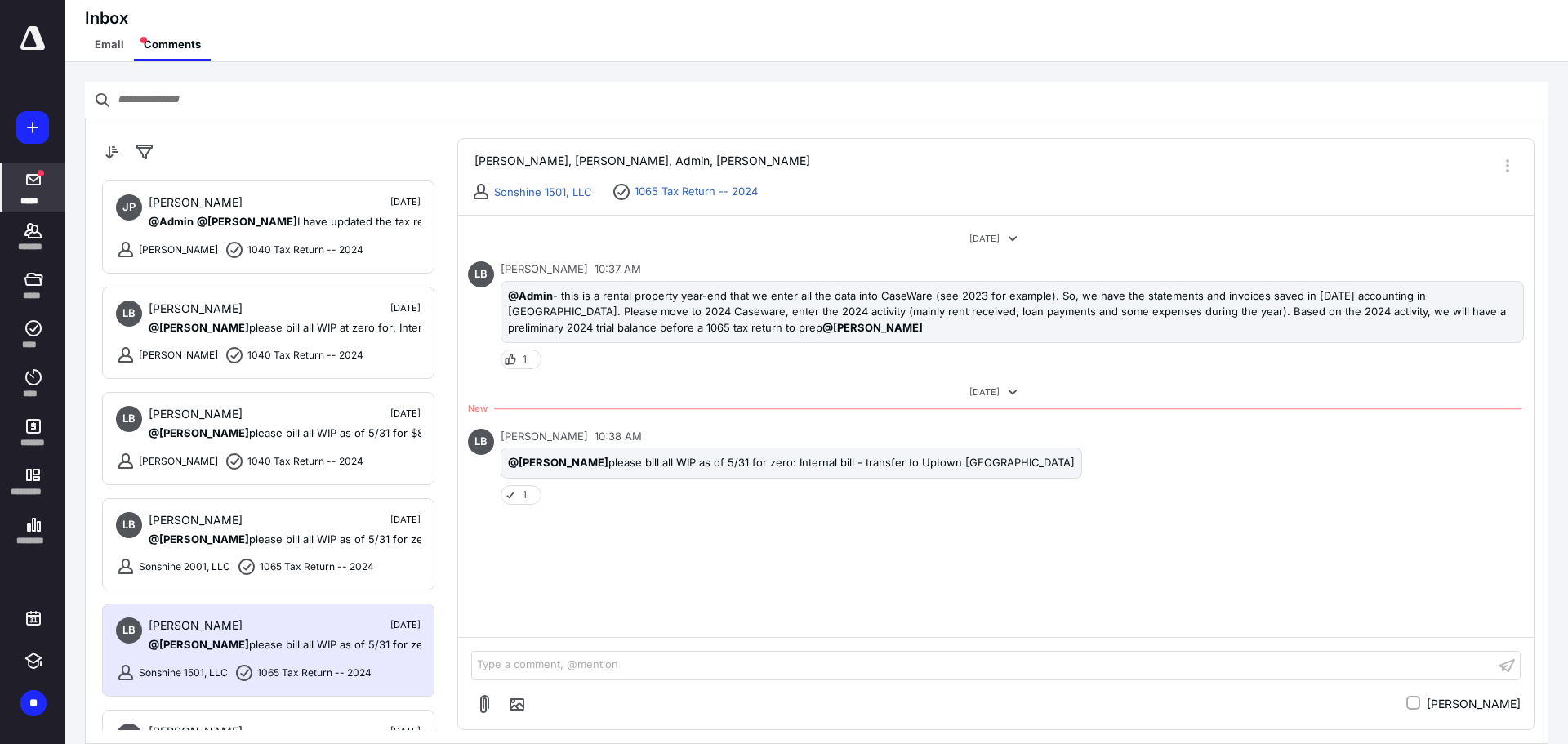 scroll, scrollTop: 0, scrollLeft: 0, axis: both 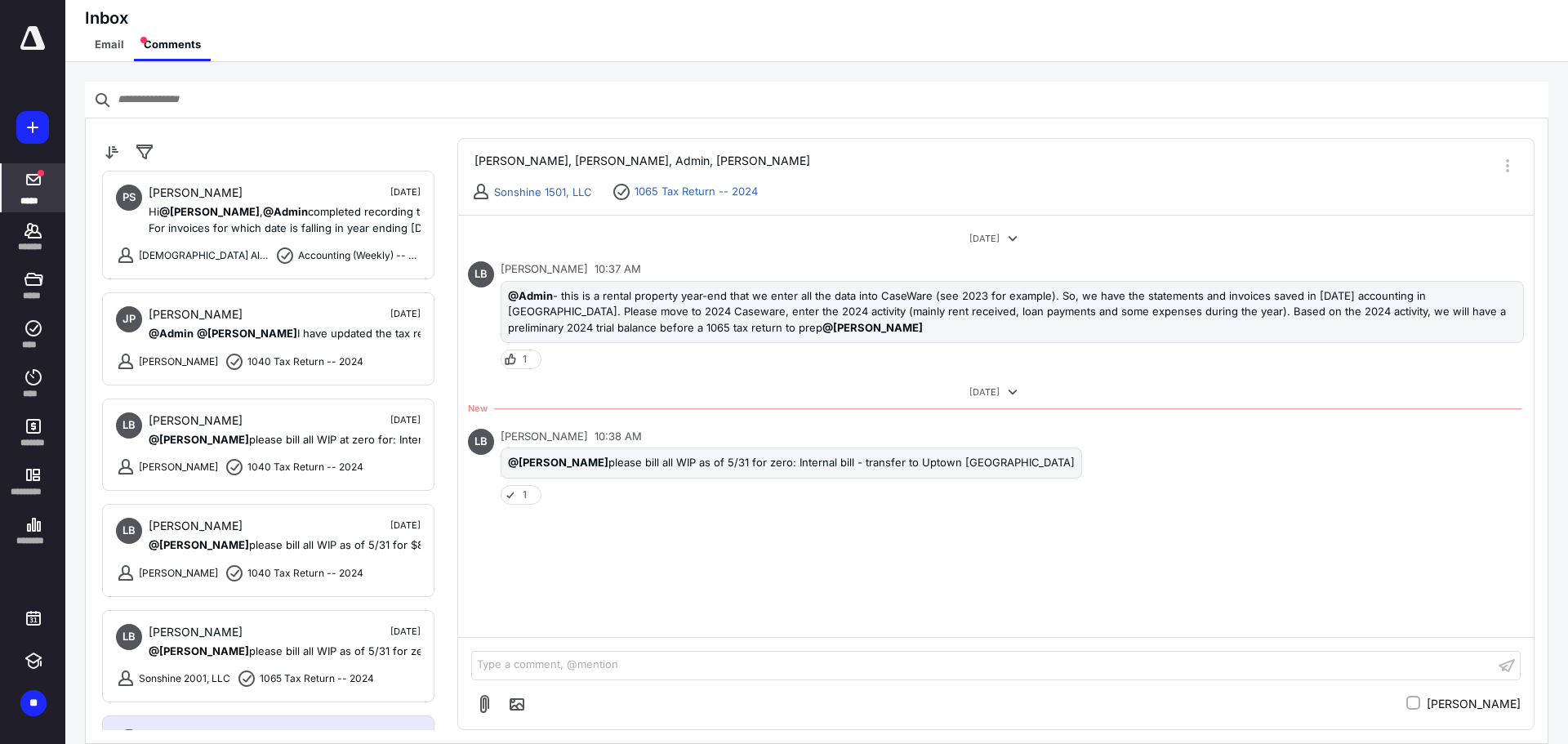 click at bounding box center [33, 38] 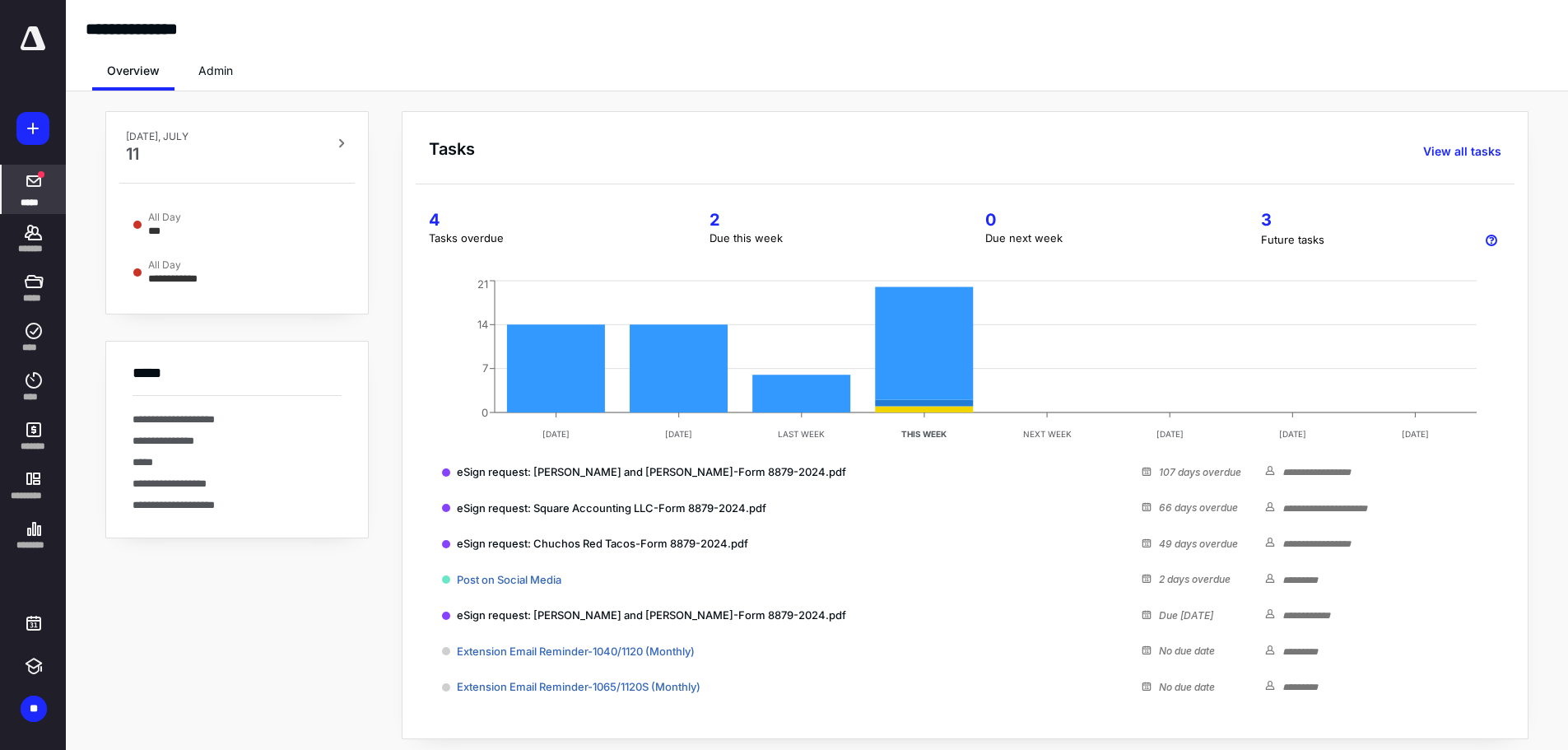 click at bounding box center [34, 181] 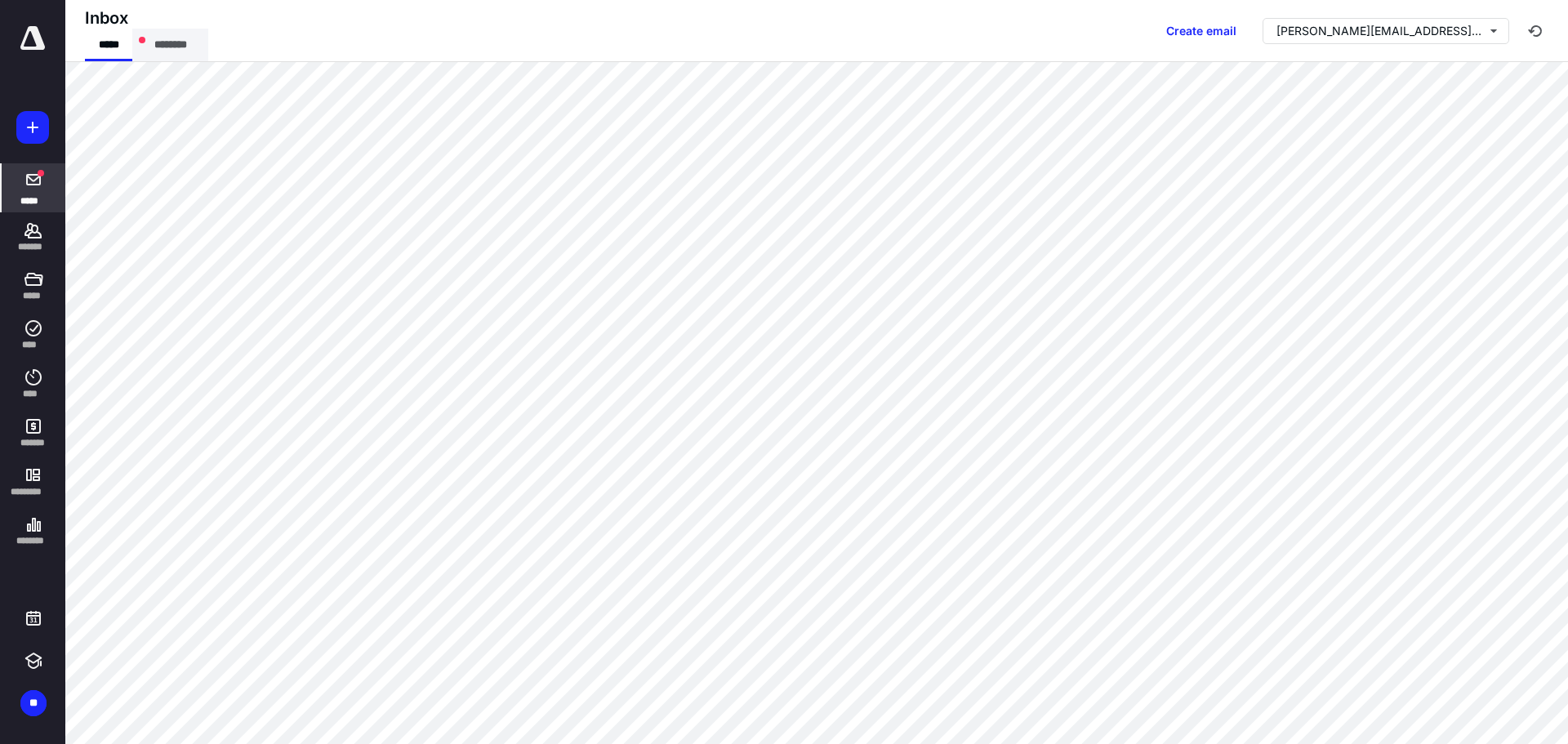 click on "********" at bounding box center (170, 45) 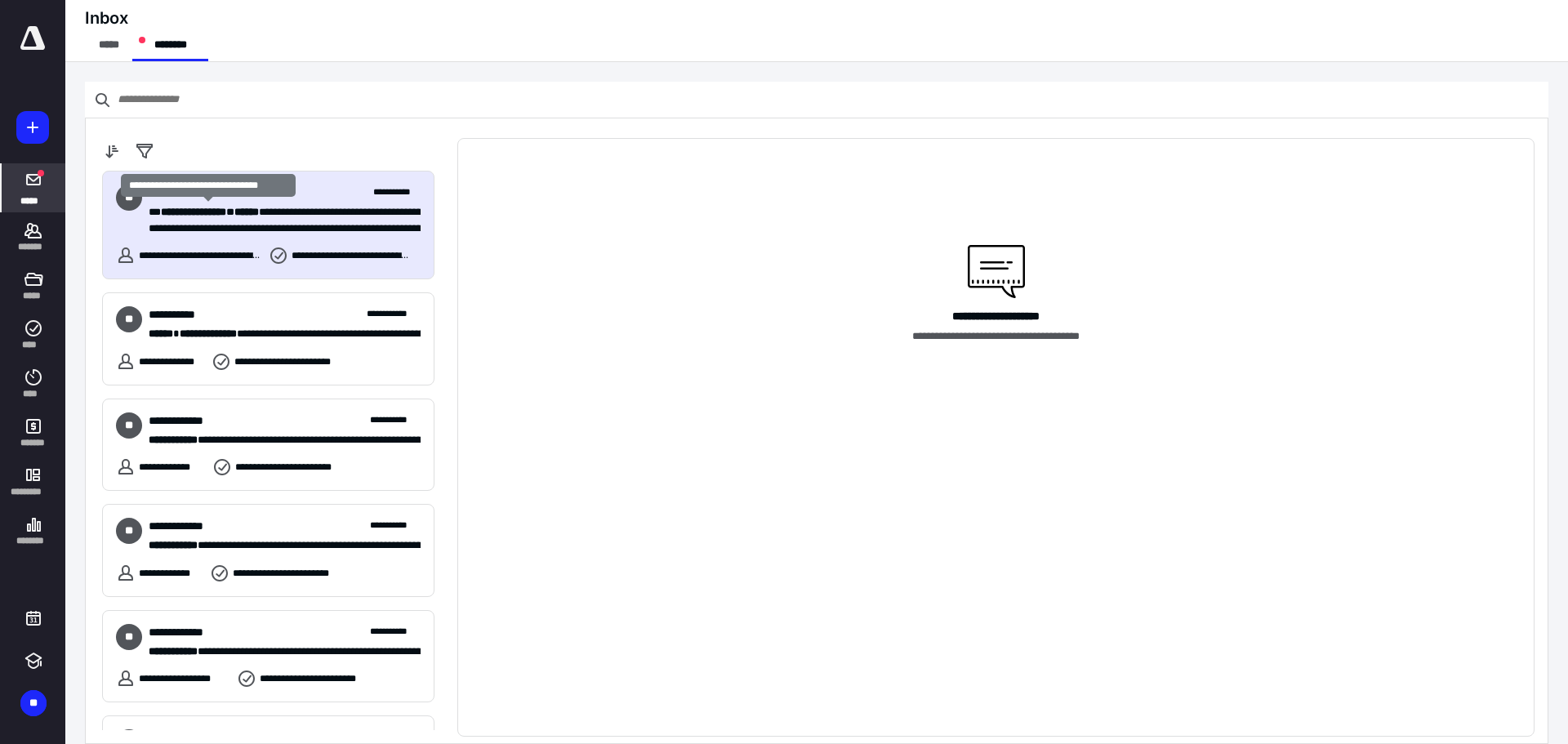 click on "**********" at bounding box center [194, 212] 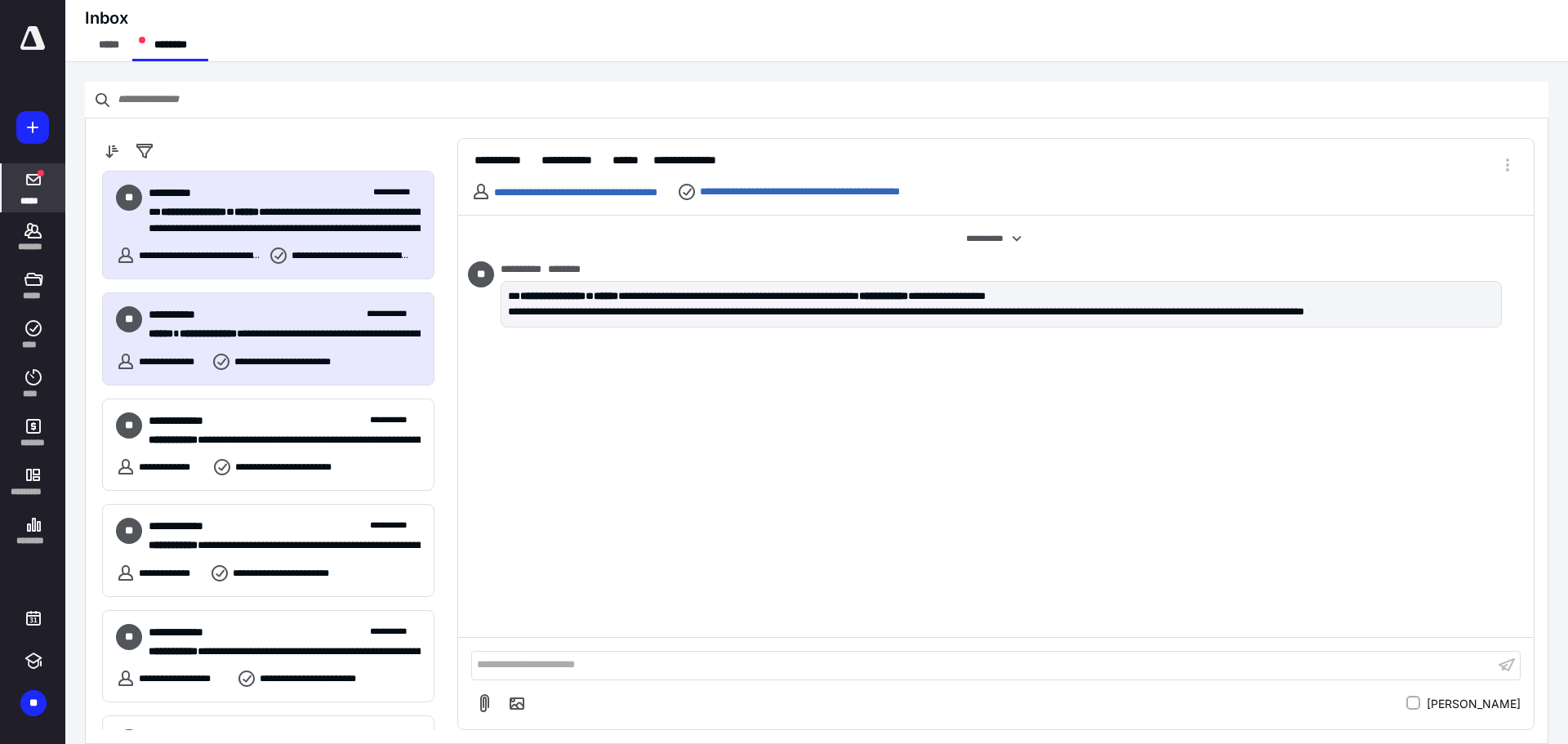 click on "**********" at bounding box center [208, 333] 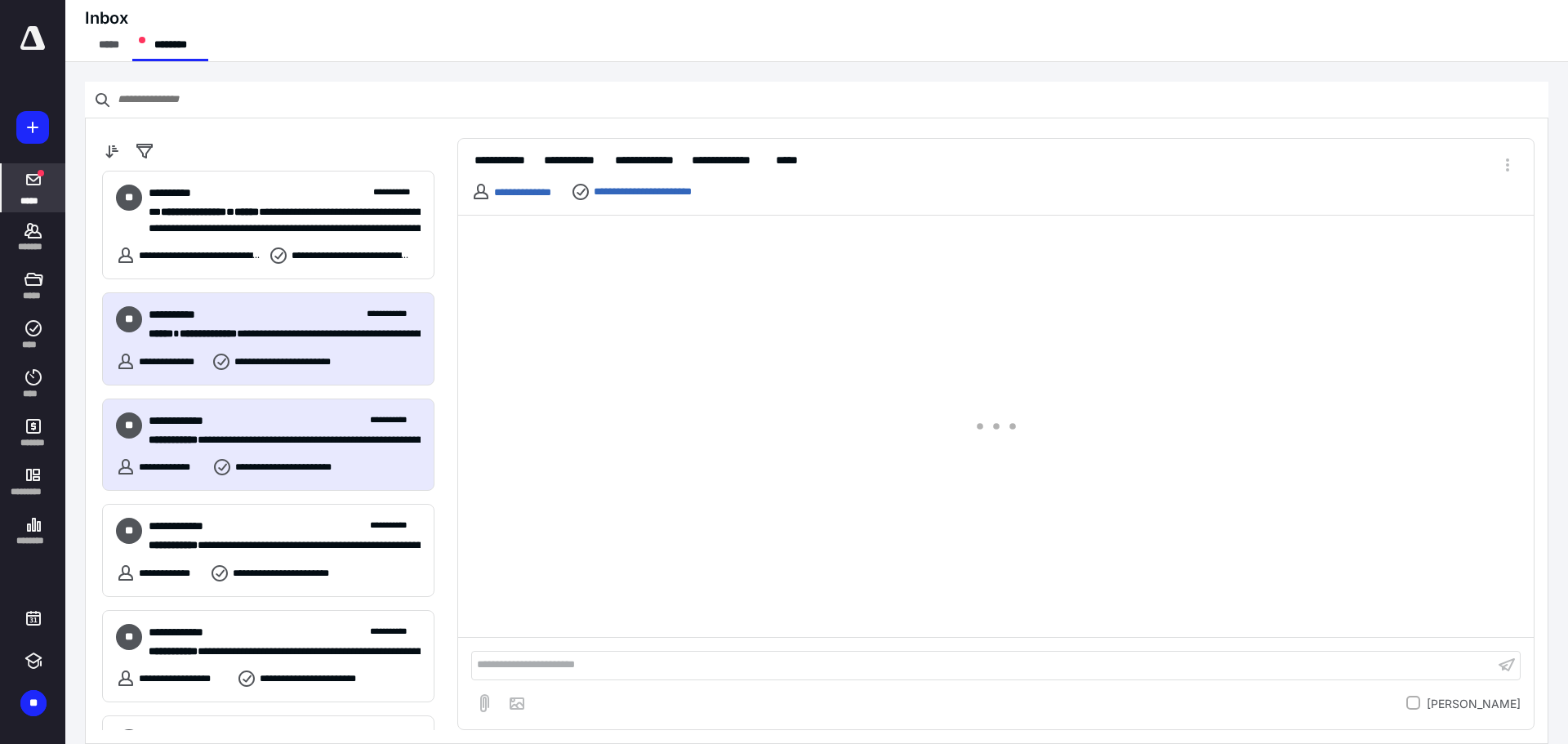 click 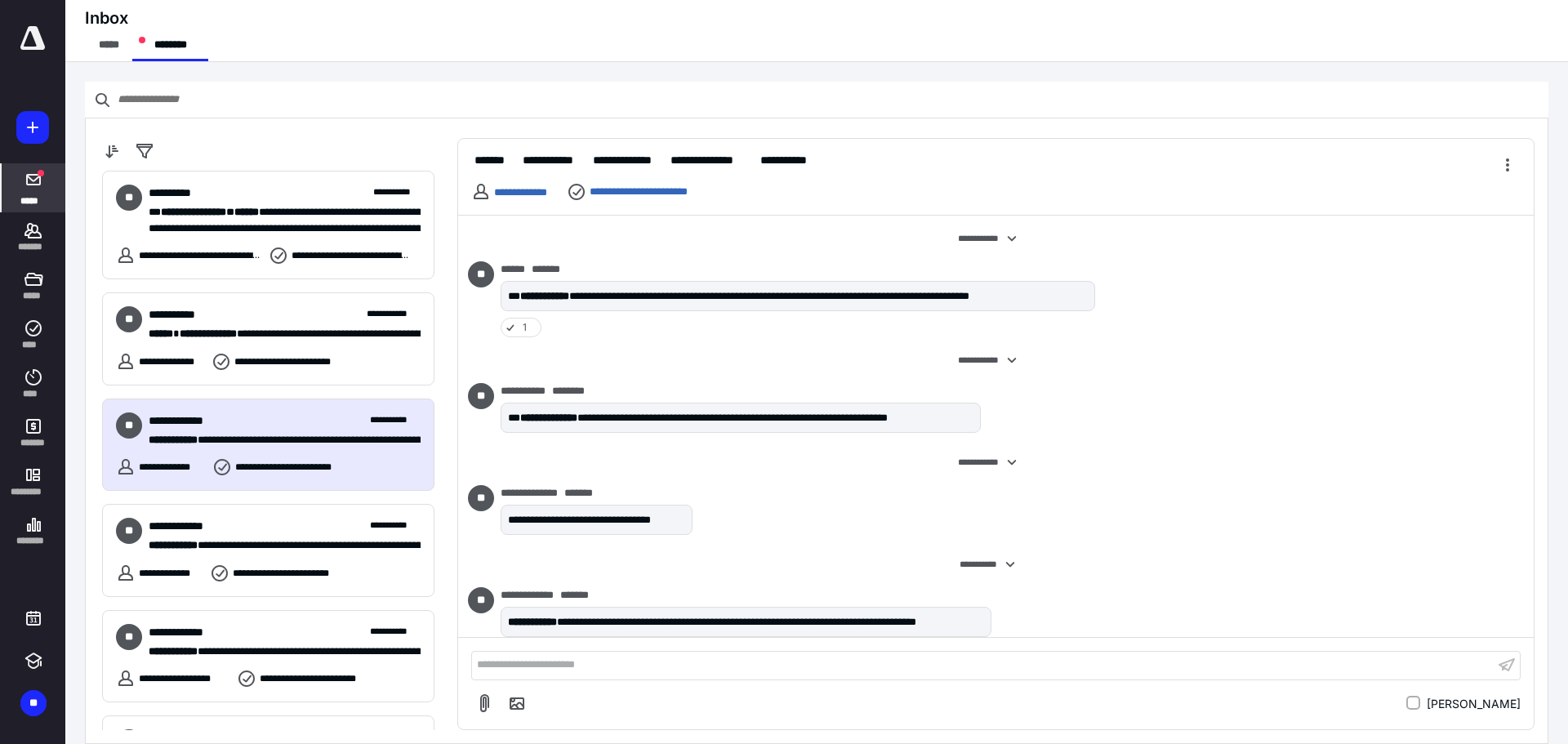 scroll, scrollTop: 163, scrollLeft: 0, axis: vertical 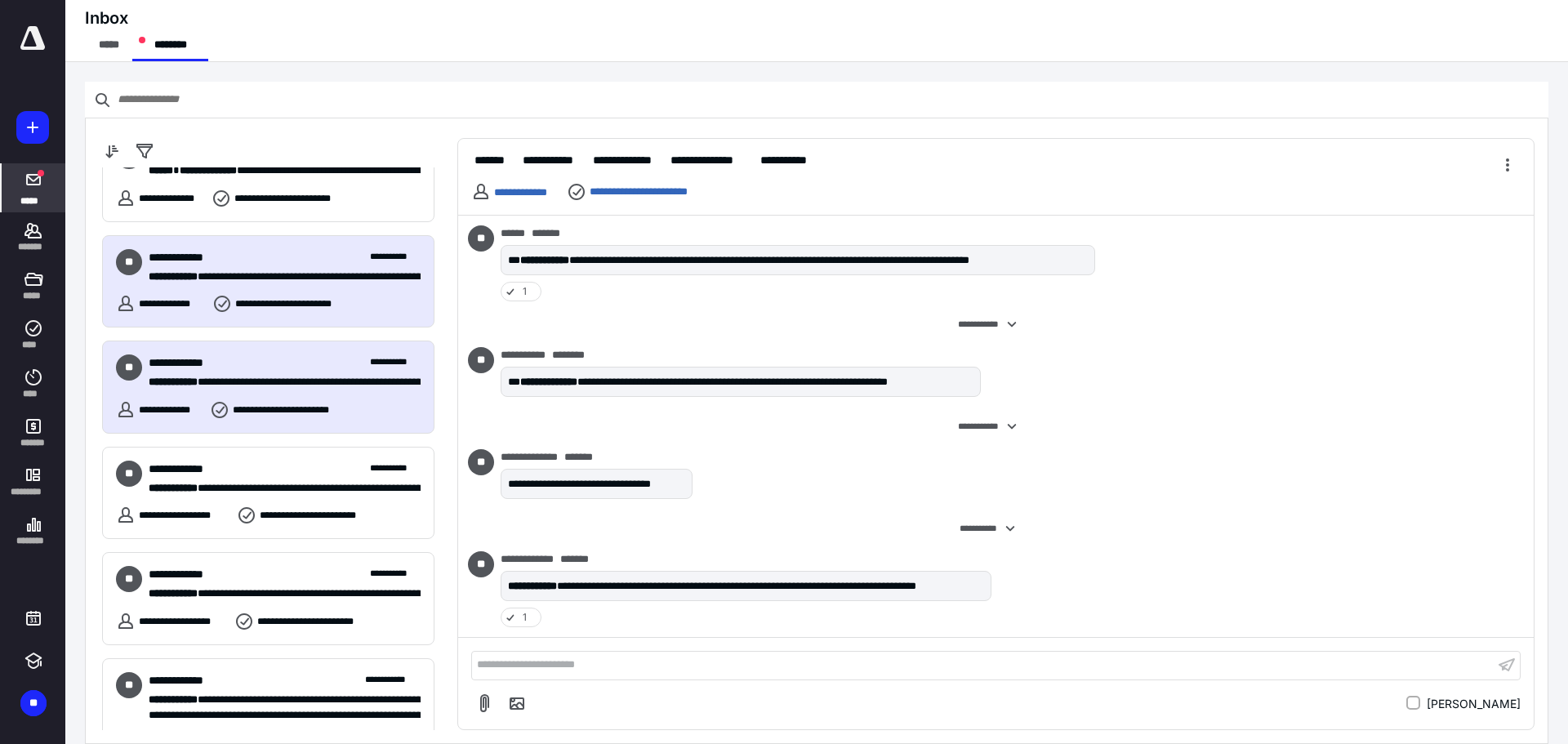 click on "**********" at bounding box center [284, 372] 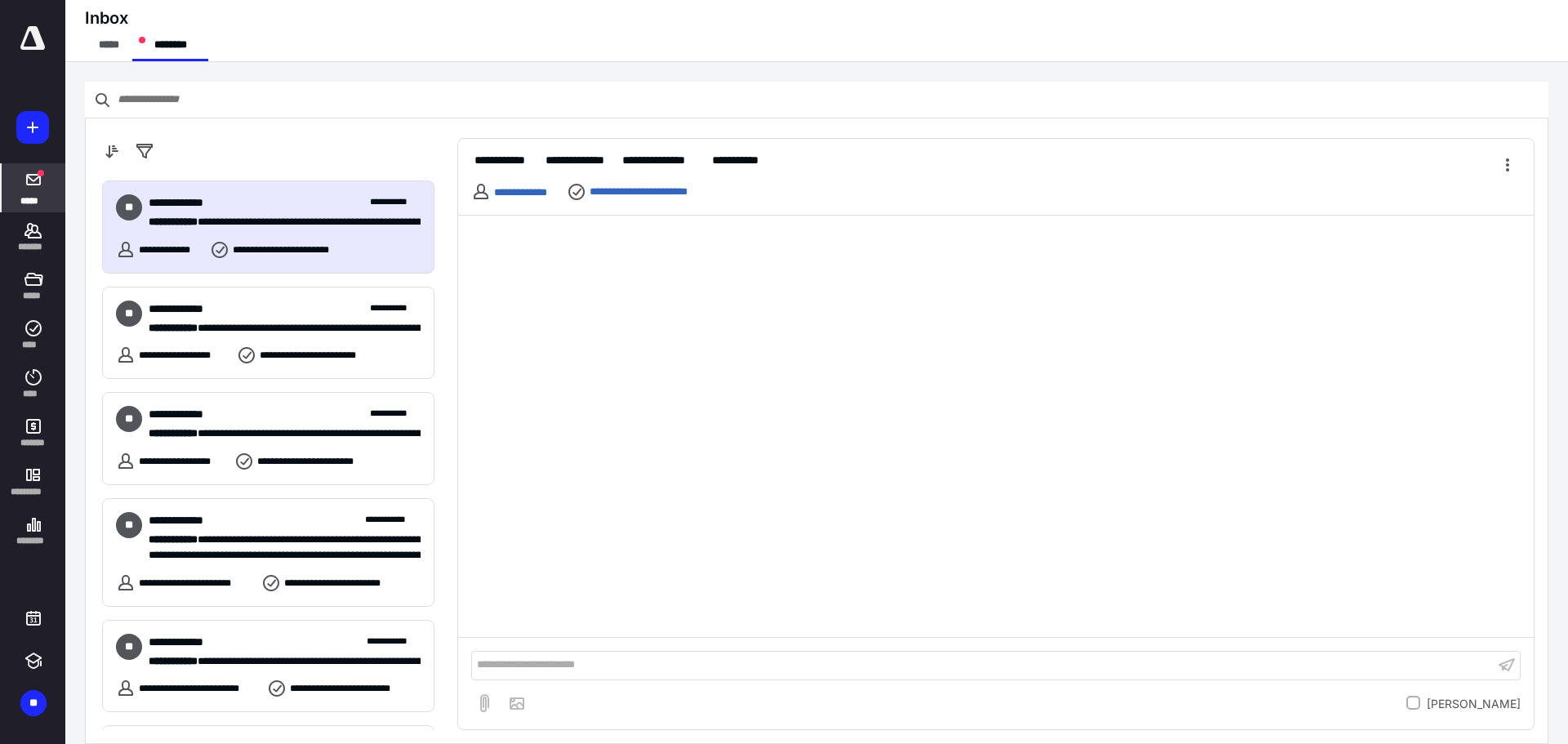 scroll, scrollTop: 327, scrollLeft: 0, axis: vertical 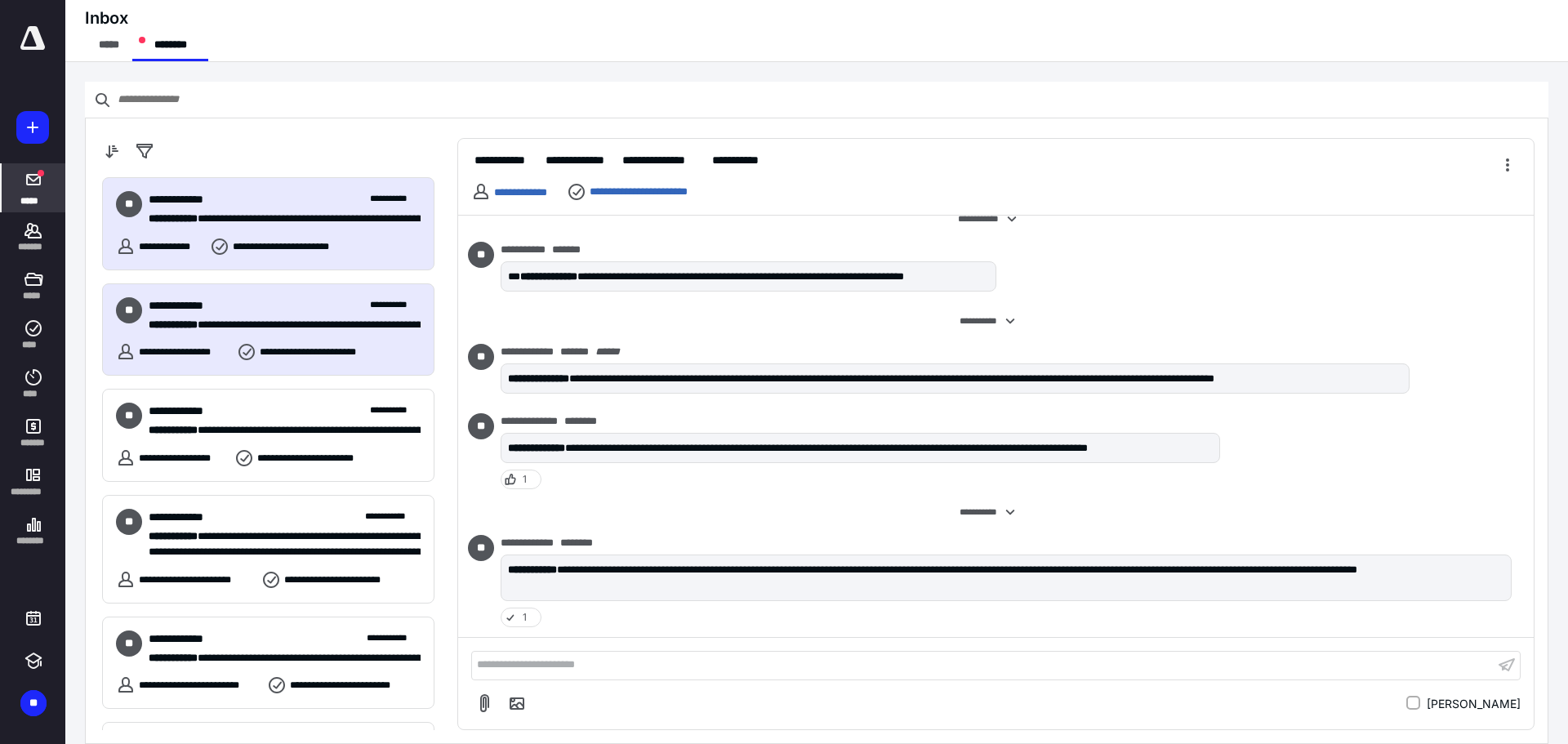 click on "**********" at bounding box center (316, 352) 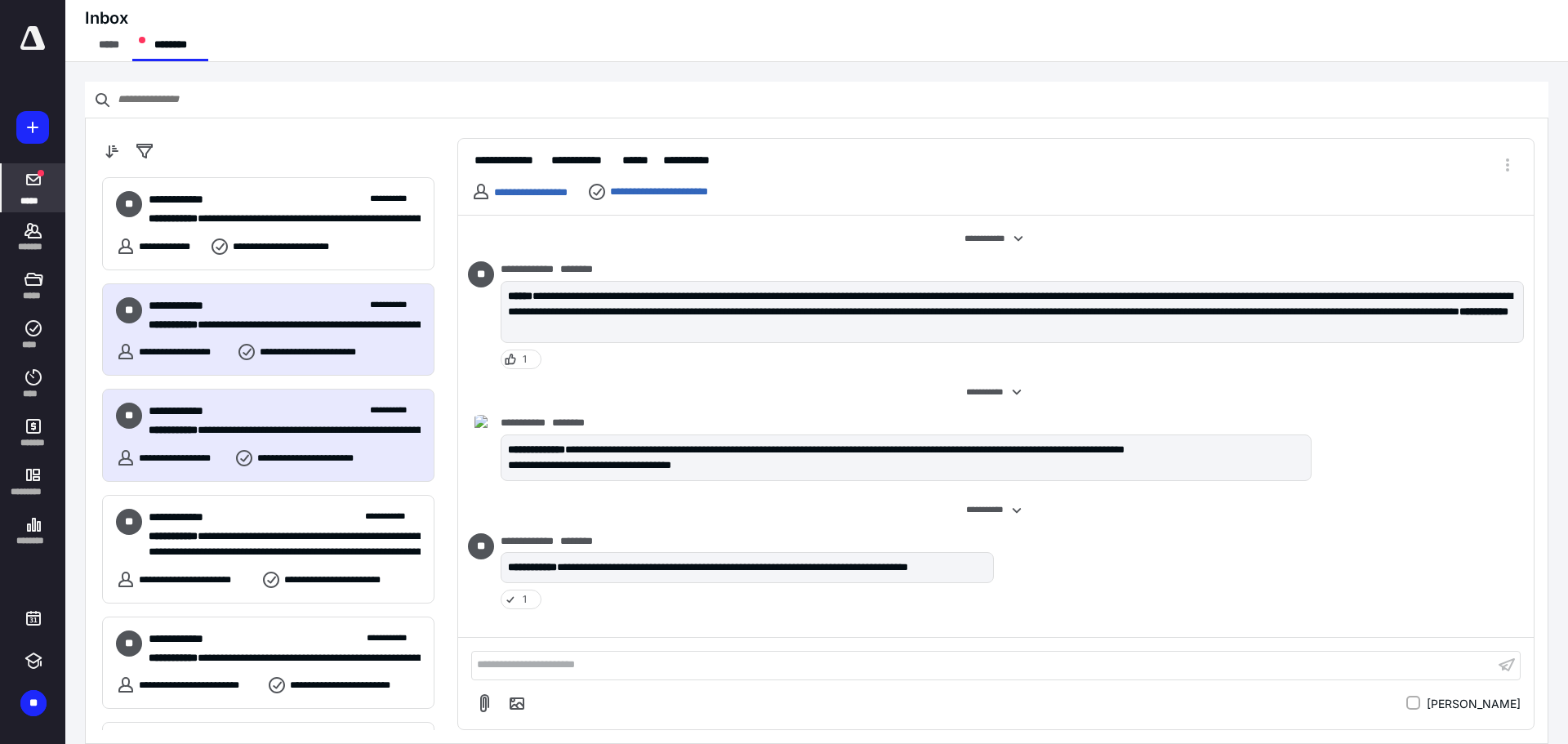 click on "**********" at bounding box center (268, 435) 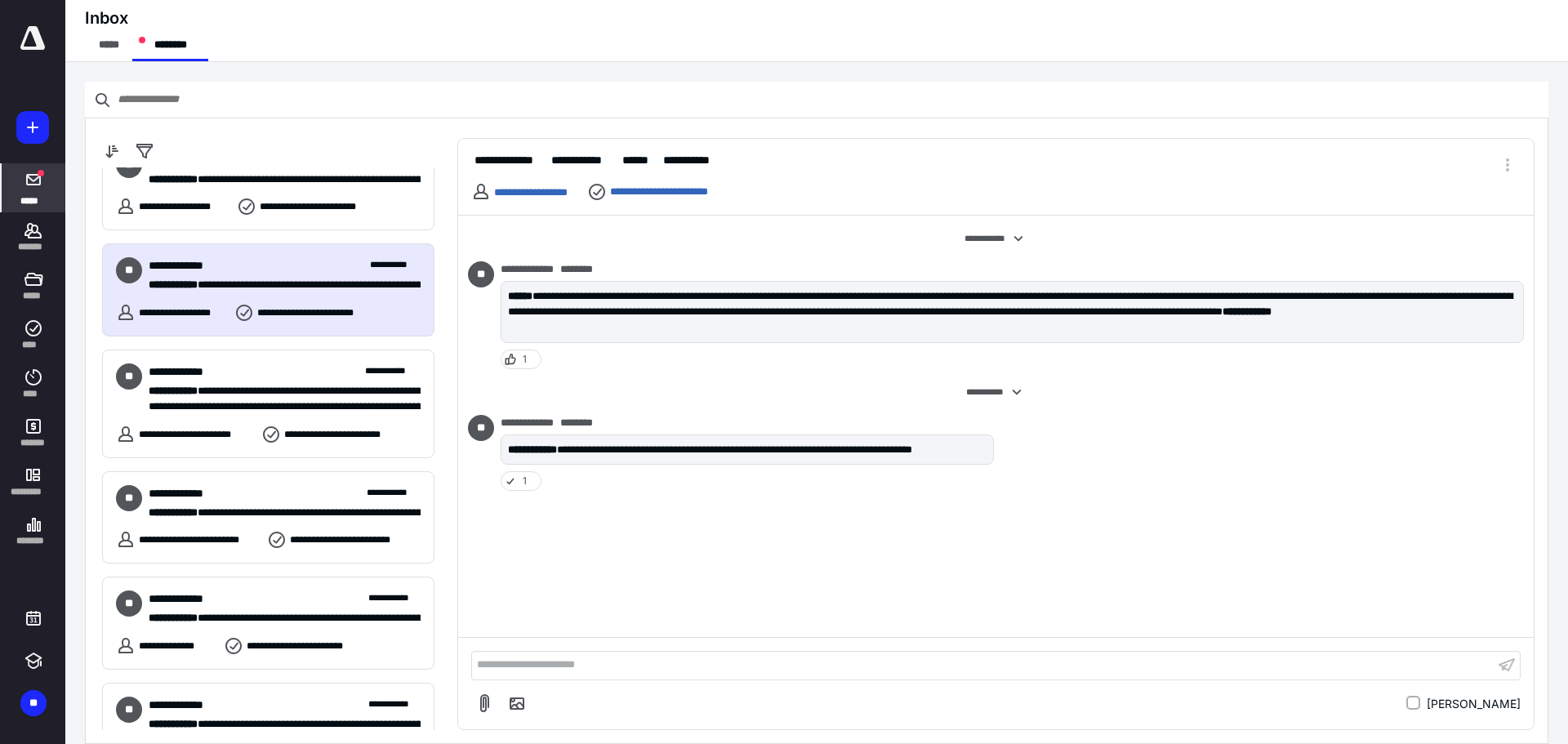 scroll, scrollTop: 490, scrollLeft: 0, axis: vertical 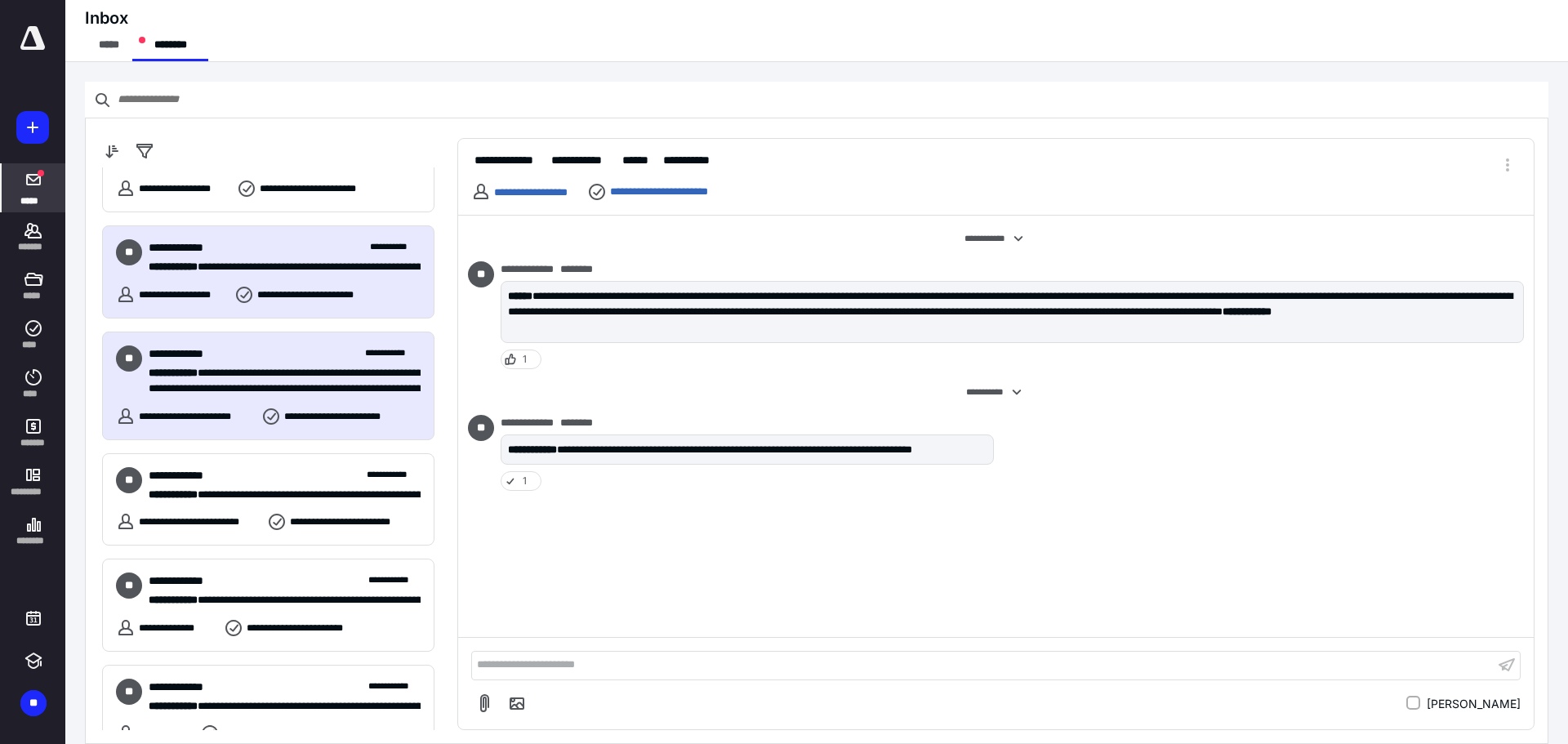 click on "**********" at bounding box center (278, 389) 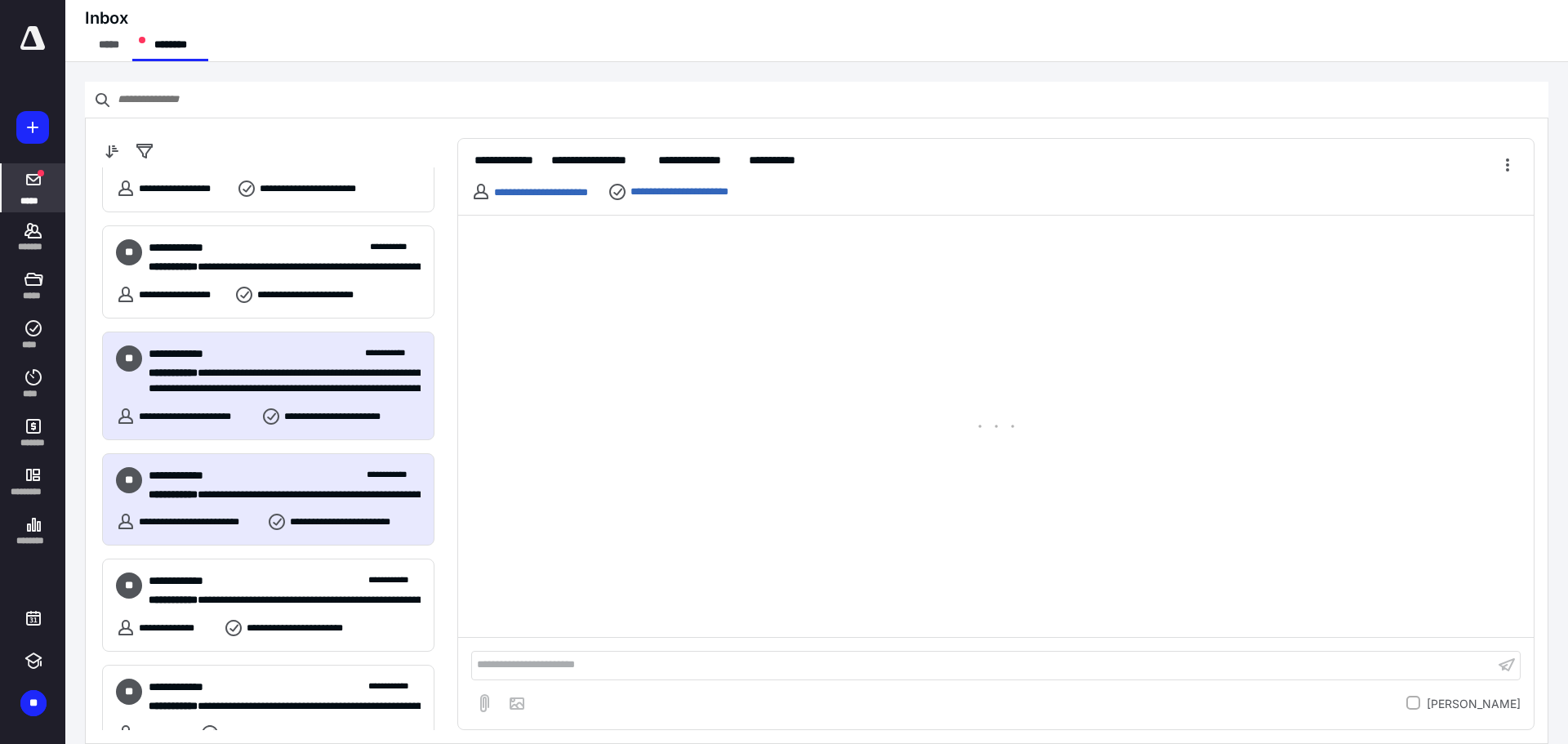 click on "**********" at bounding box center [278, 495] 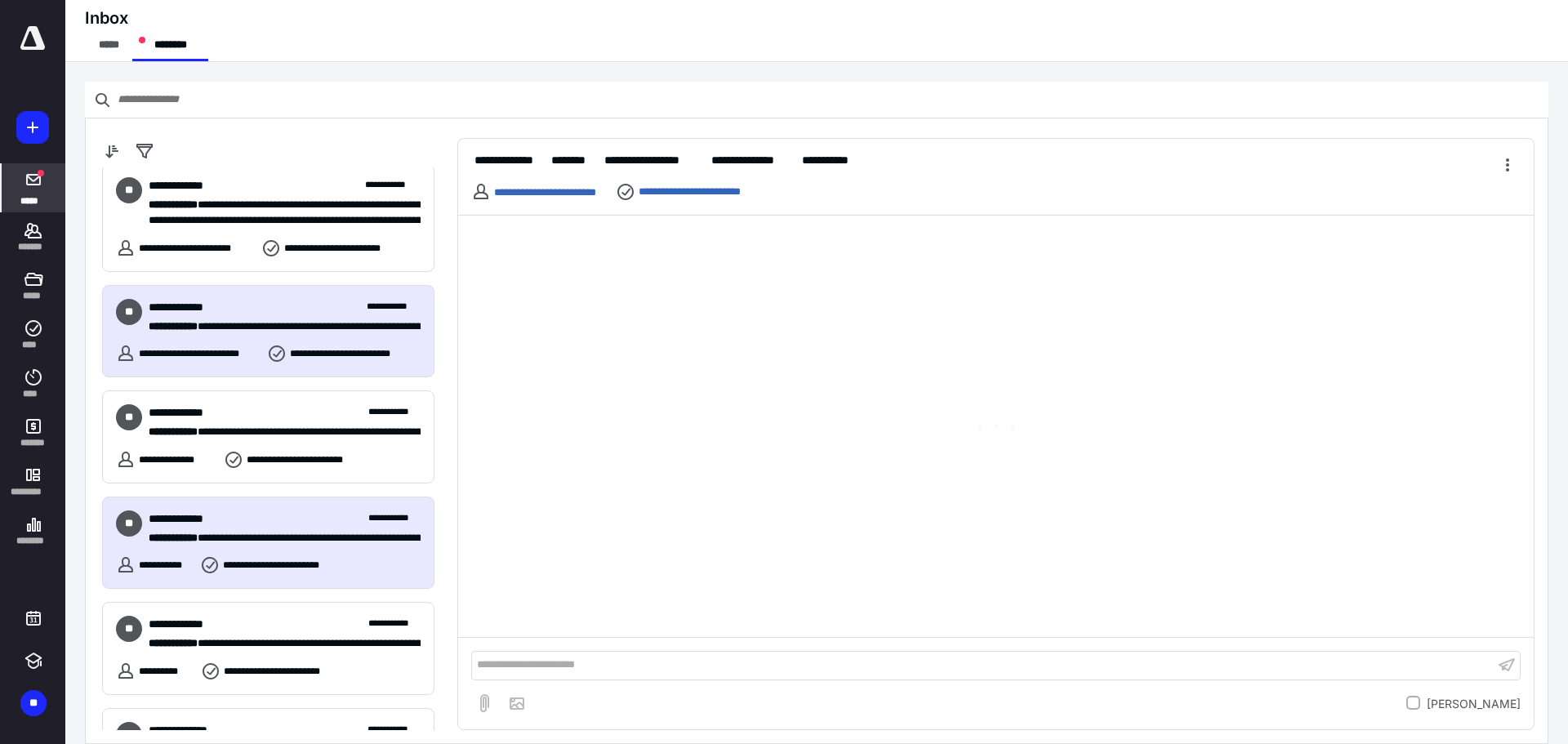 scroll, scrollTop: 735, scrollLeft: 0, axis: vertical 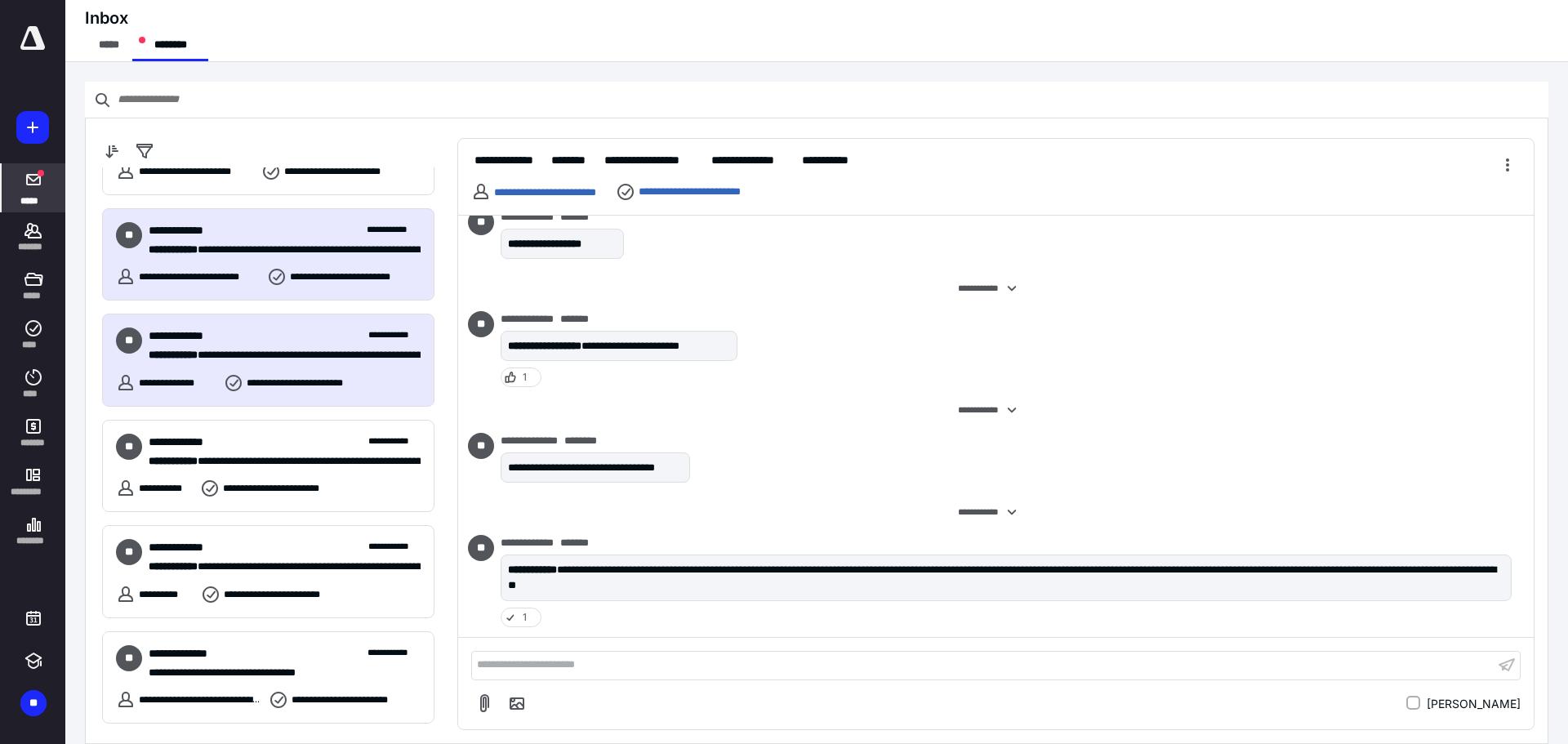 click on "**********" at bounding box center [278, 355] 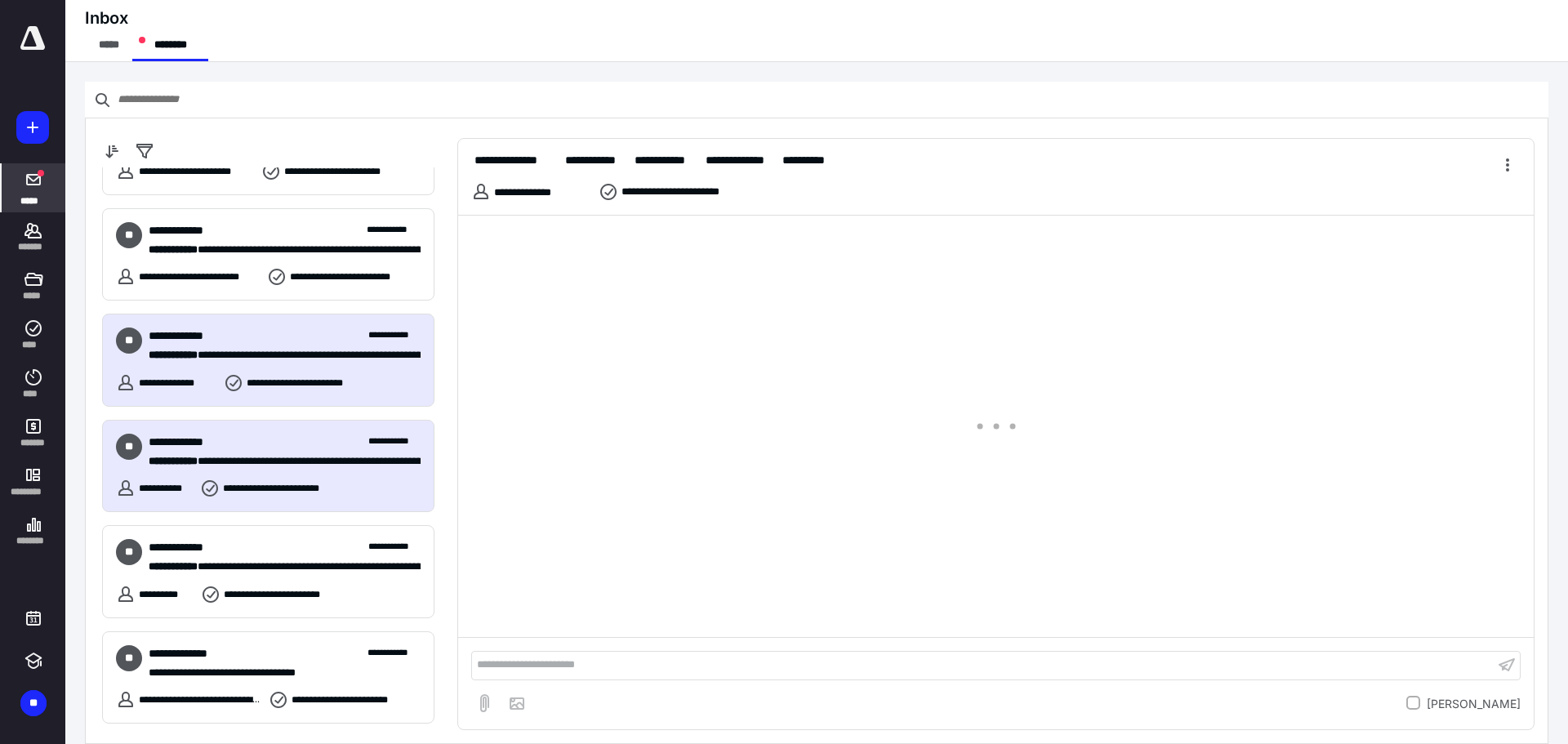 click on "**********" at bounding box center (284, 442) 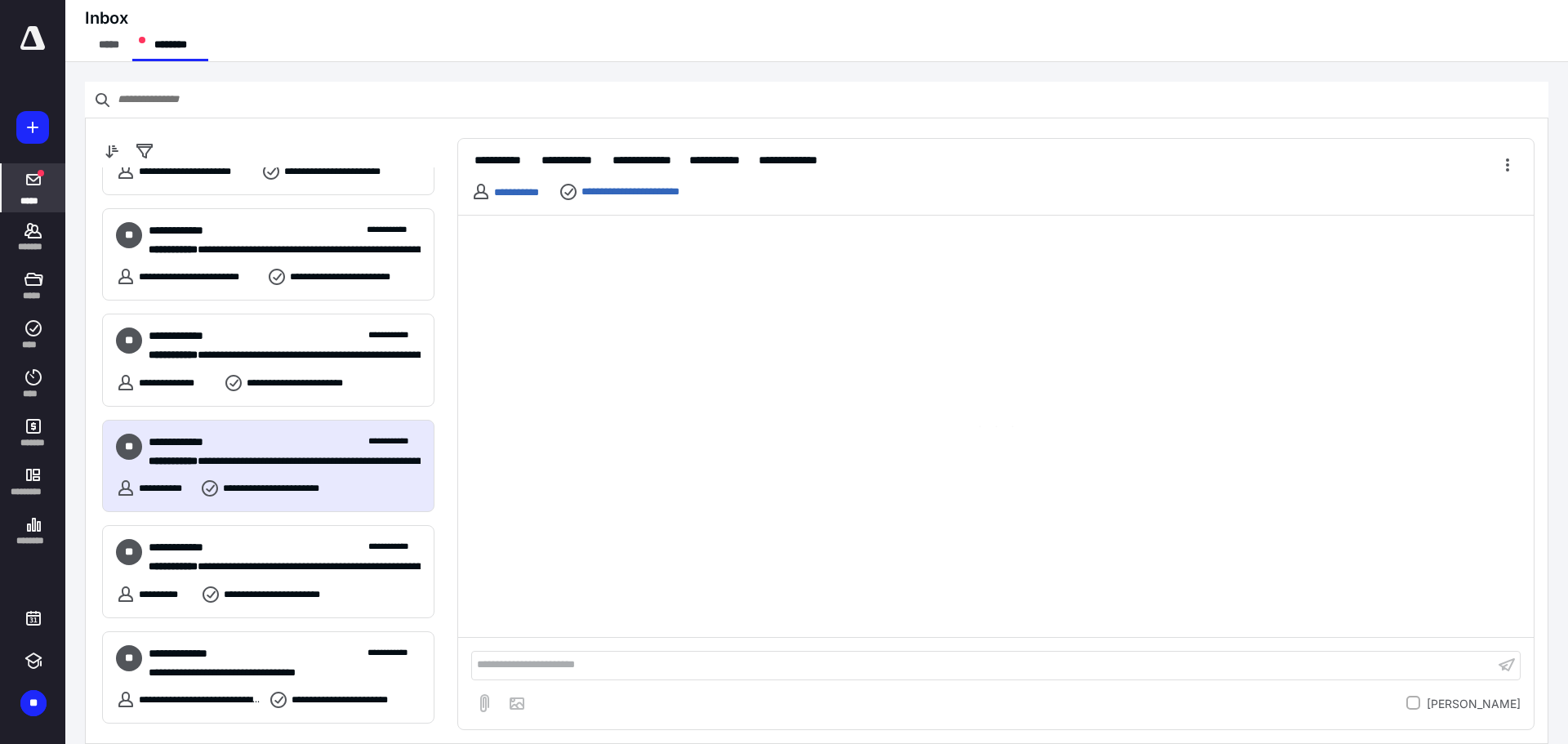 scroll, scrollTop: 980, scrollLeft: 0, axis: vertical 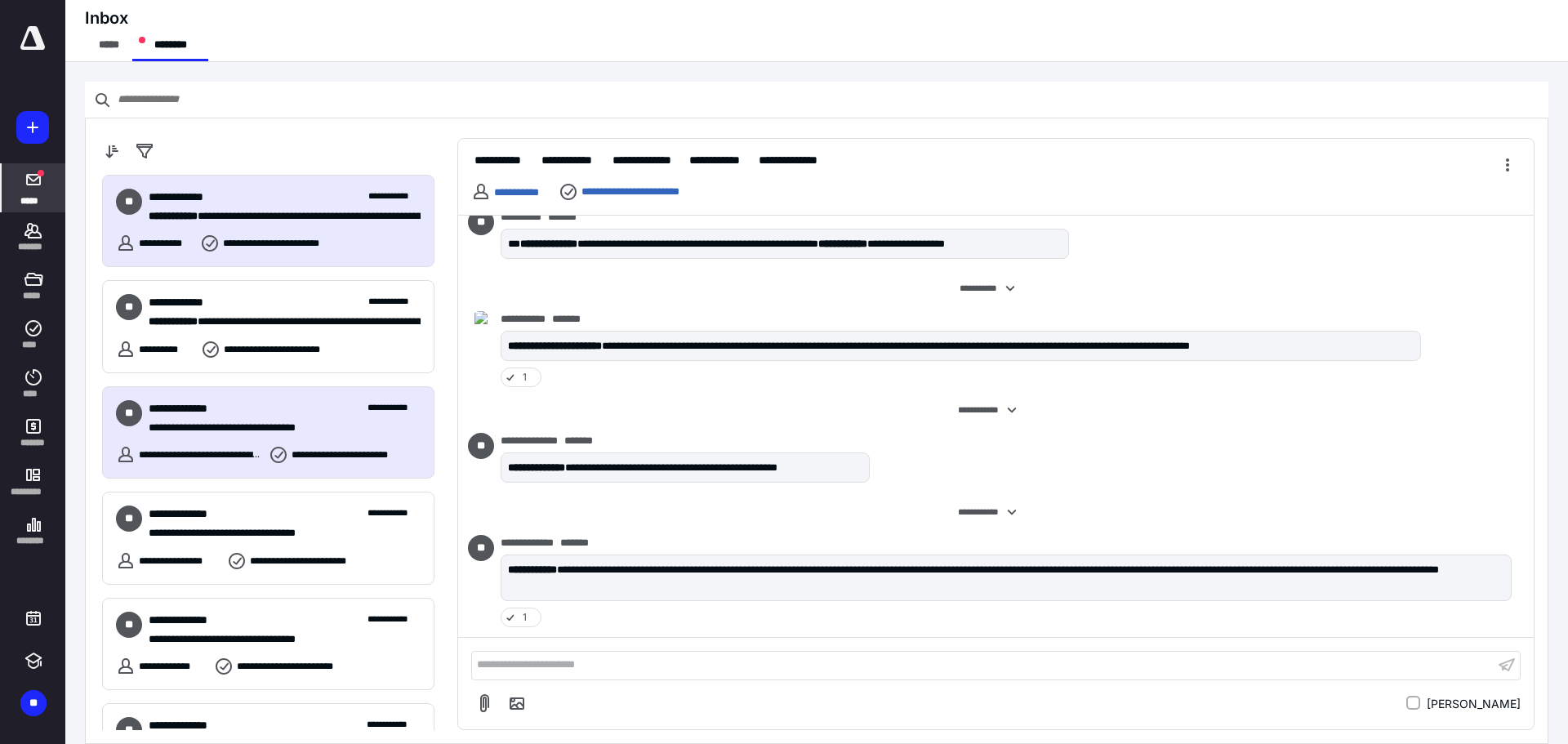 click on "**********" at bounding box center [268, 433] 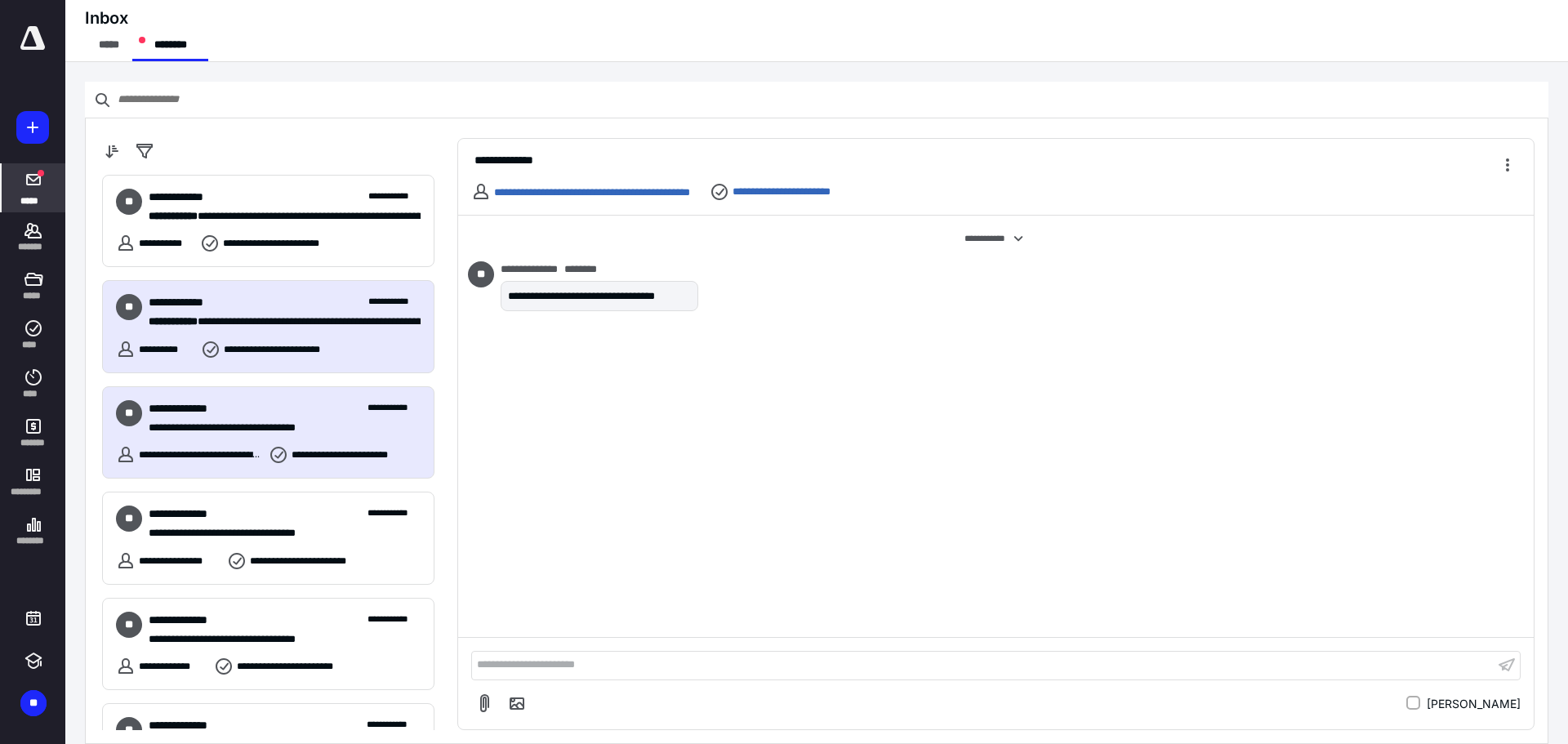 click on "**********" at bounding box center (284, 312) 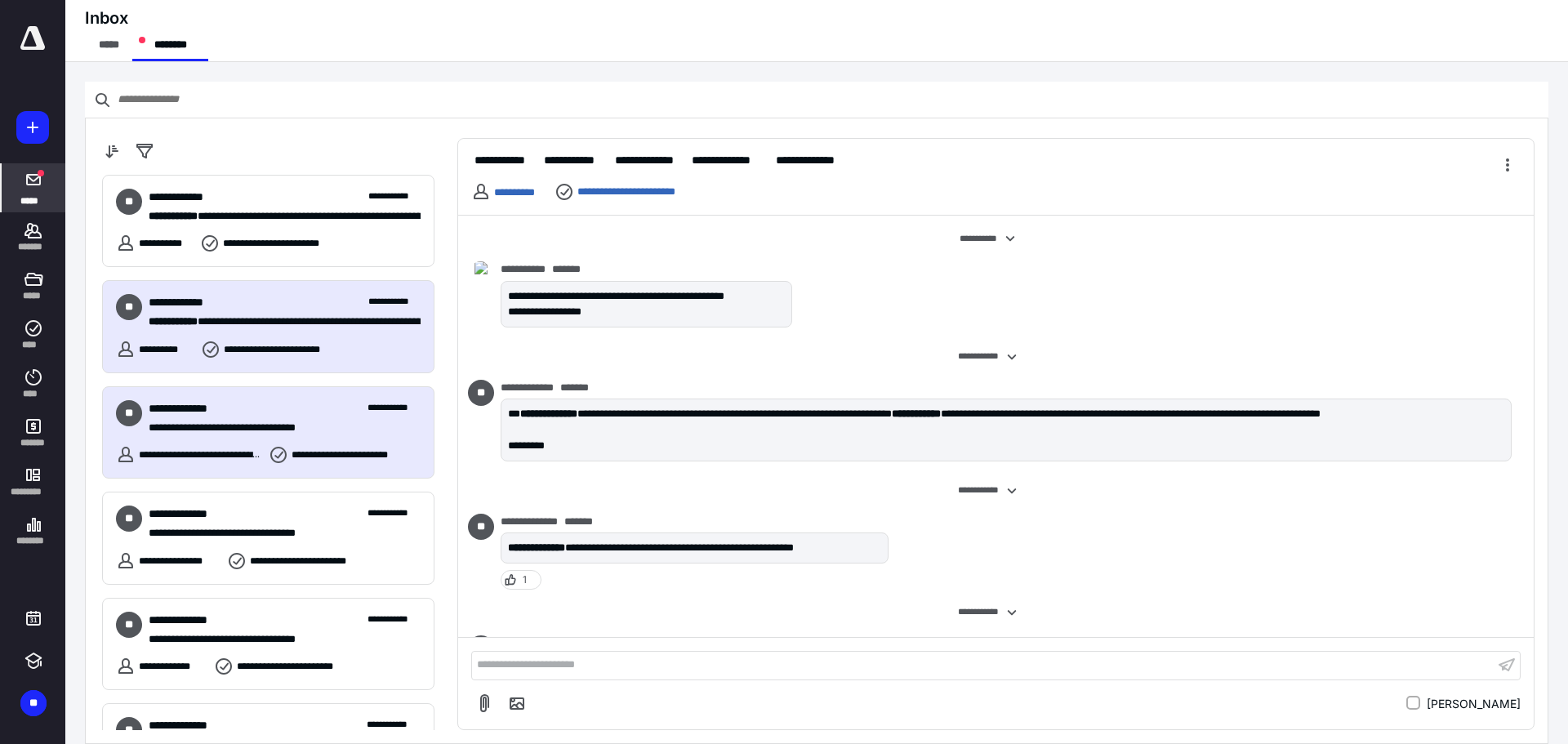 scroll, scrollTop: 84, scrollLeft: 0, axis: vertical 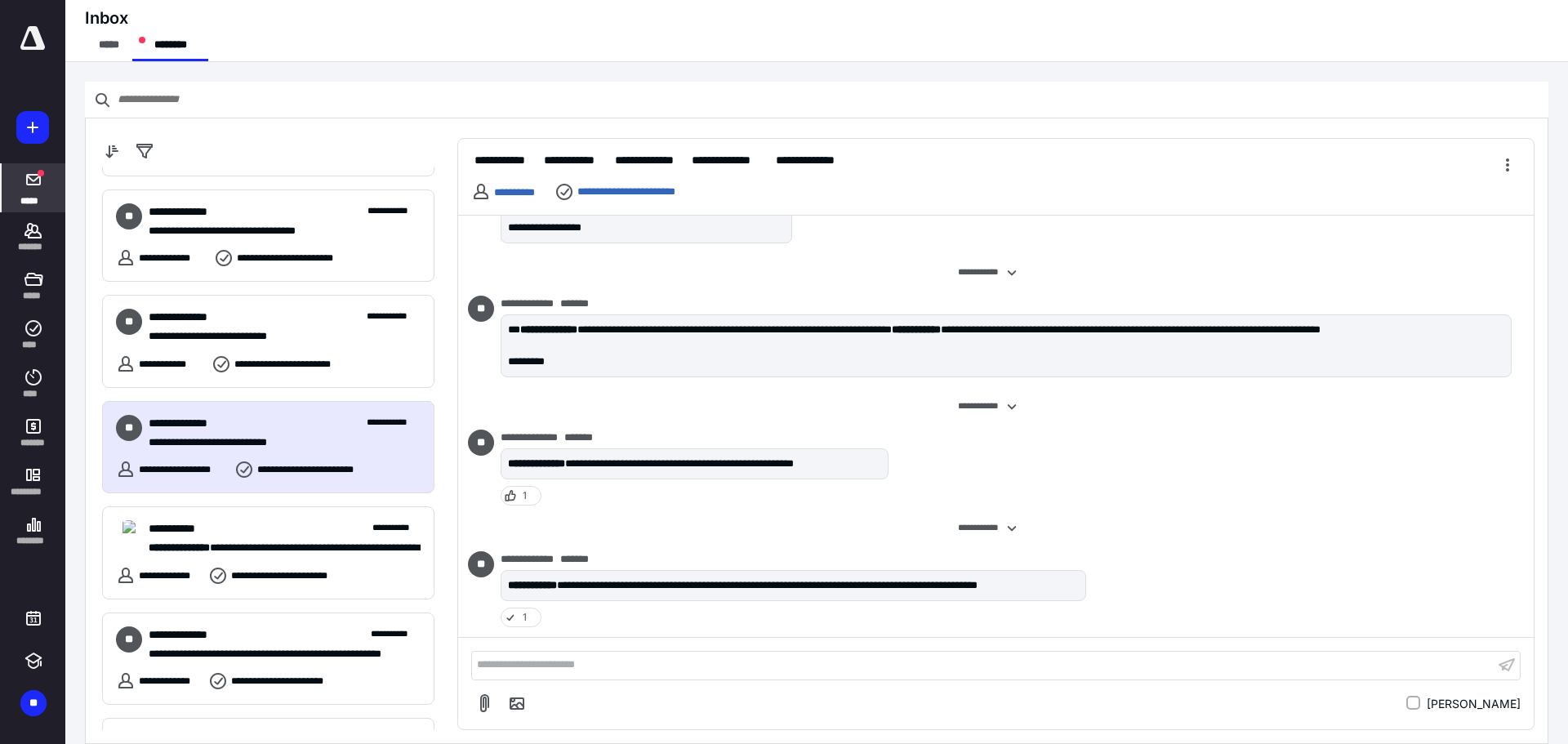click on "**********" at bounding box center (268, 448) 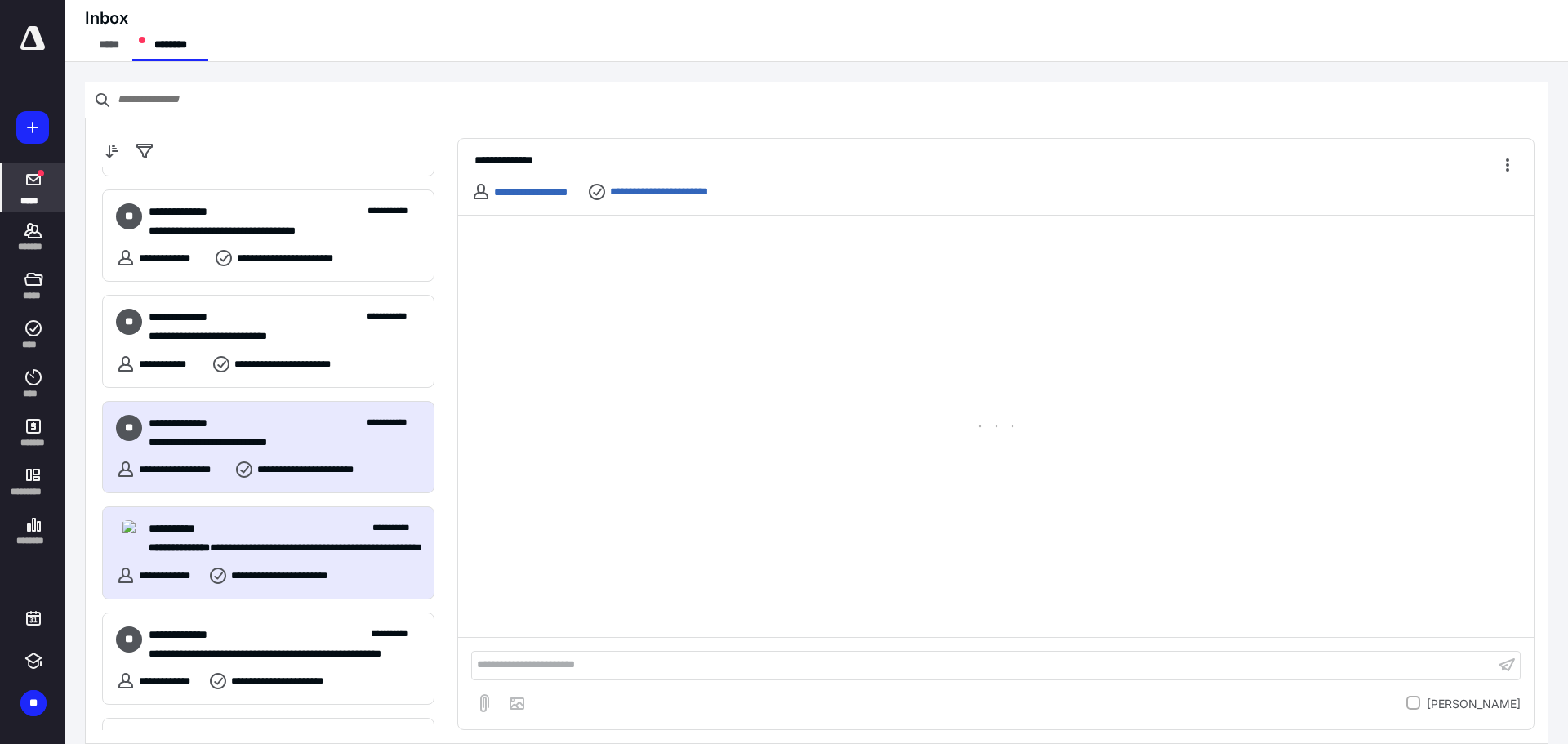 click on "**********" at bounding box center [284, 528] 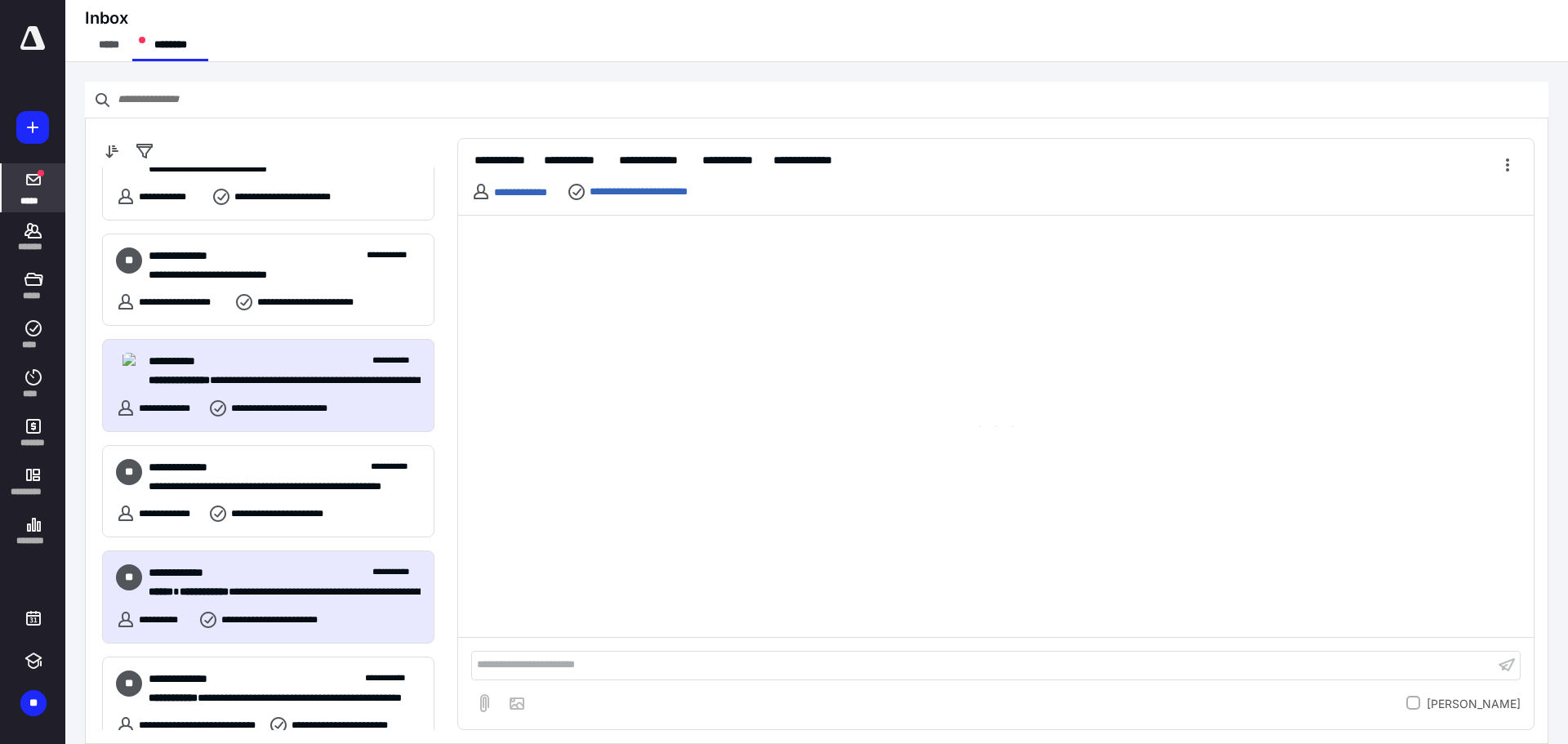 scroll, scrollTop: 1633, scrollLeft: 0, axis: vertical 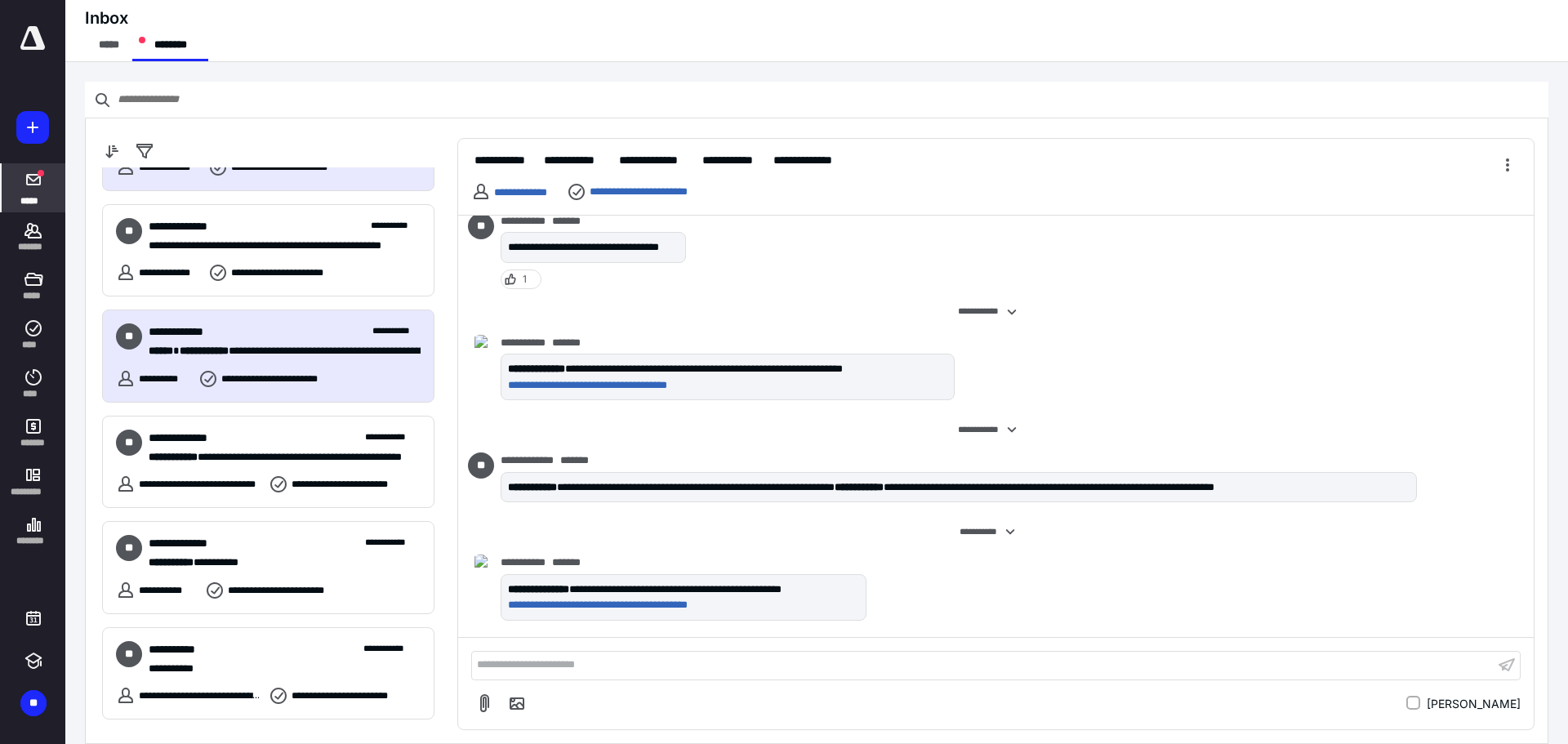click on "**********" at bounding box center [284, 332] 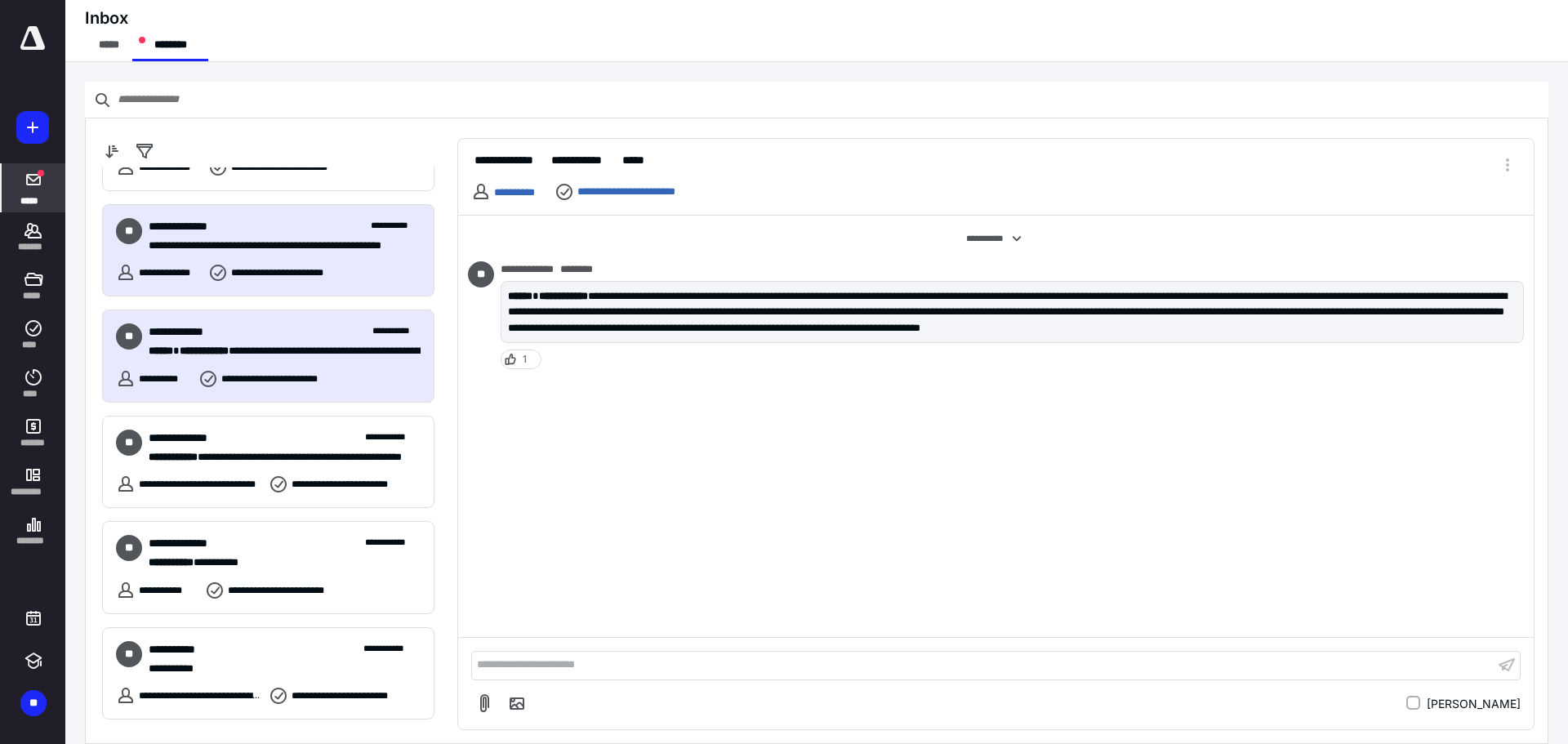 click on "**********" at bounding box center [278, 246] 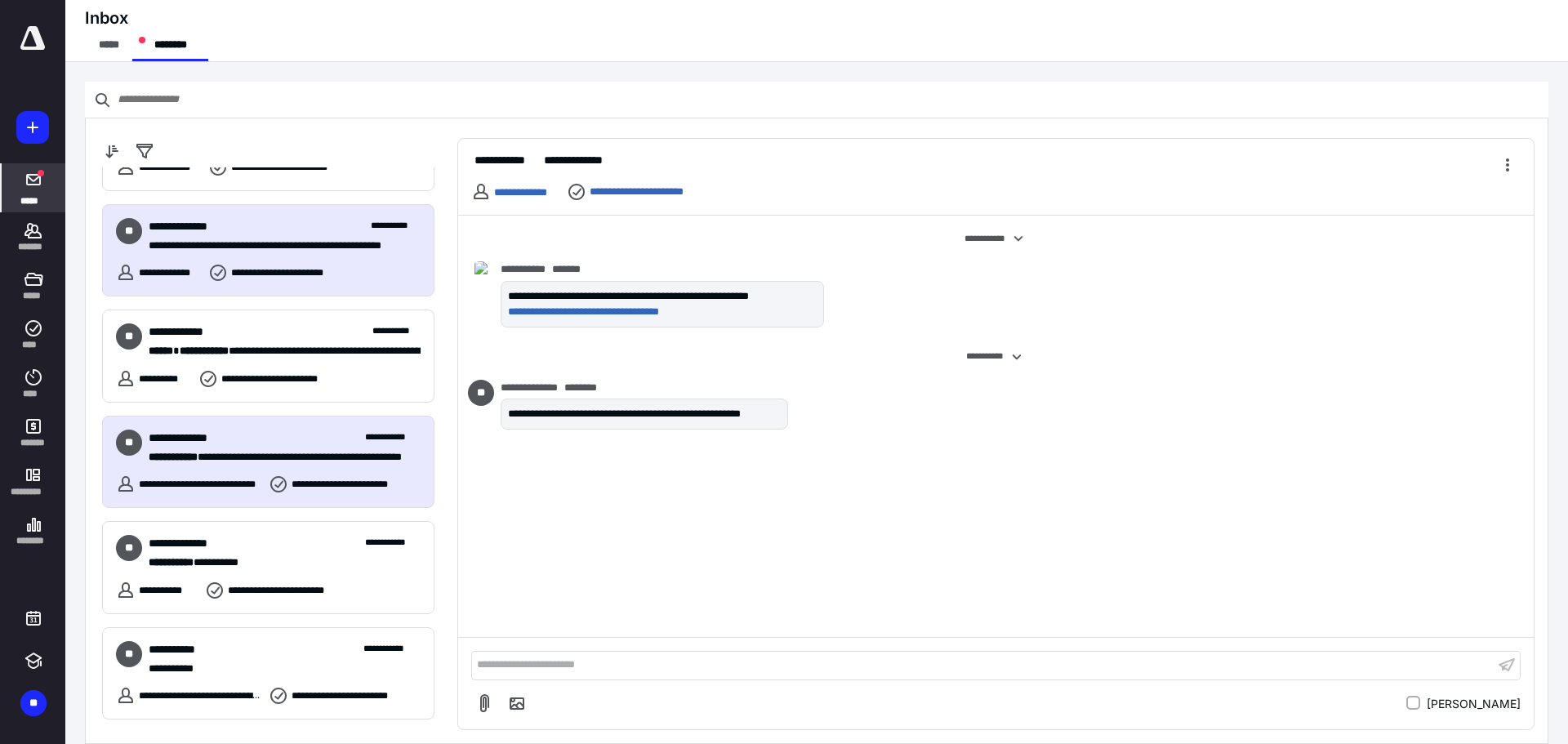 click on "**********" at bounding box center (200, 484) 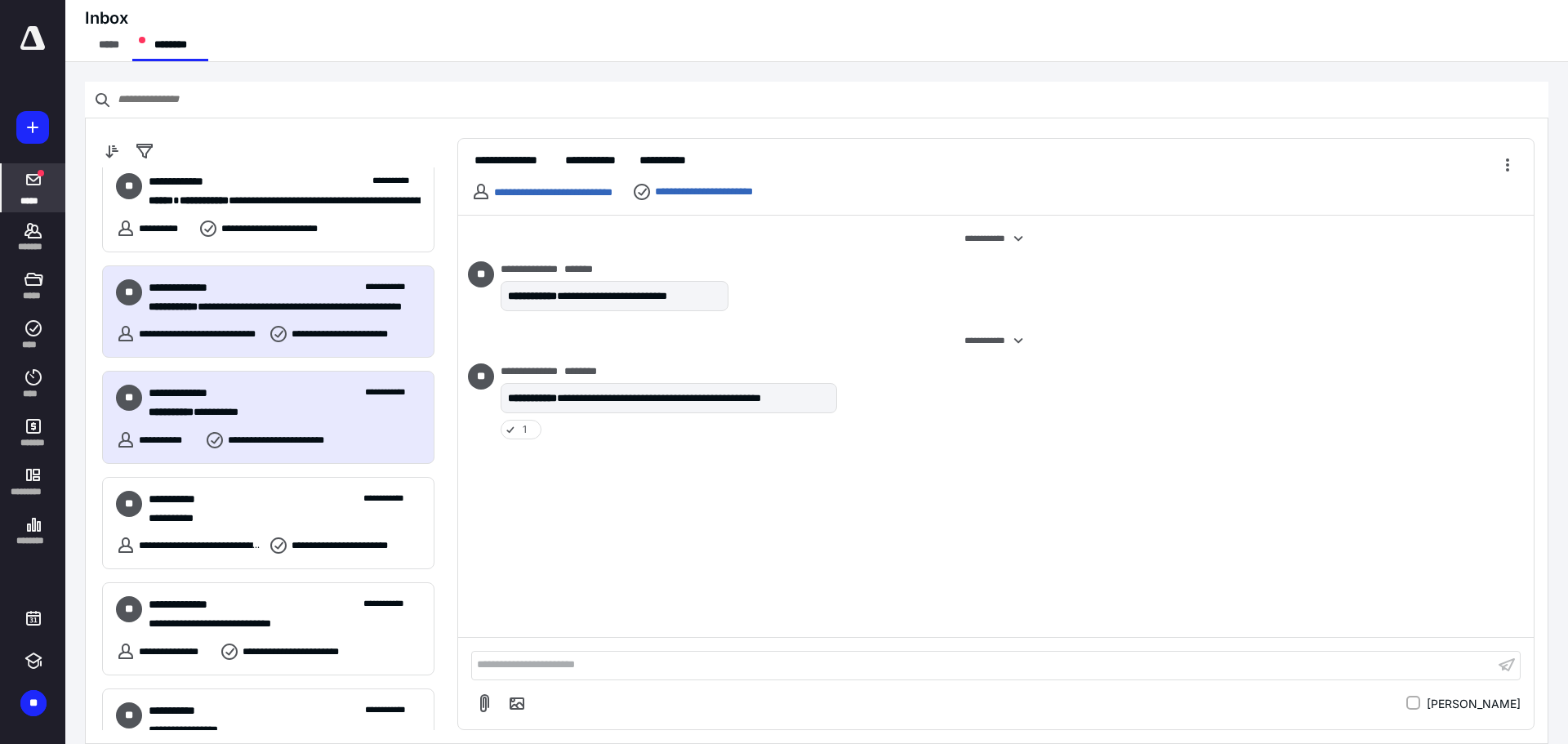 scroll, scrollTop: 1960, scrollLeft: 0, axis: vertical 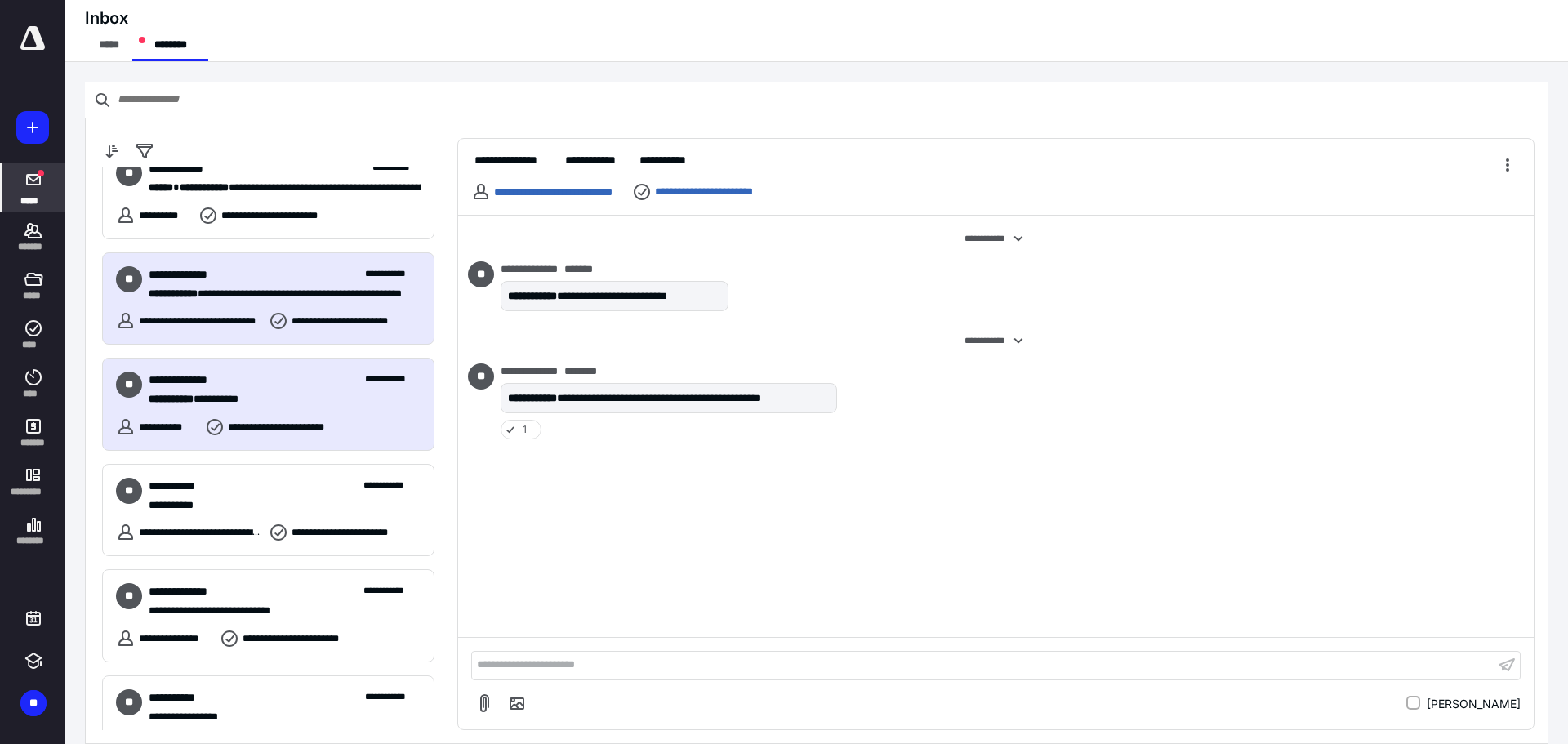 click on "**********" at bounding box center (284, 380) 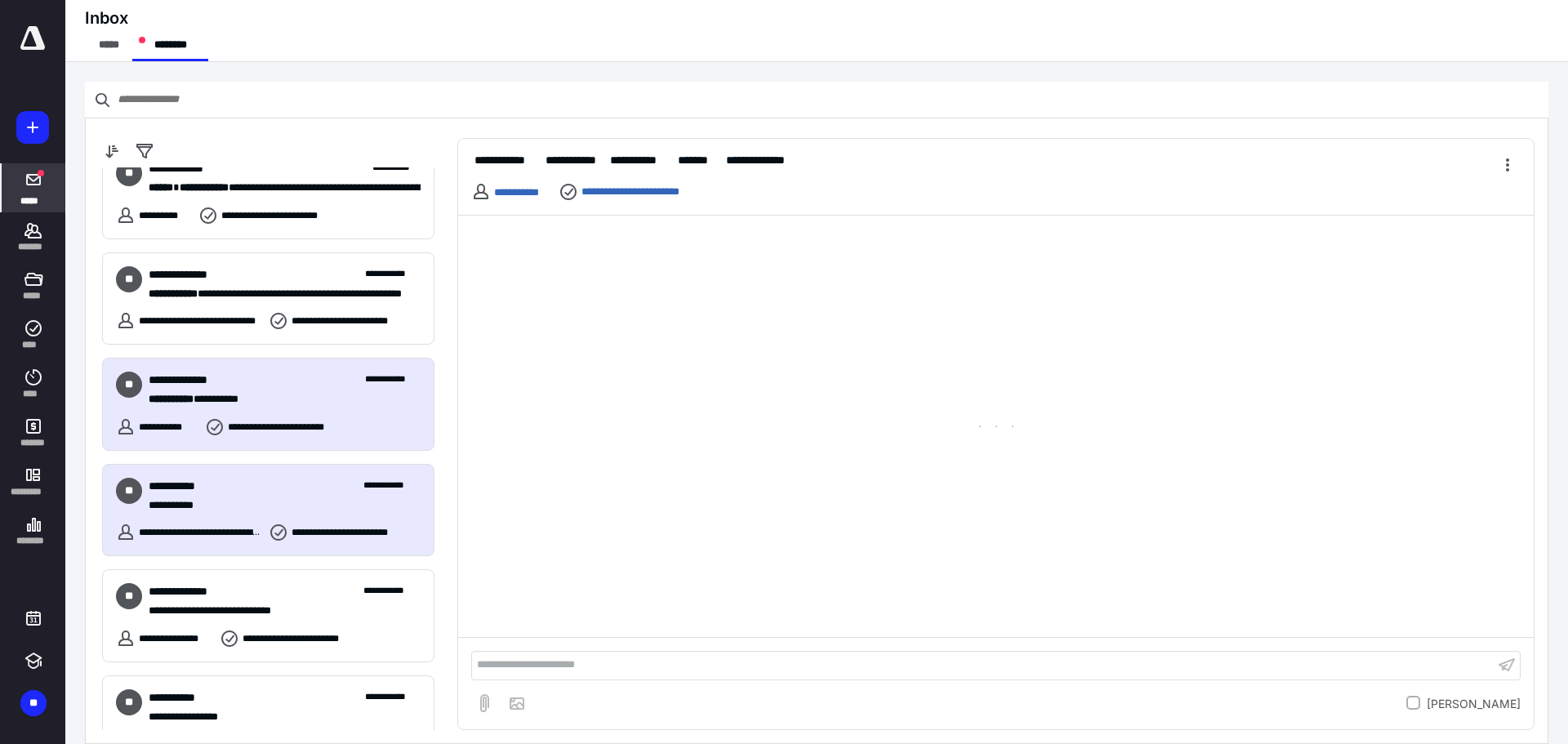 click on "**********" at bounding box center (278, 506) 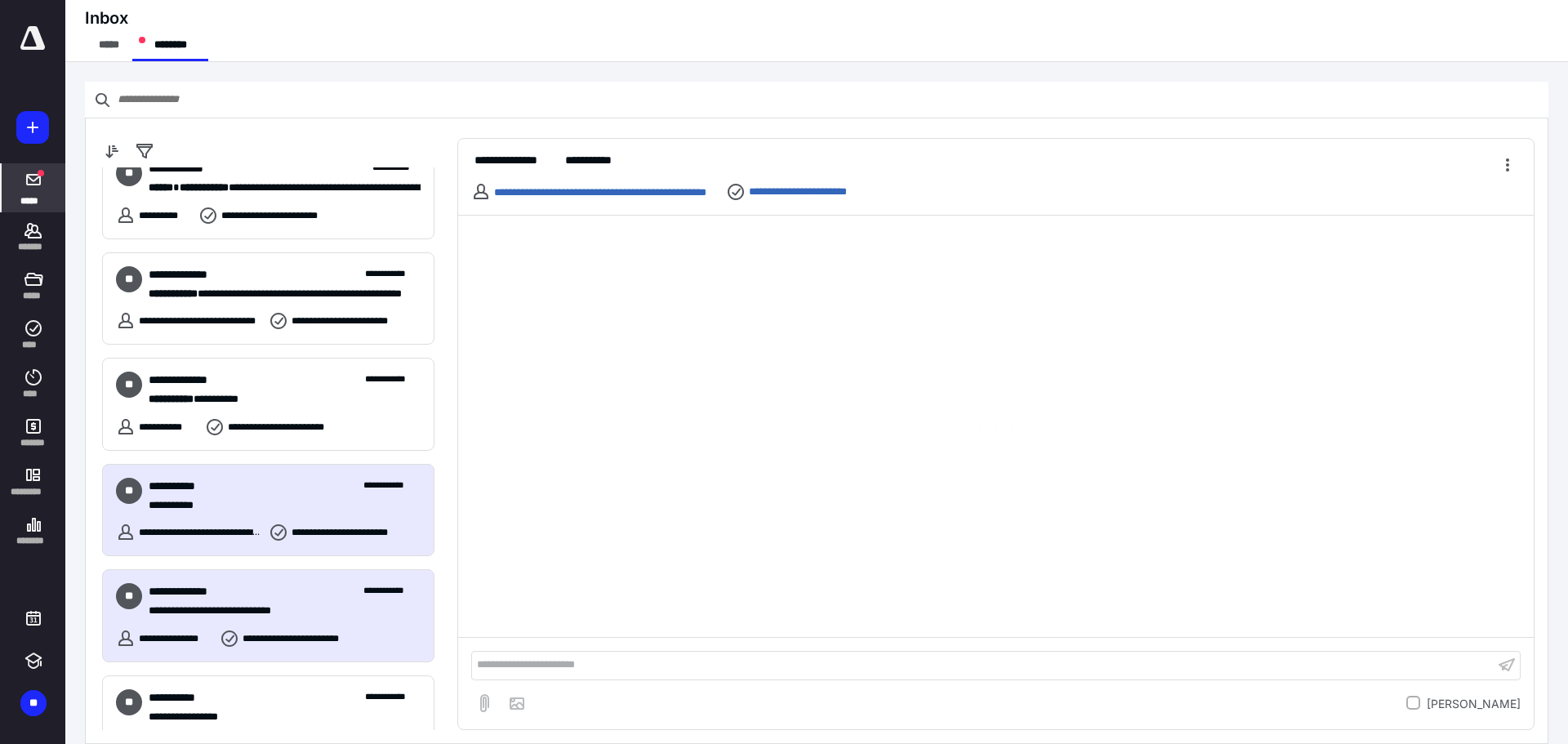 click on "**********" at bounding box center [278, 611] 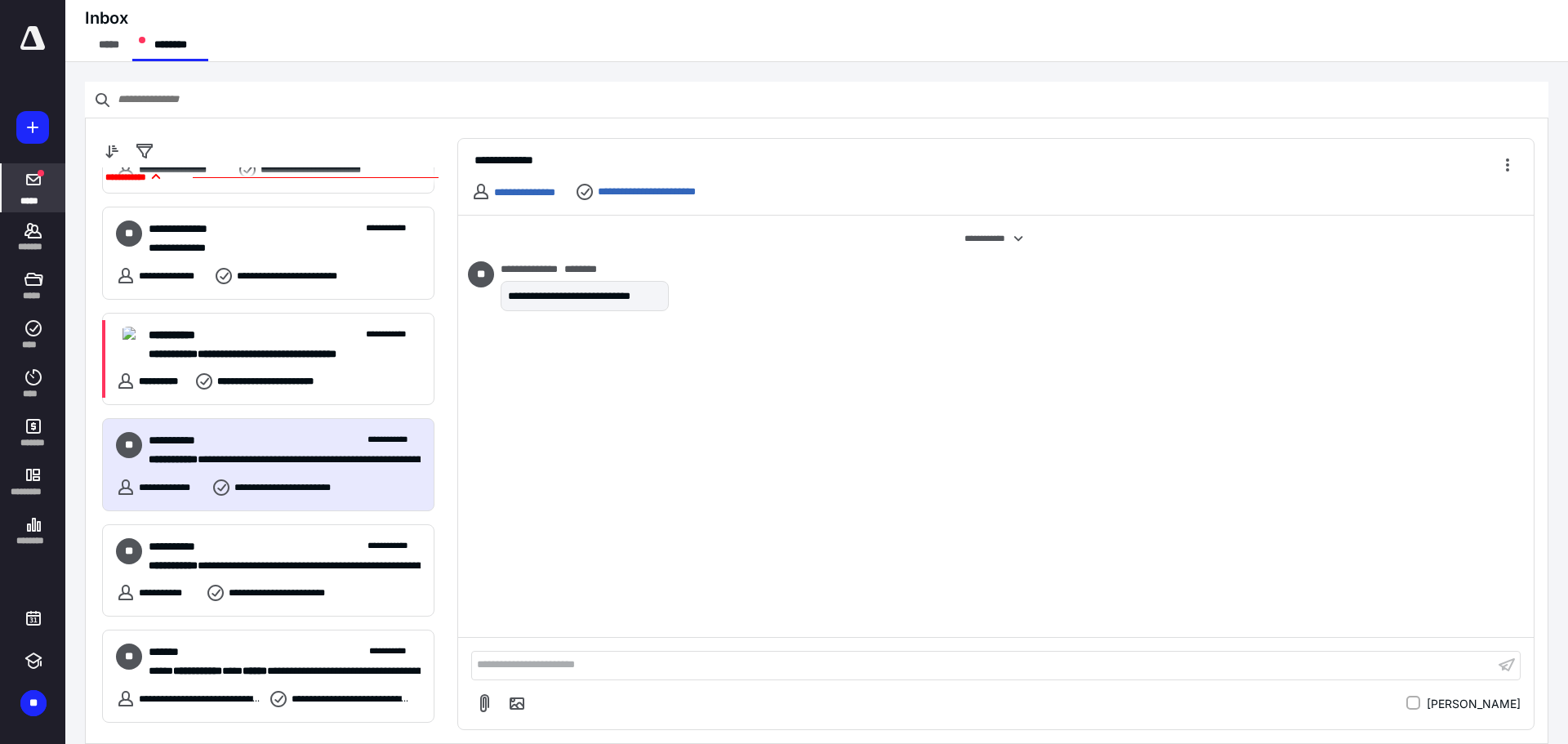 scroll, scrollTop: 956, scrollLeft: 0, axis: vertical 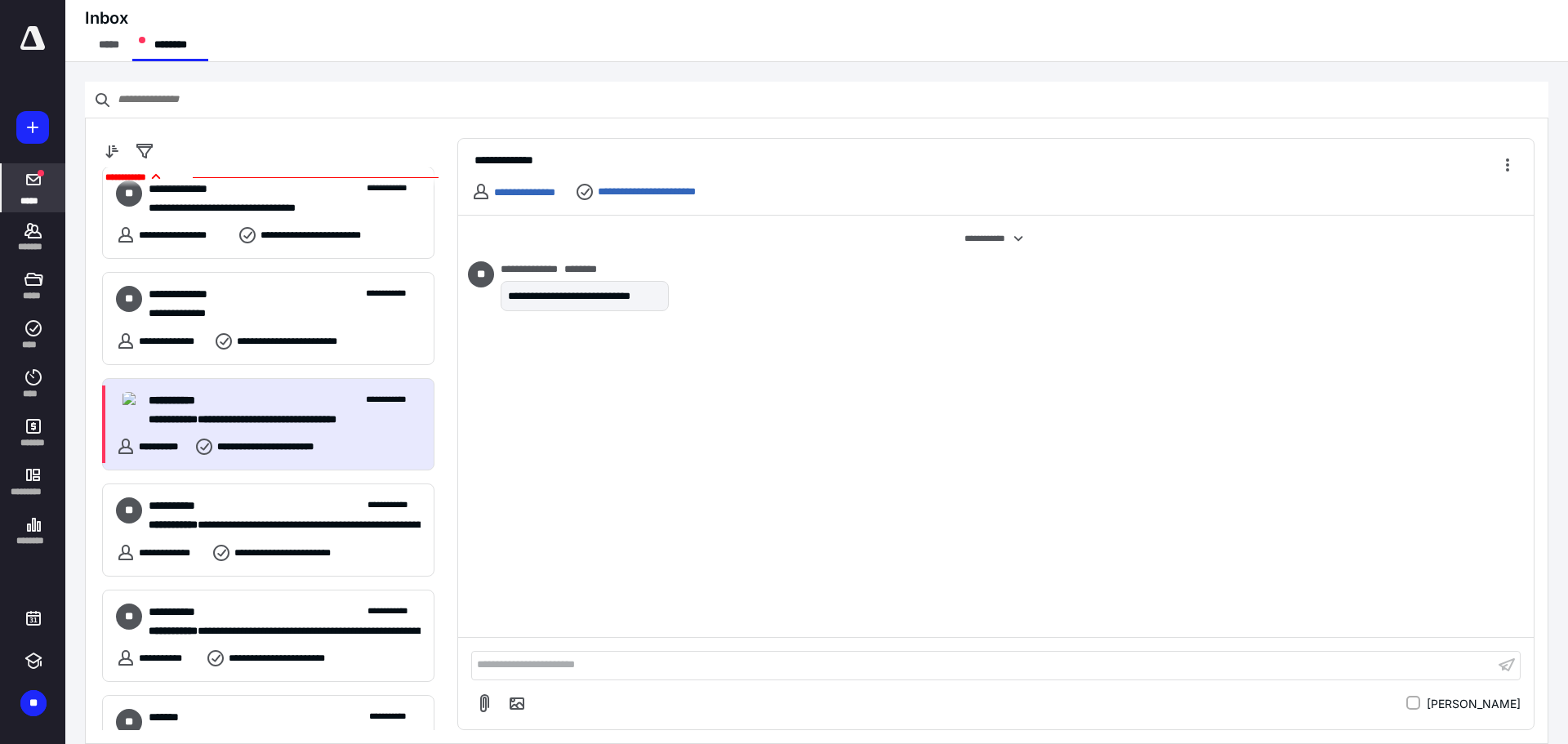 click on "**********" at bounding box center (284, 400) 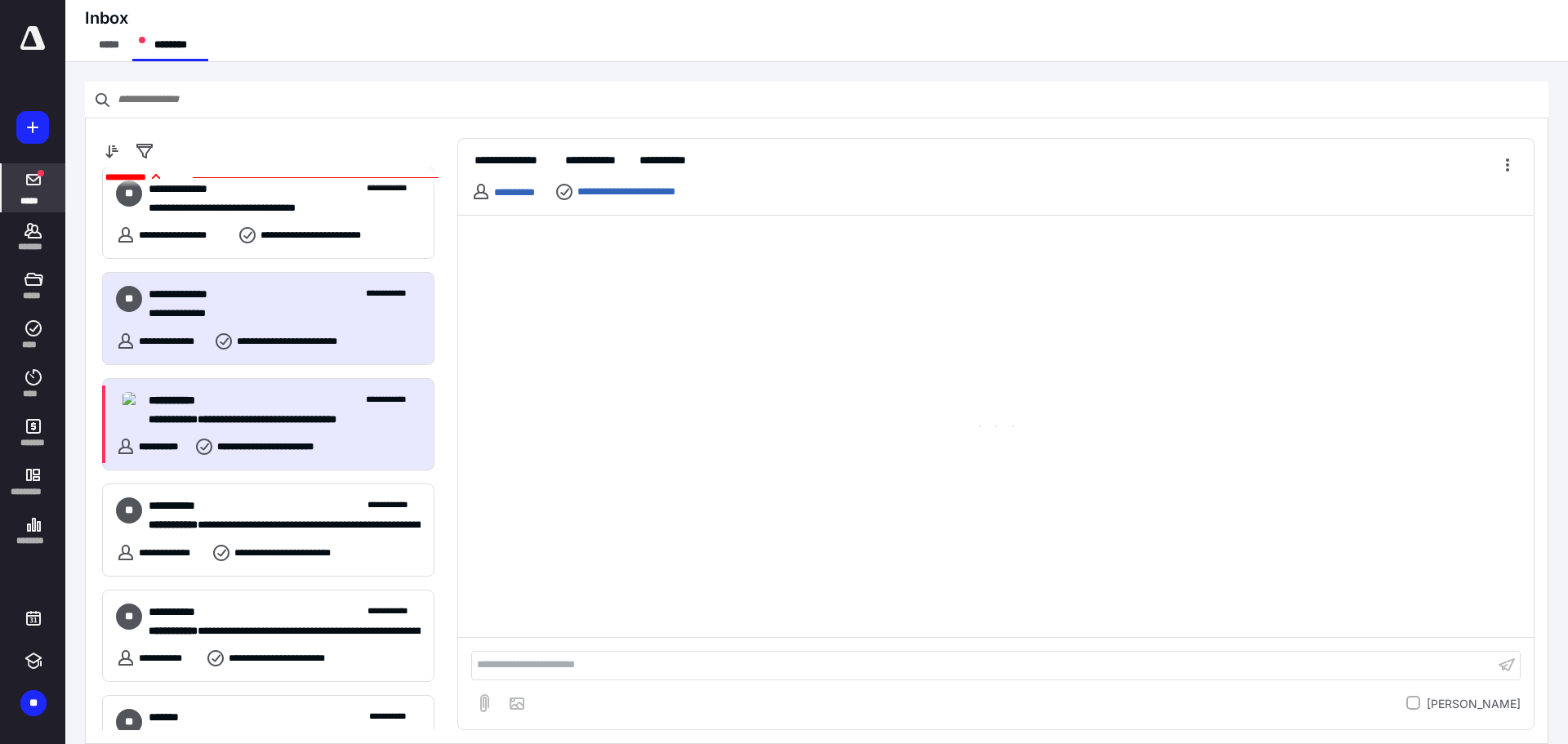 click on "**********" at bounding box center [296, 341] 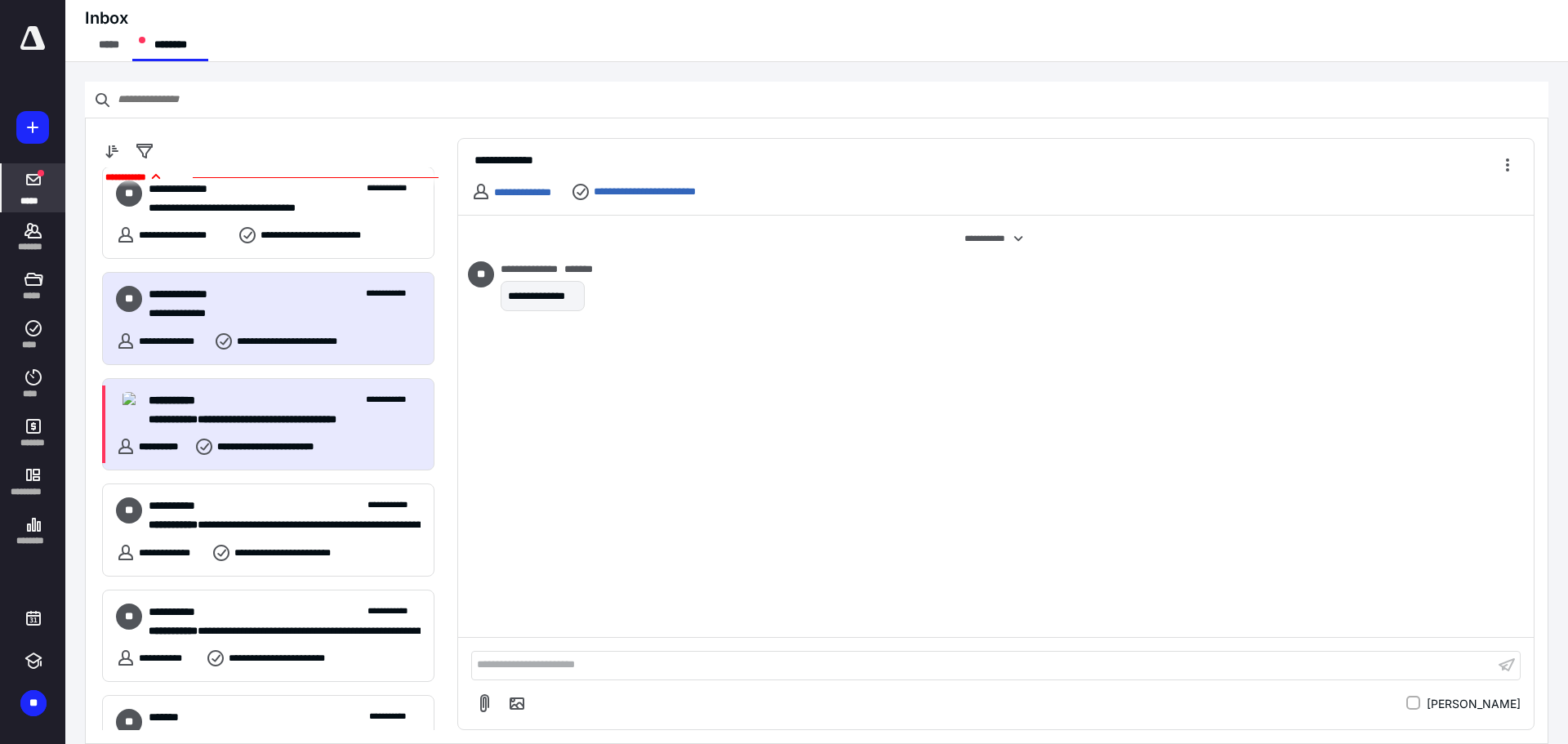 click on "**********" at bounding box center (284, 400) 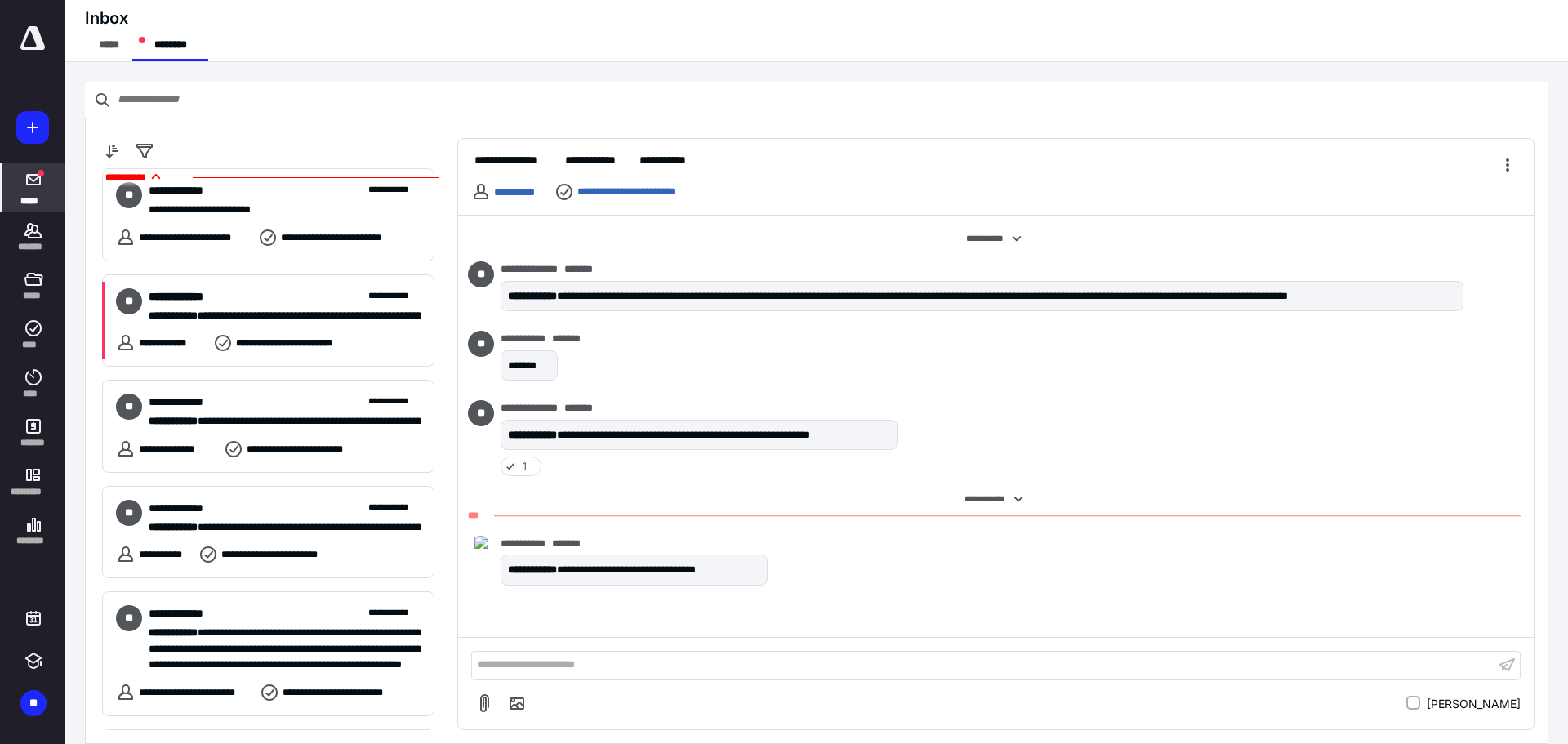 scroll, scrollTop: 1128, scrollLeft: 0, axis: vertical 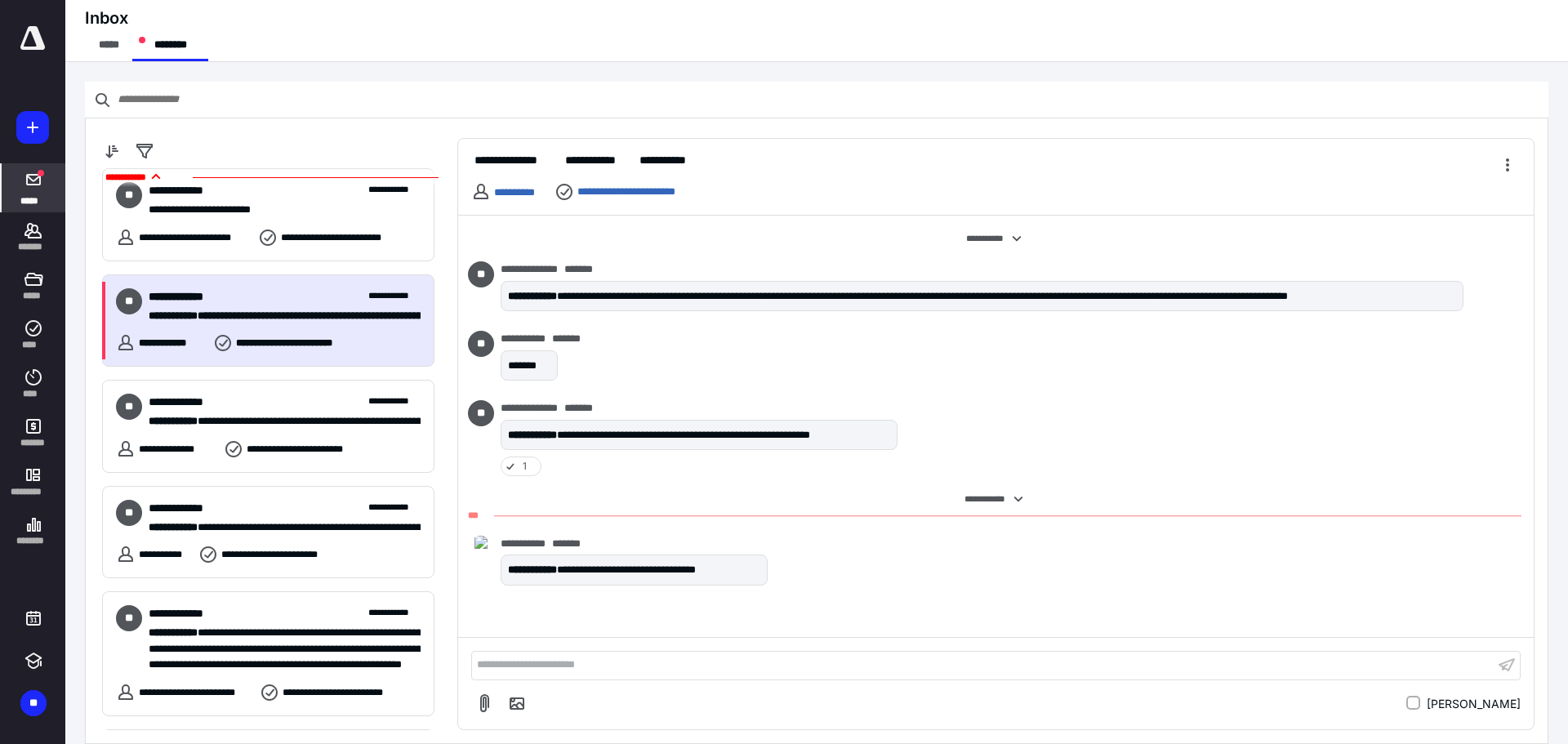 click on "**********" at bounding box center (284, 296) 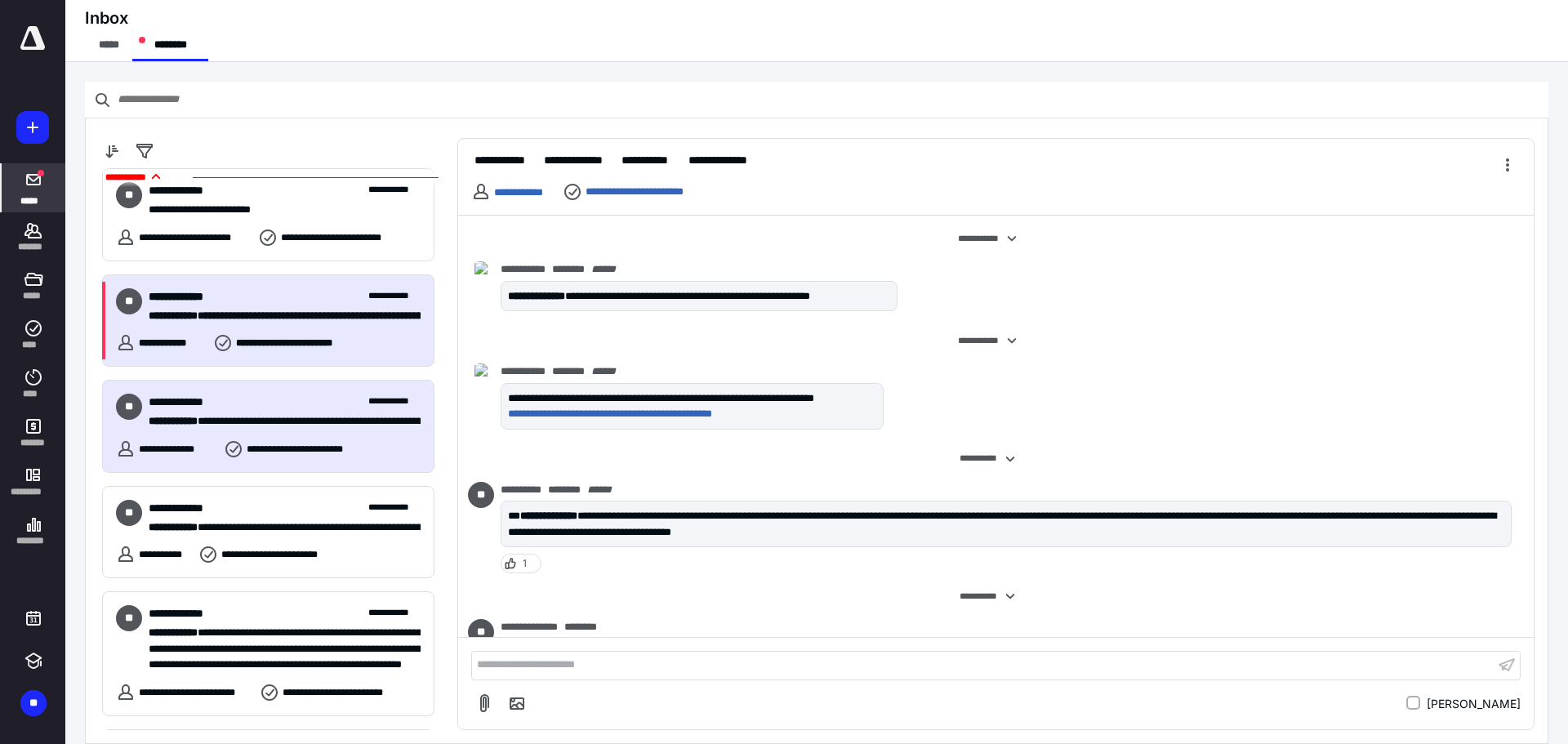 scroll, scrollTop: 203, scrollLeft: 0, axis: vertical 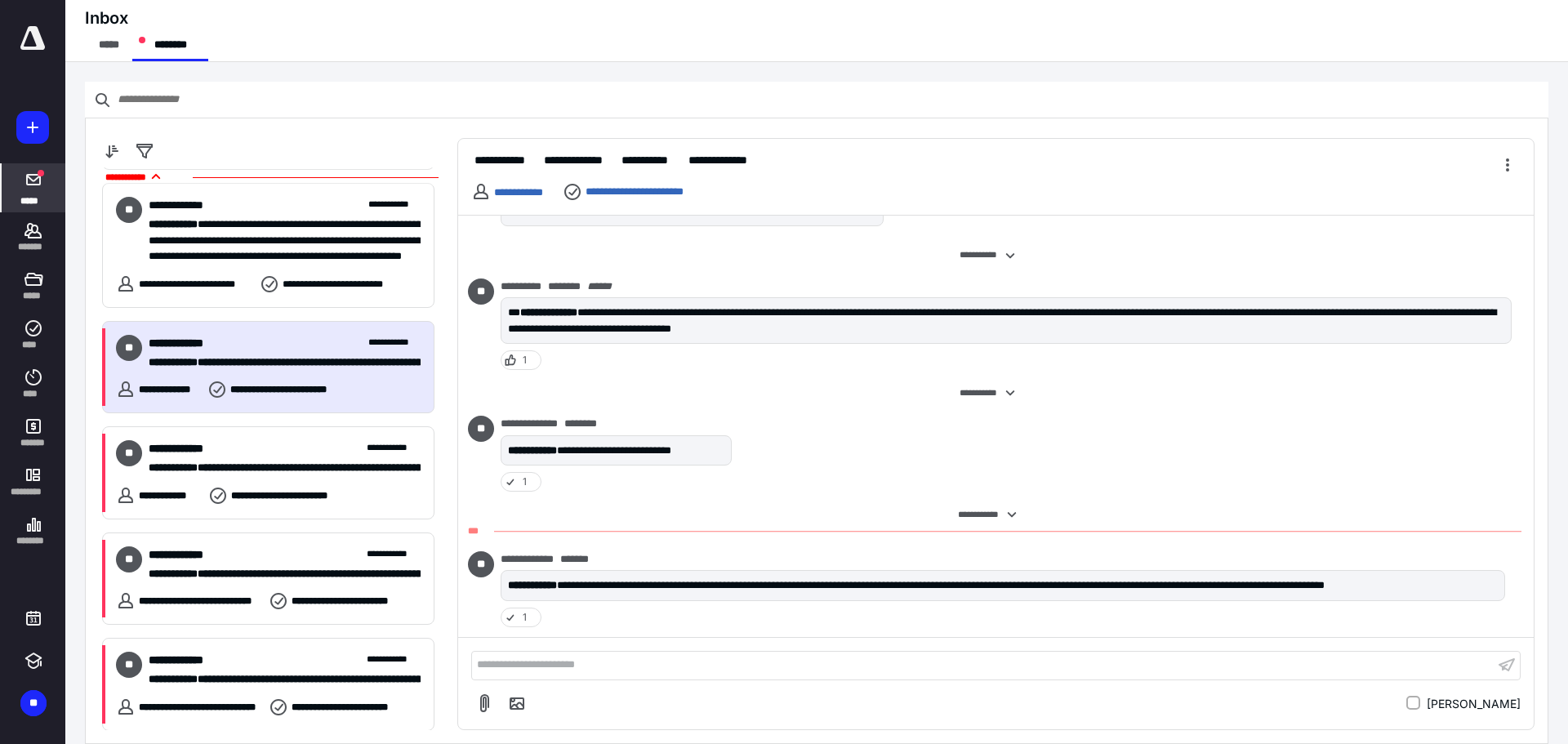 click on "**********" at bounding box center [278, 363] 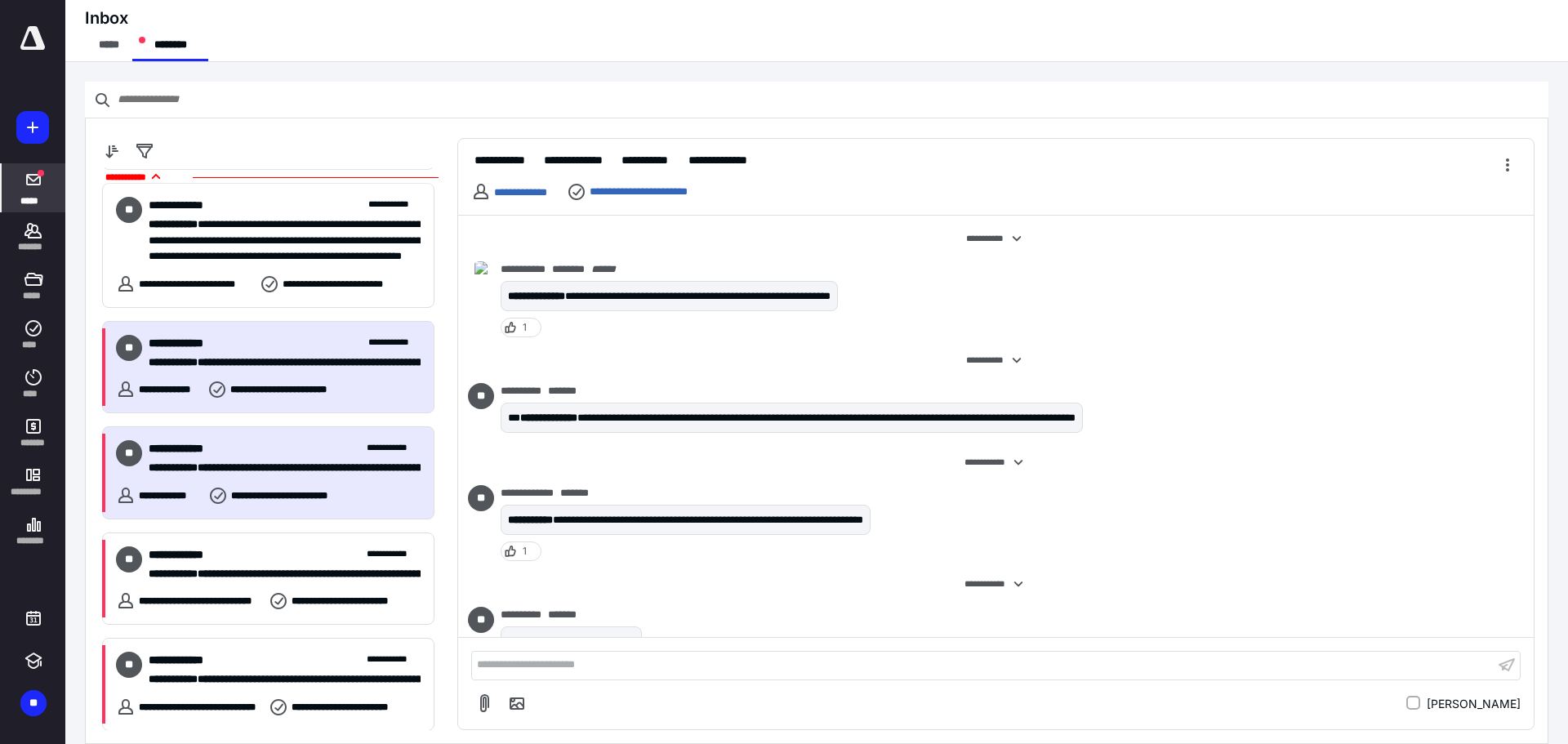 click on "**********" at bounding box center (284, 448) 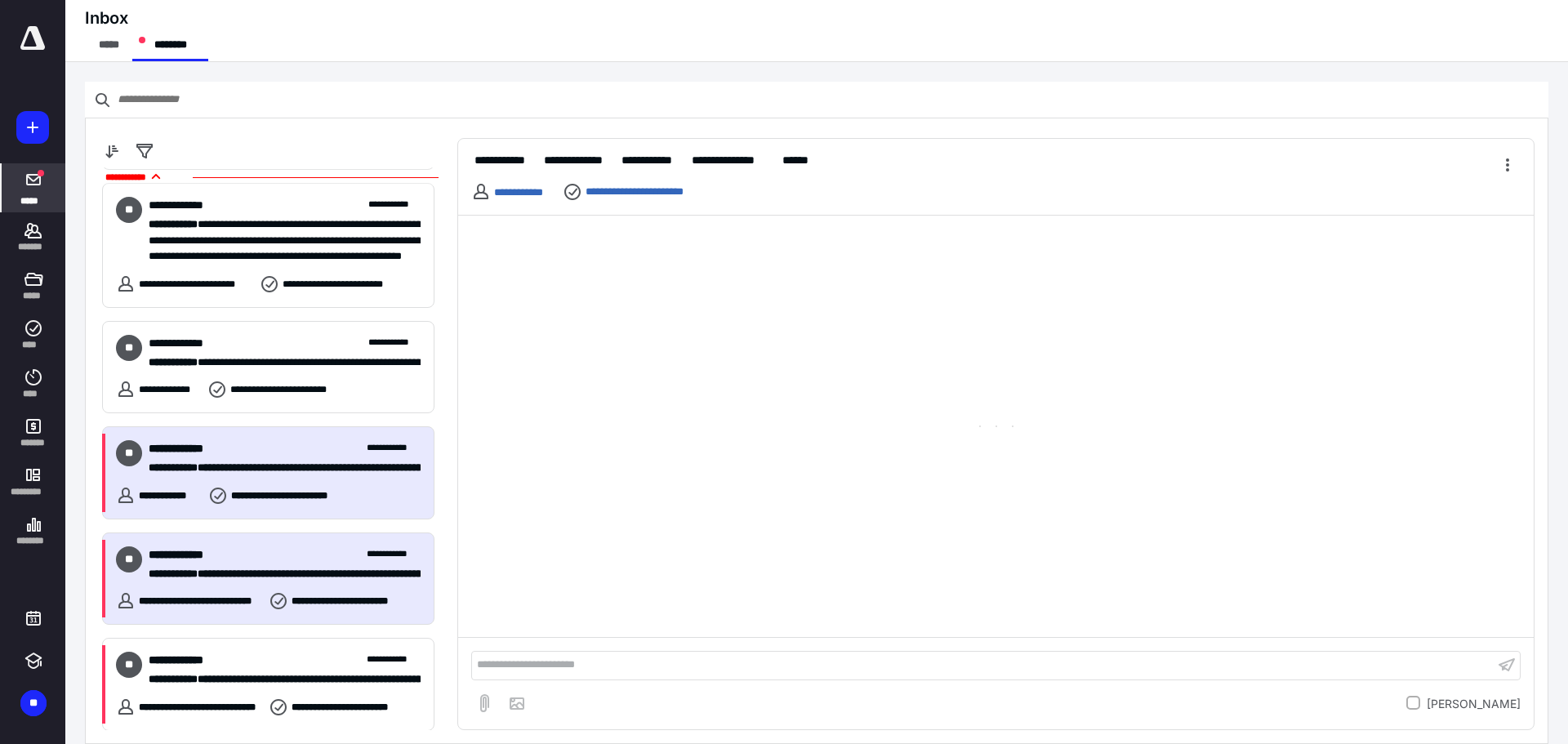 click on "**********" at bounding box center [284, 555] 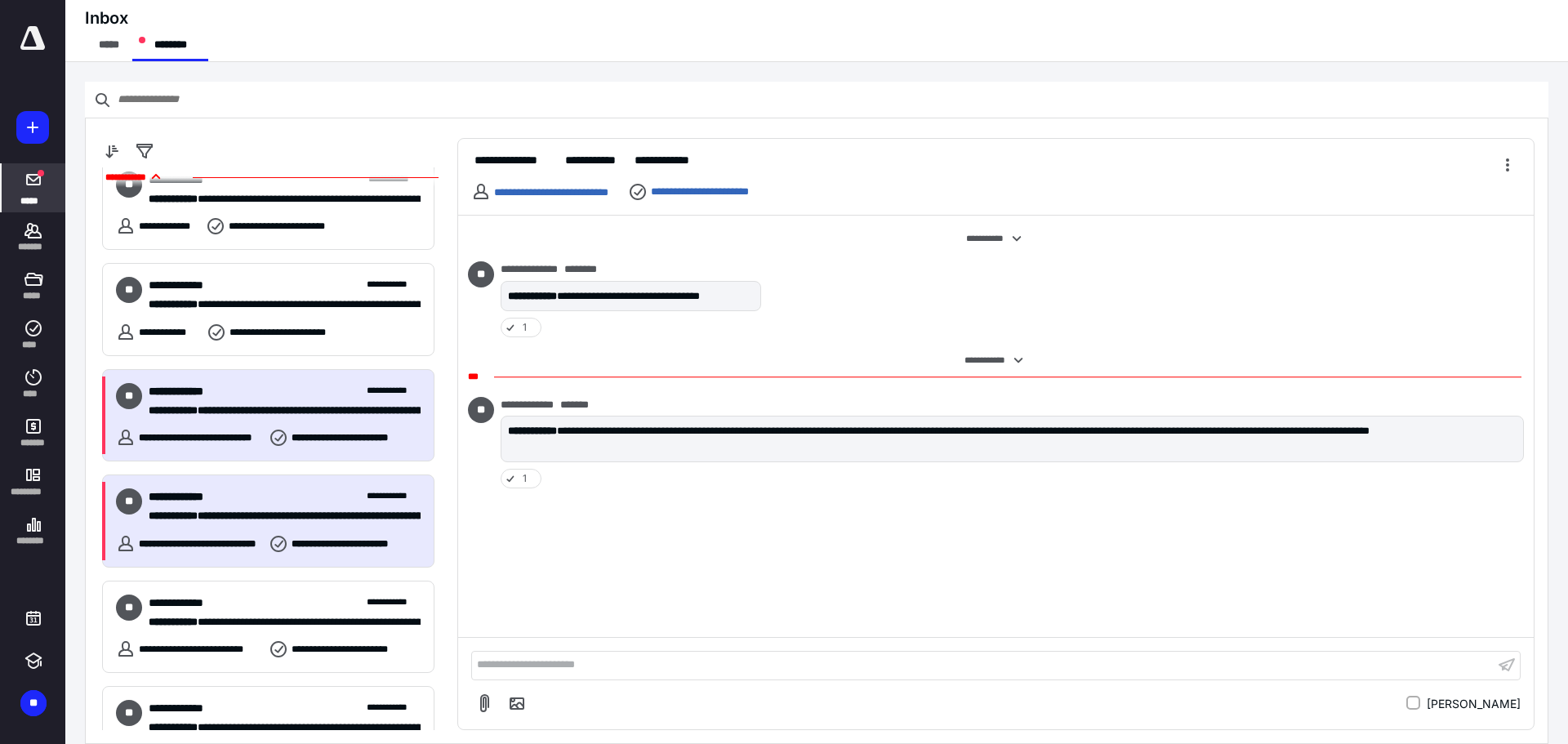 click on "**********" at bounding box center (284, 506) 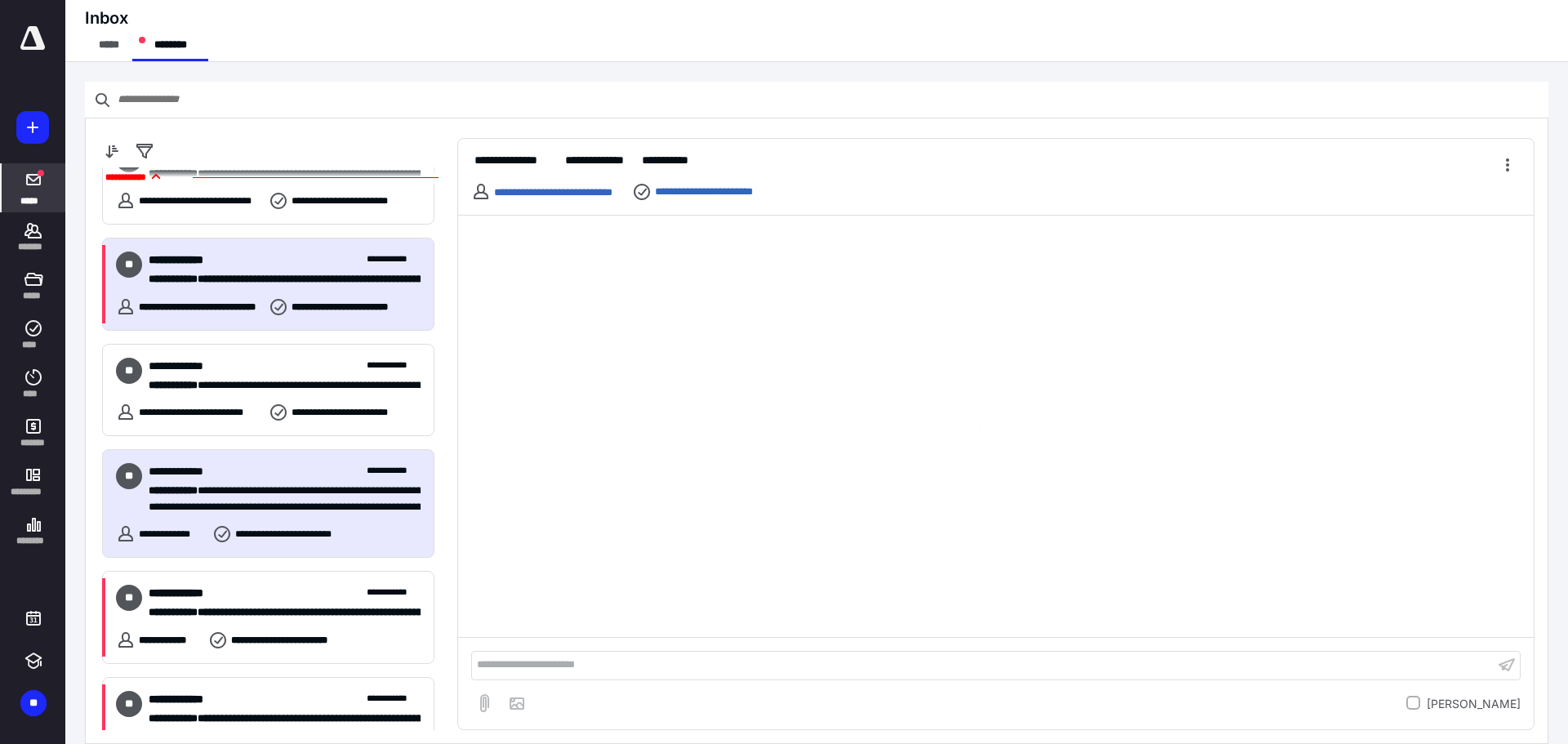 scroll, scrollTop: 1945, scrollLeft: 0, axis: vertical 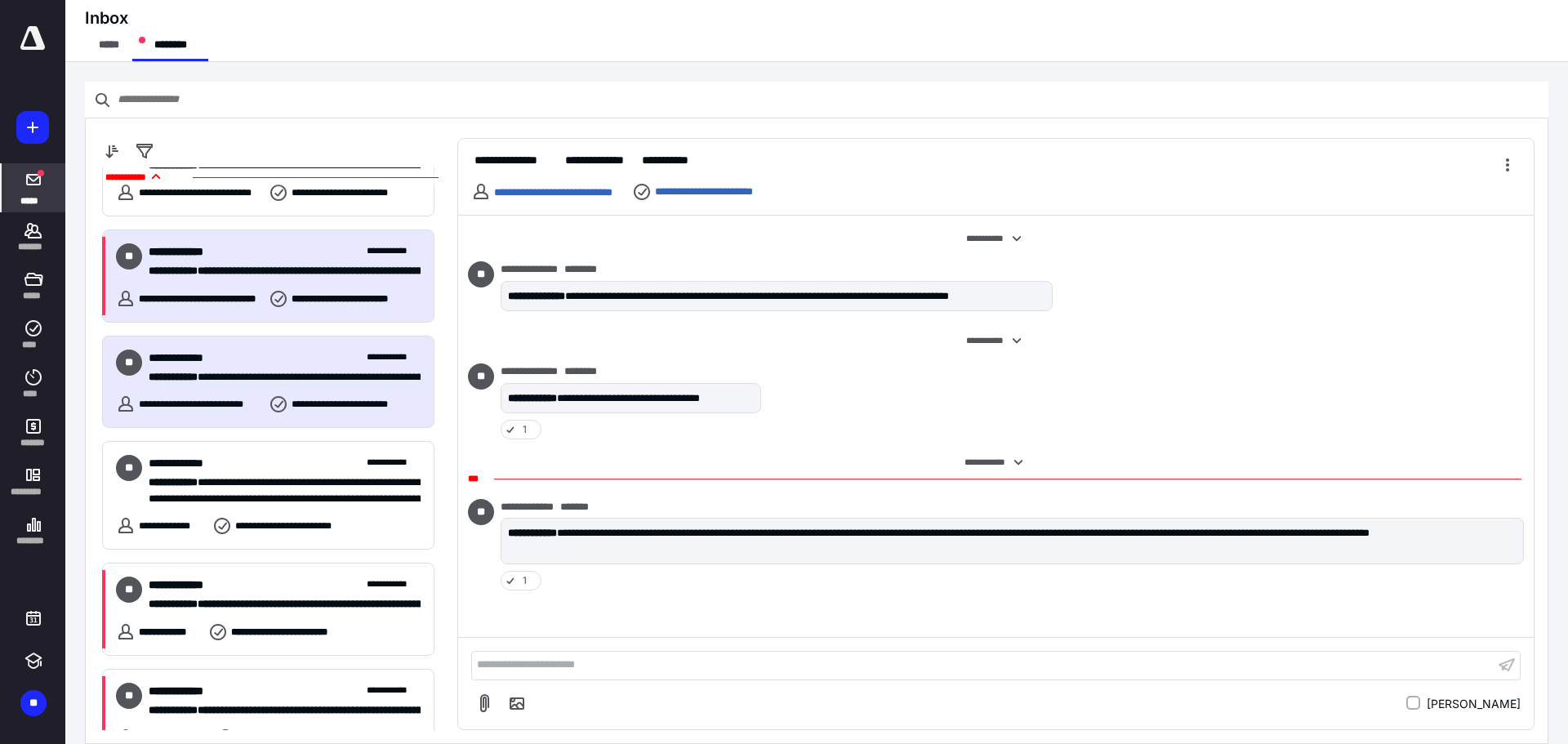 click on "**********" at bounding box center [200, 404] 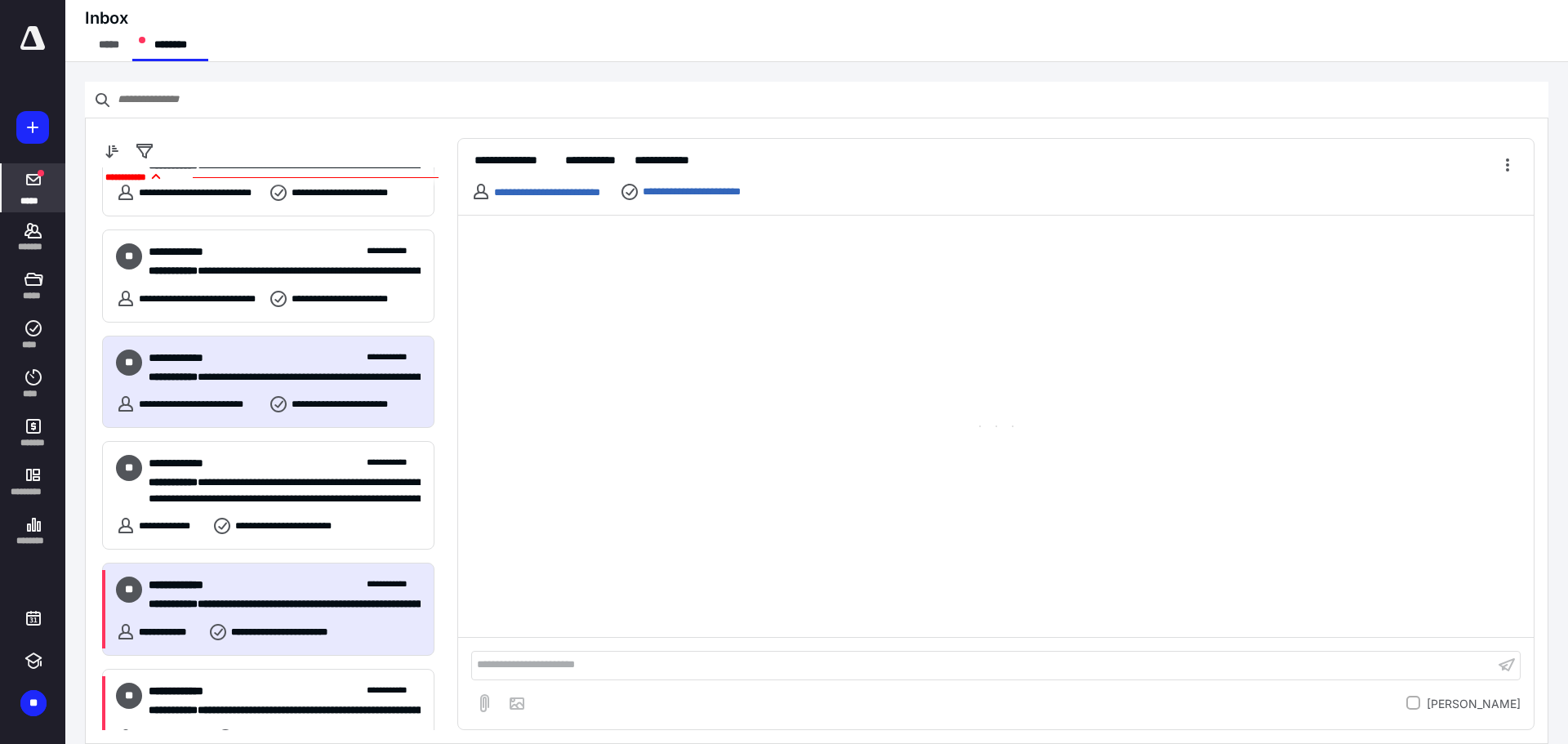 click on "**********" at bounding box center (268, 609) 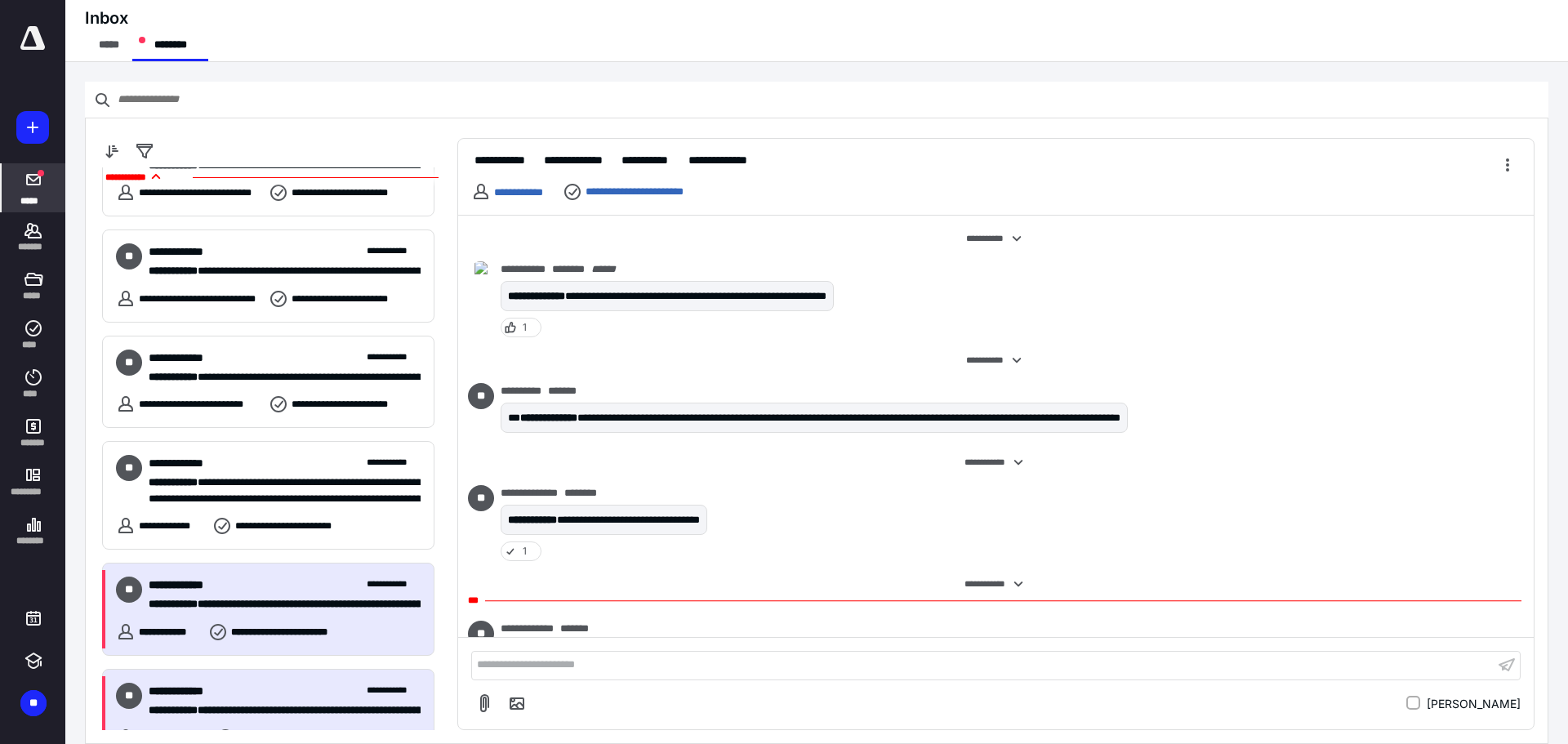 scroll, scrollTop: 2108, scrollLeft: 0, axis: vertical 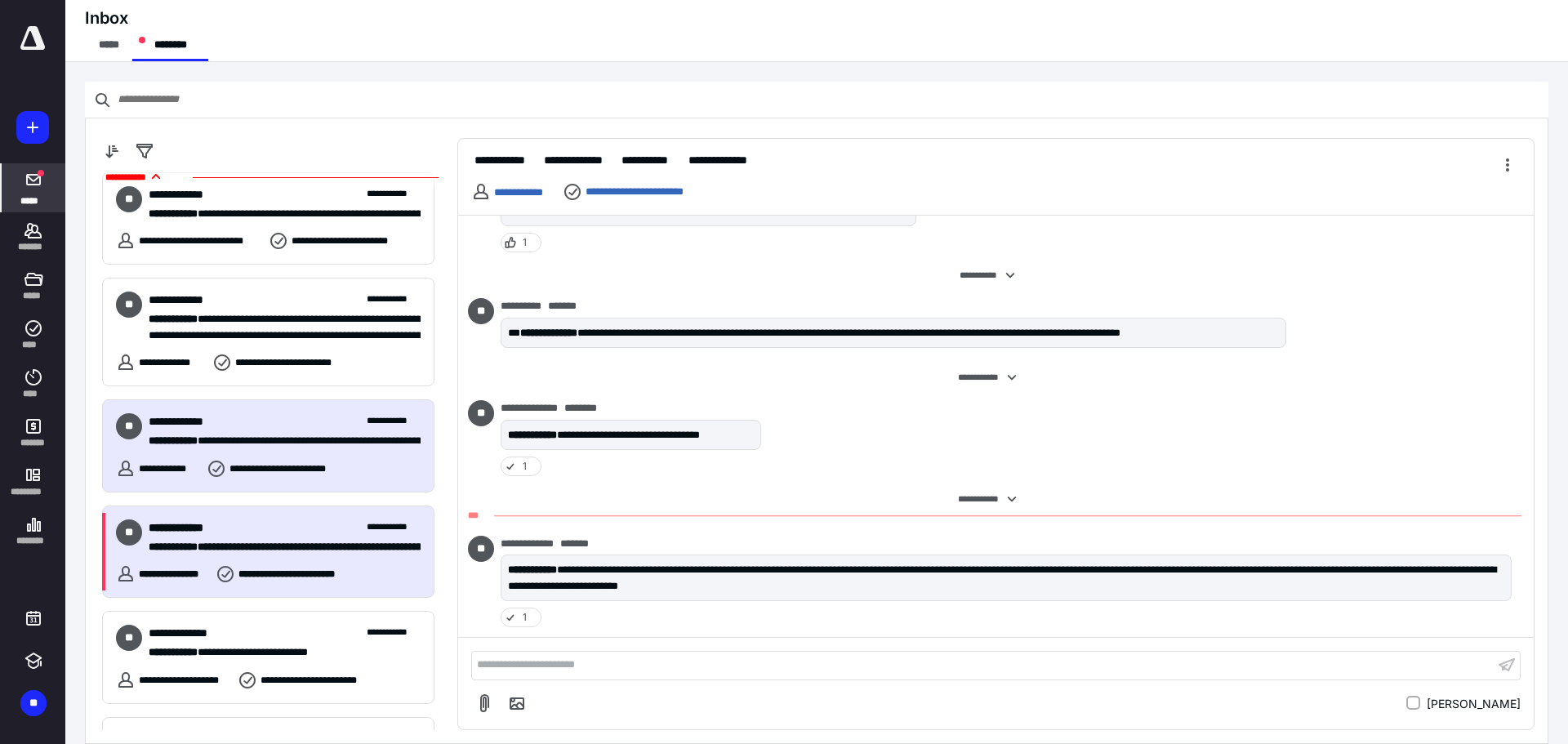 click on "**********" at bounding box center (268, 552) 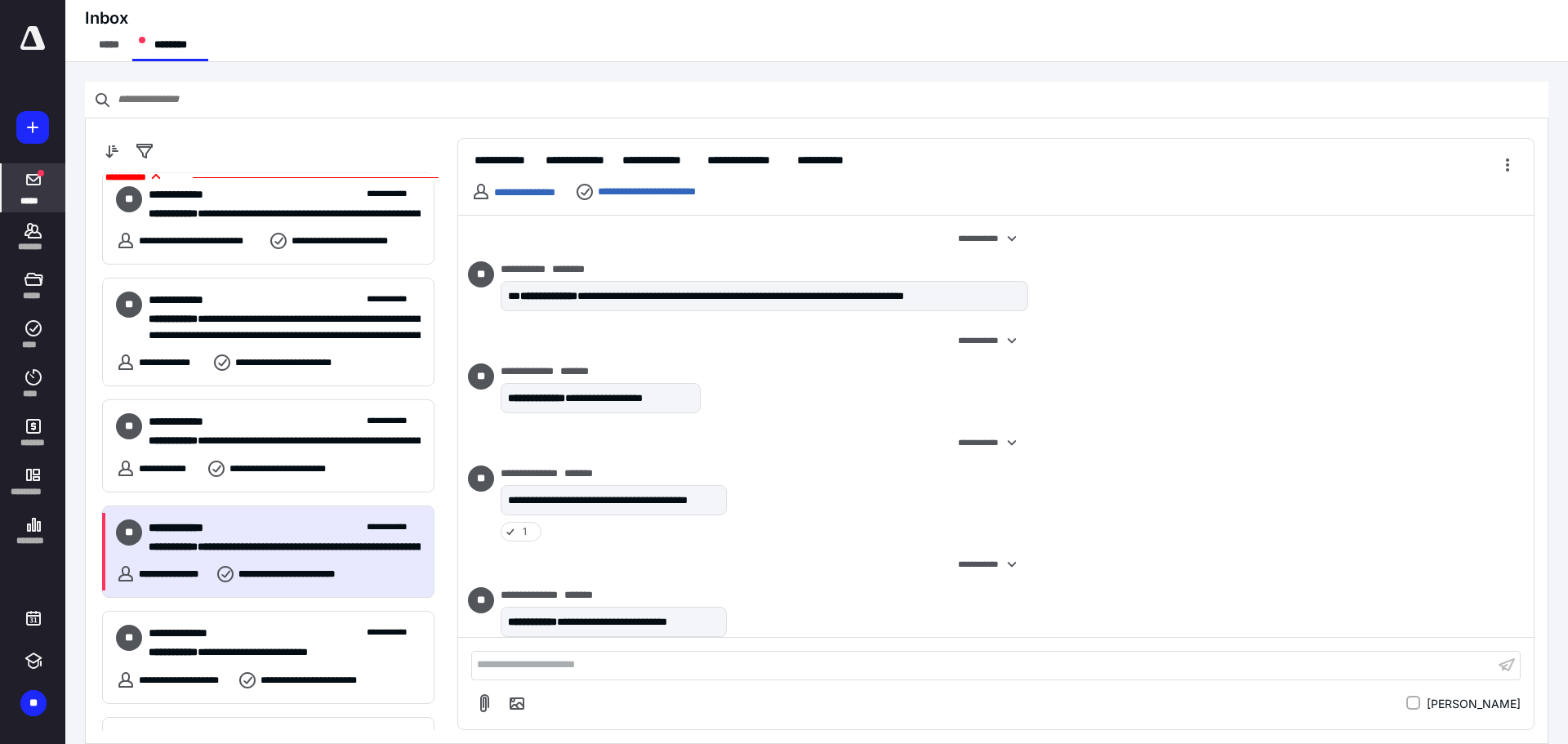 scroll, scrollTop: 139, scrollLeft: 0, axis: vertical 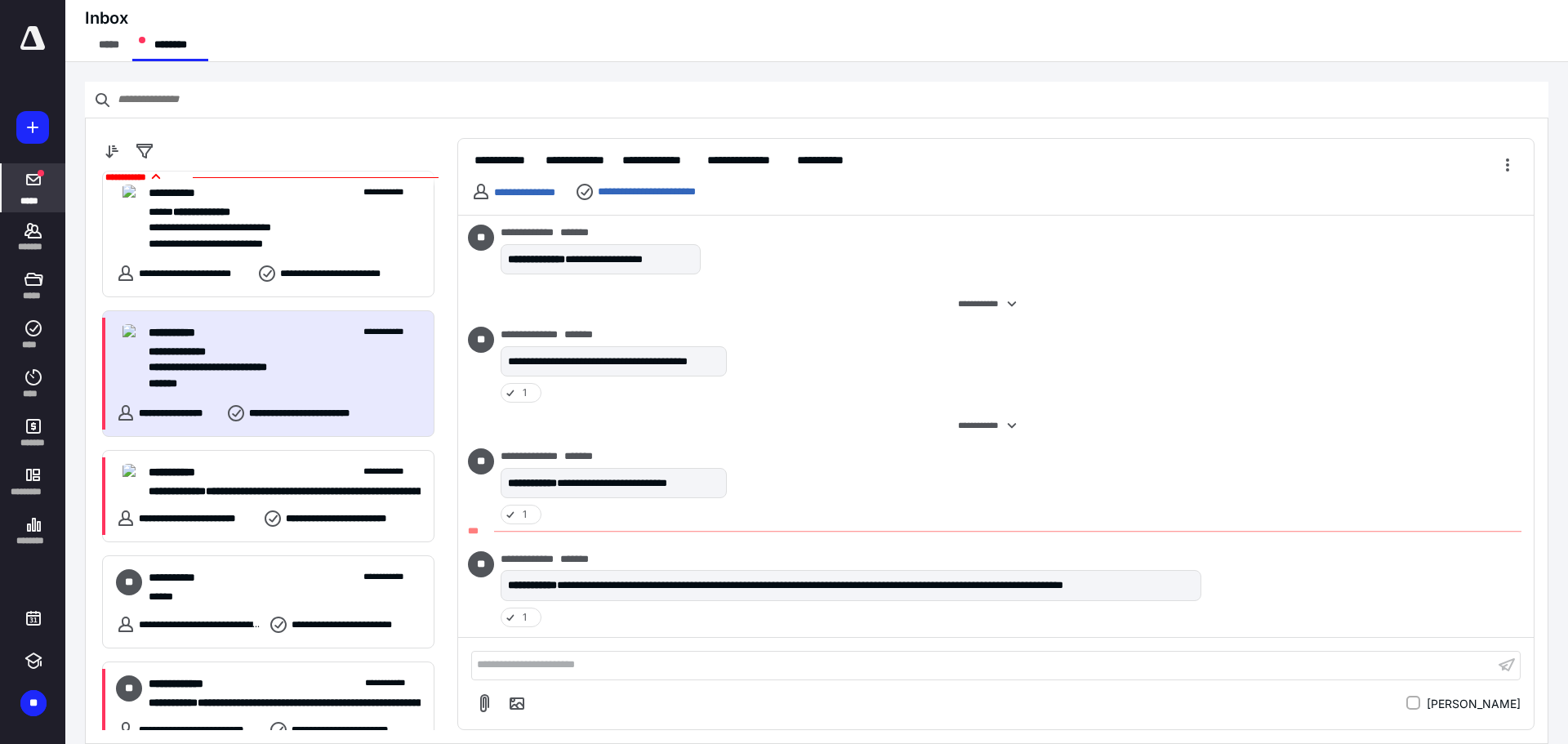 click on "*******" at bounding box center [278, 384] 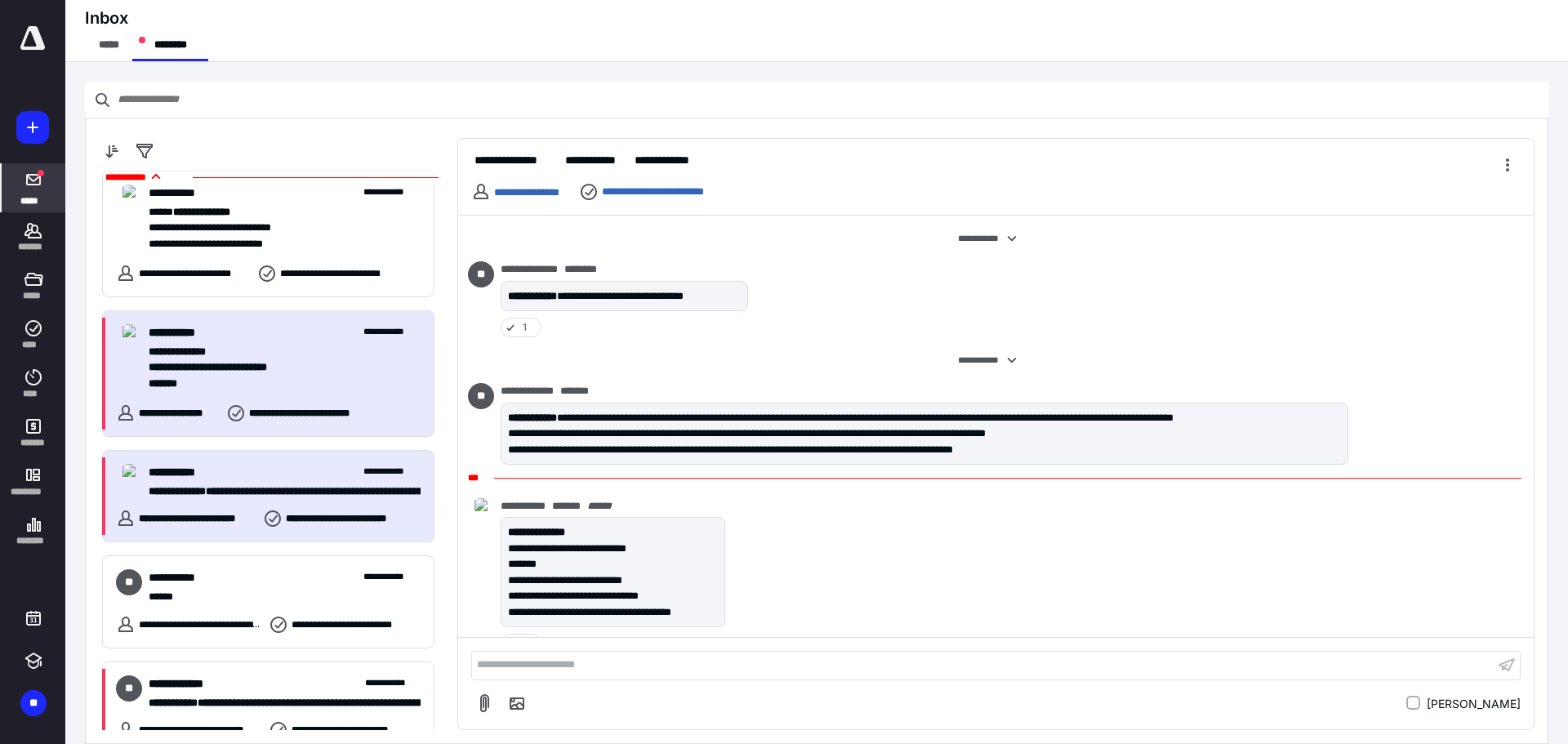 scroll, scrollTop: 26, scrollLeft: 0, axis: vertical 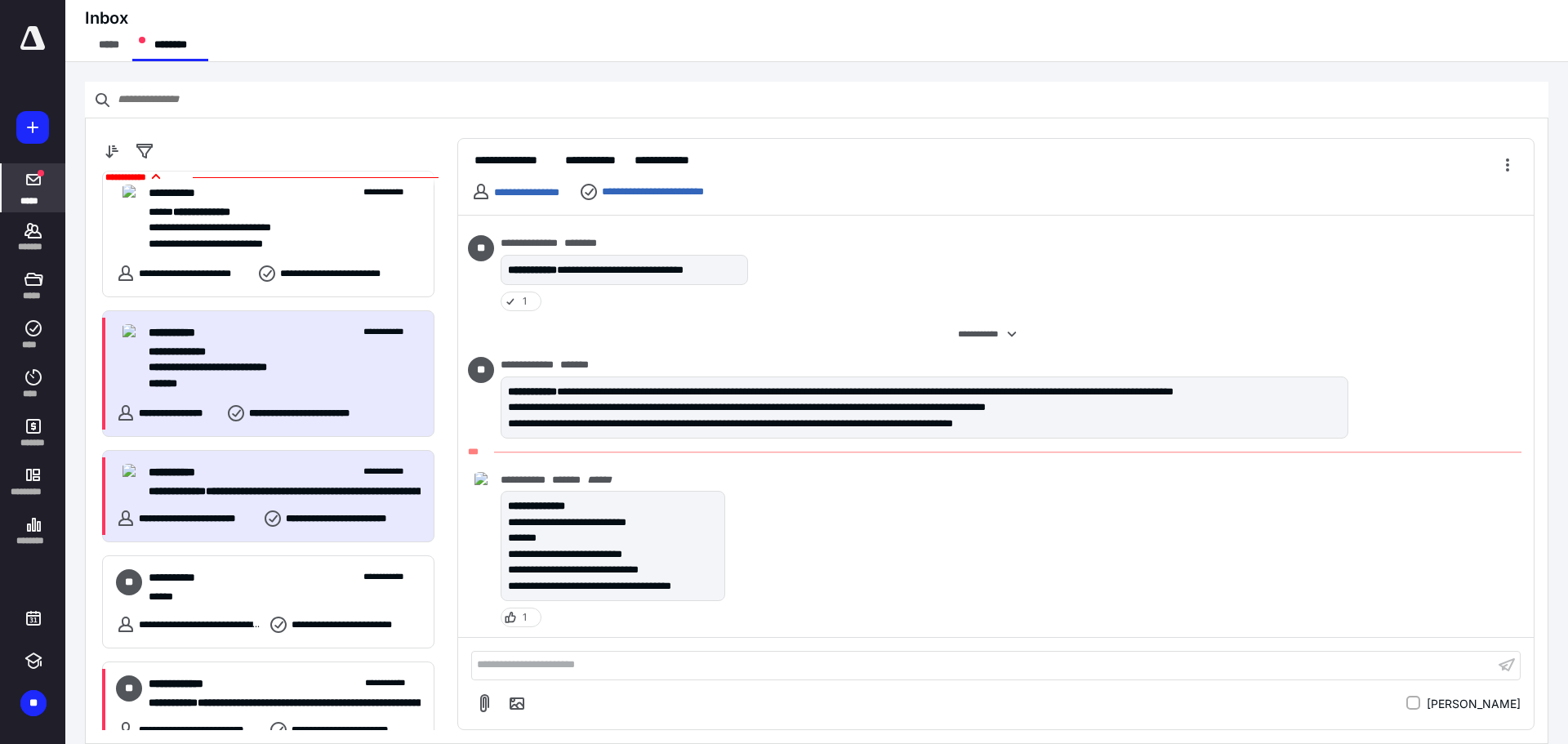 click on "**********" at bounding box center (284, 472) 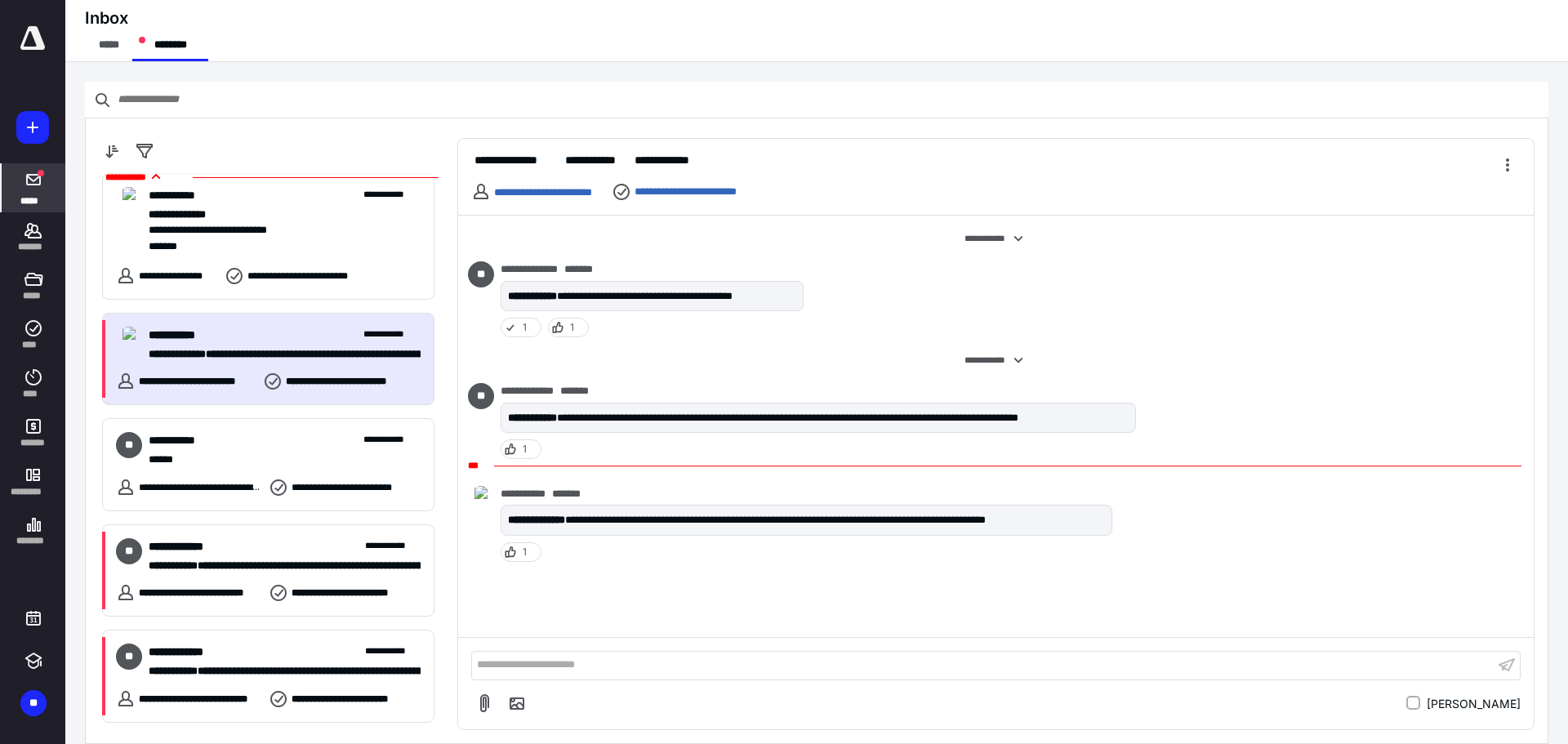 scroll, scrollTop: 2588, scrollLeft: 0, axis: vertical 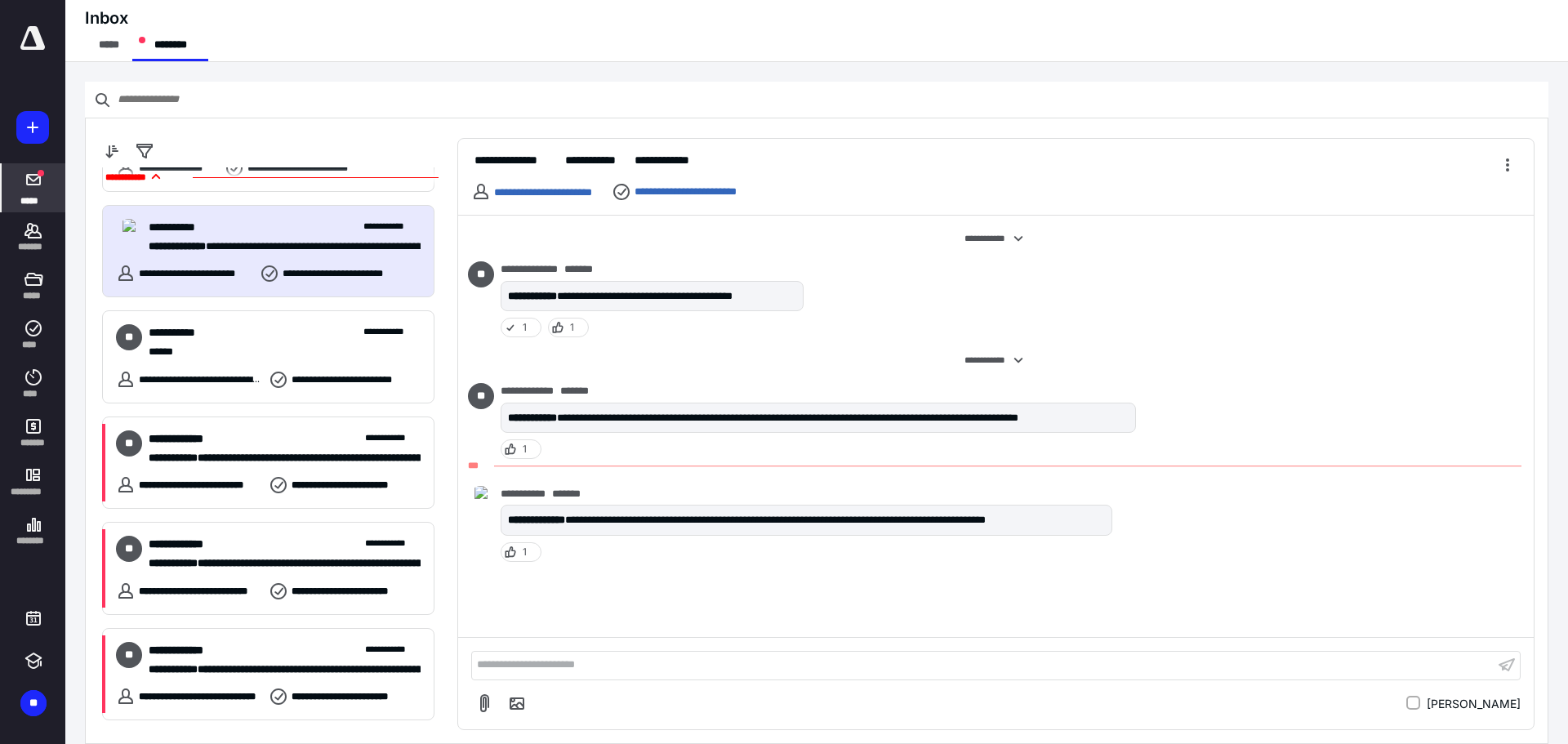 click on "**********" at bounding box center [189, 485] 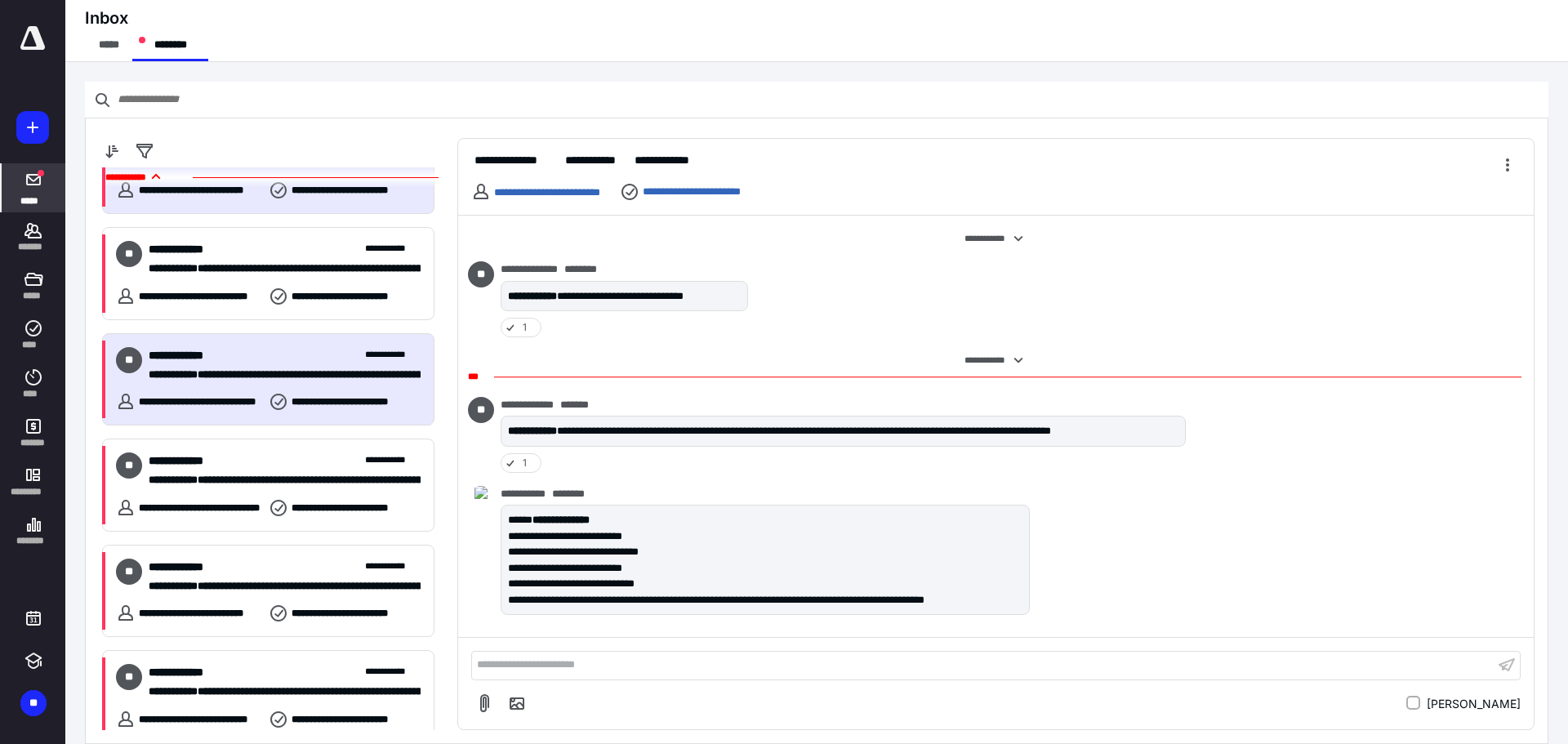 scroll 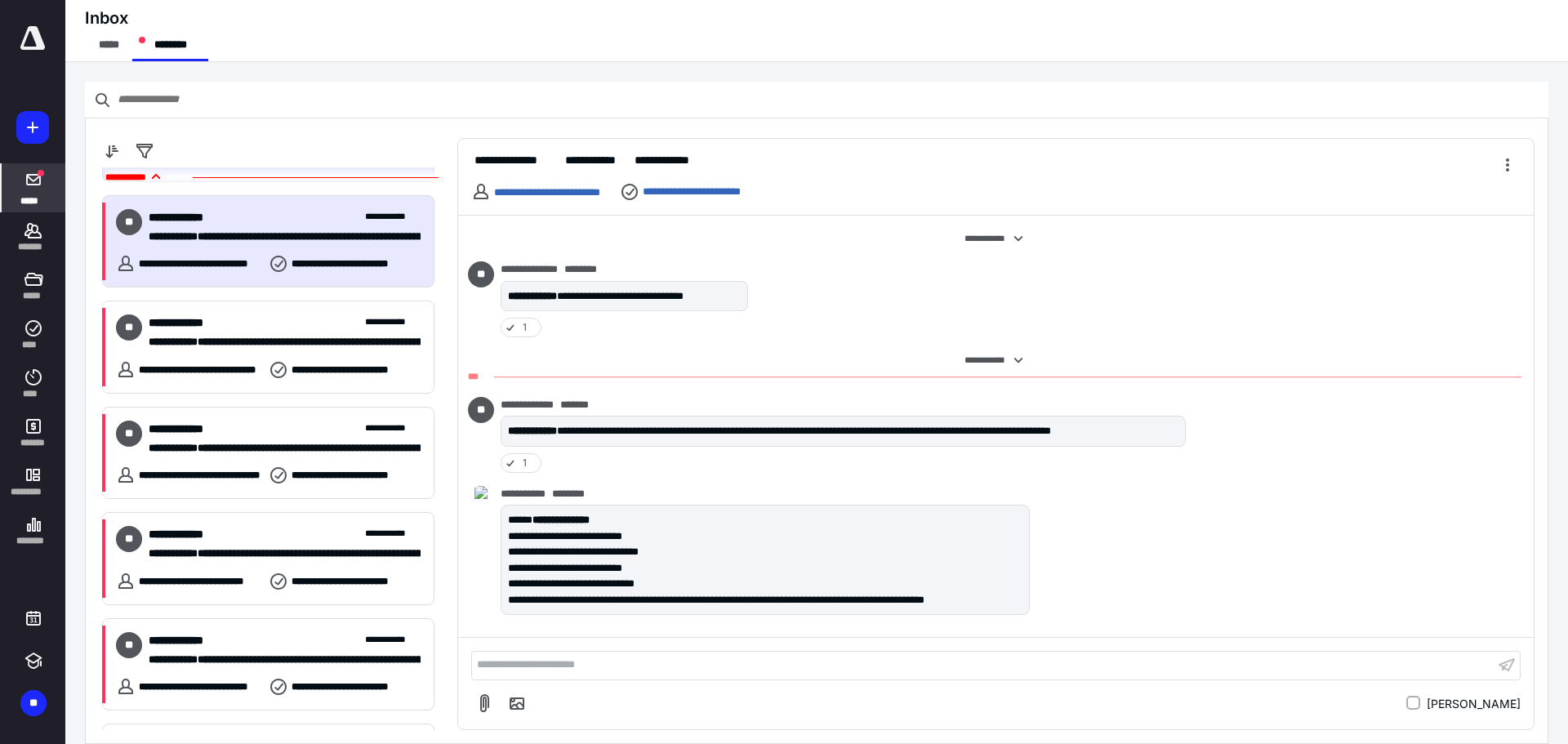click on "**********" at bounding box center [200, 264] 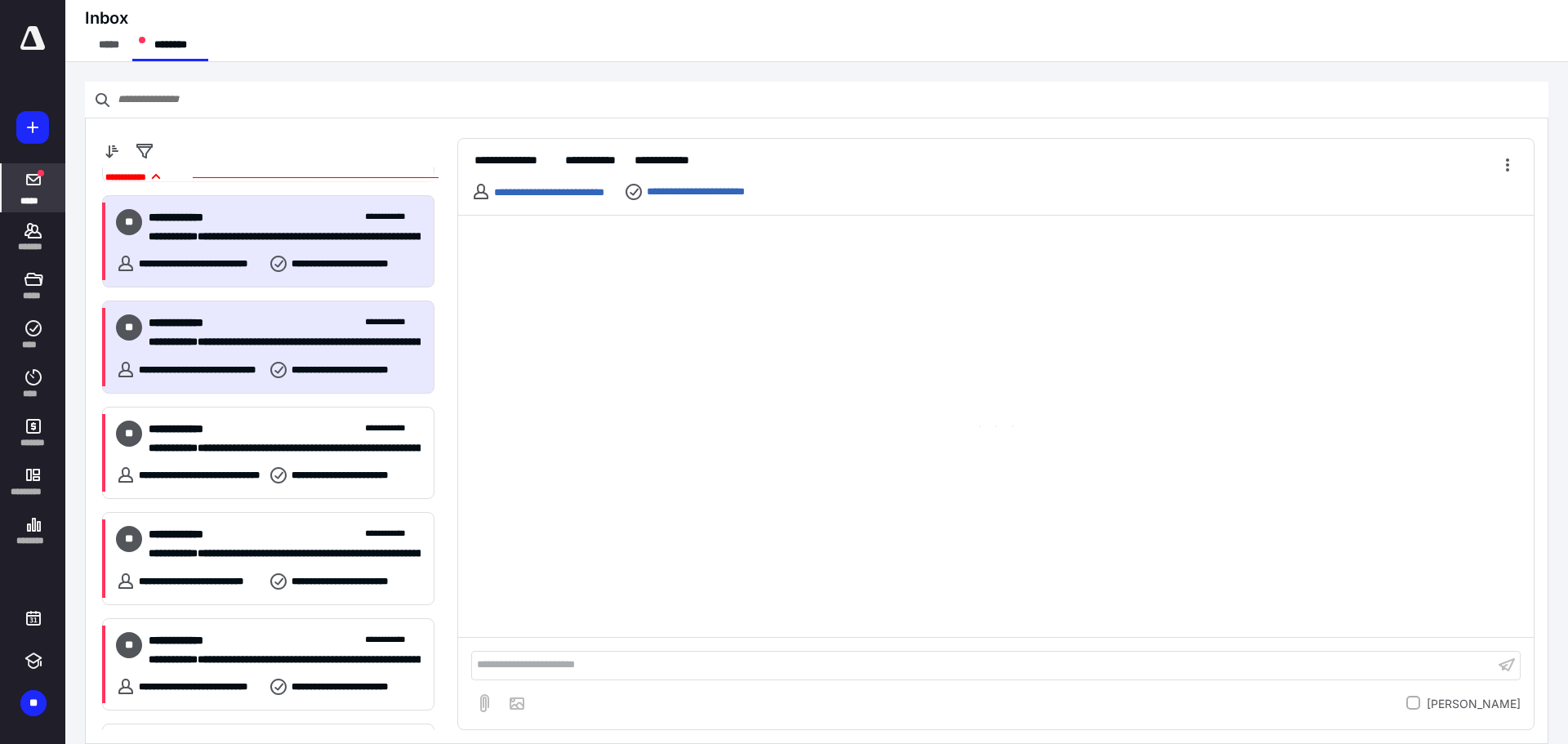click on "**********" at bounding box center [200, 370] 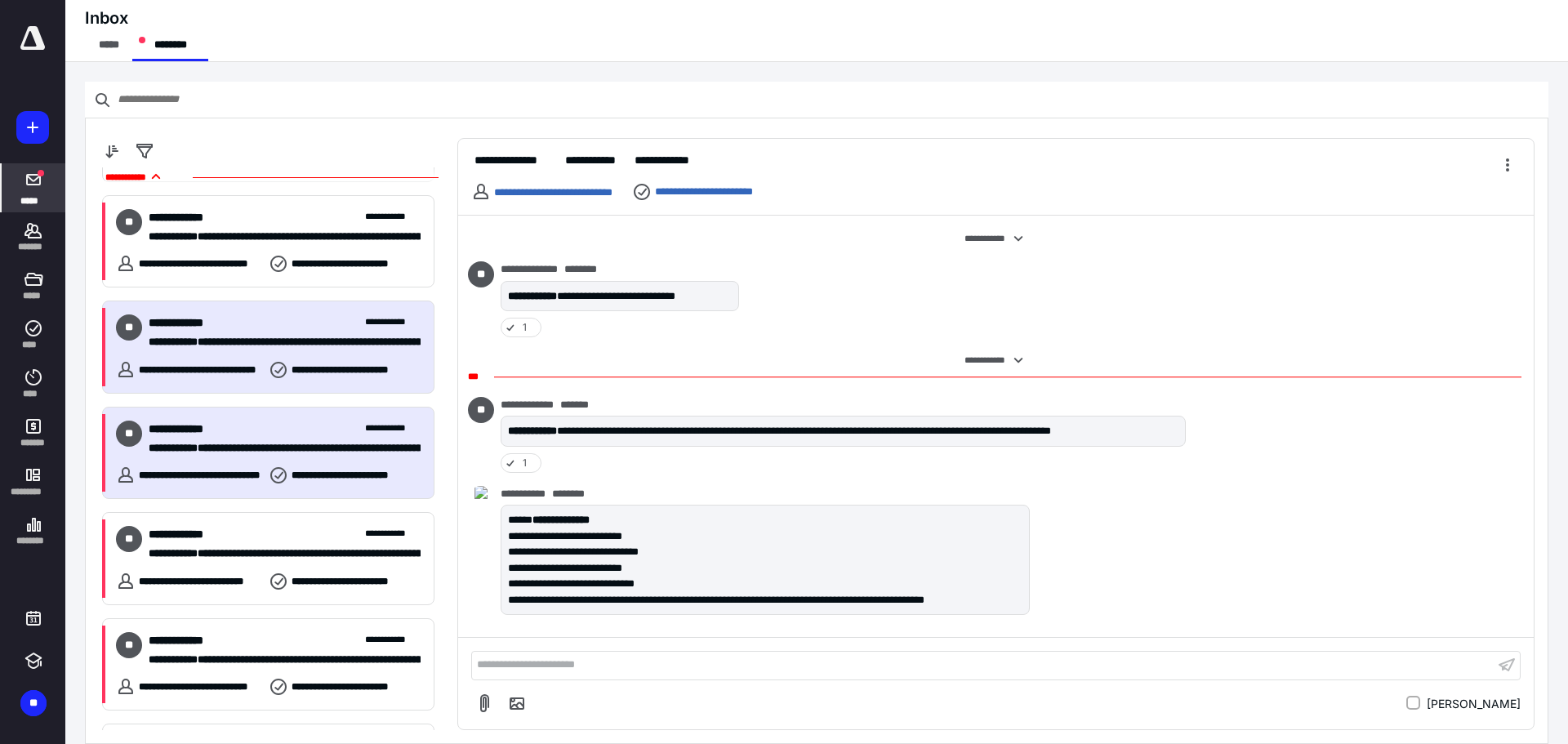 click on "**********" at bounding box center (278, 448) 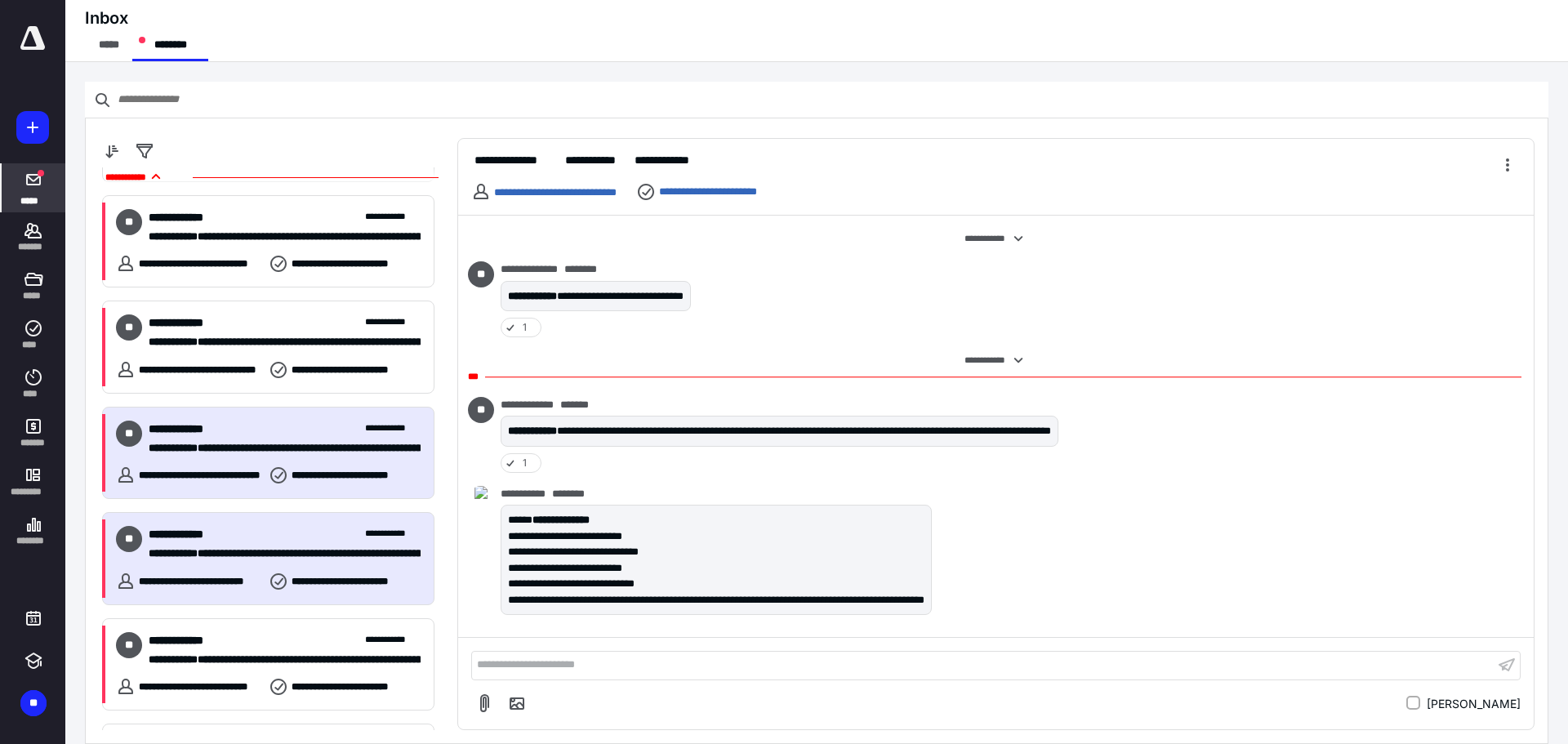 click on "**********" at bounding box center (284, 544) 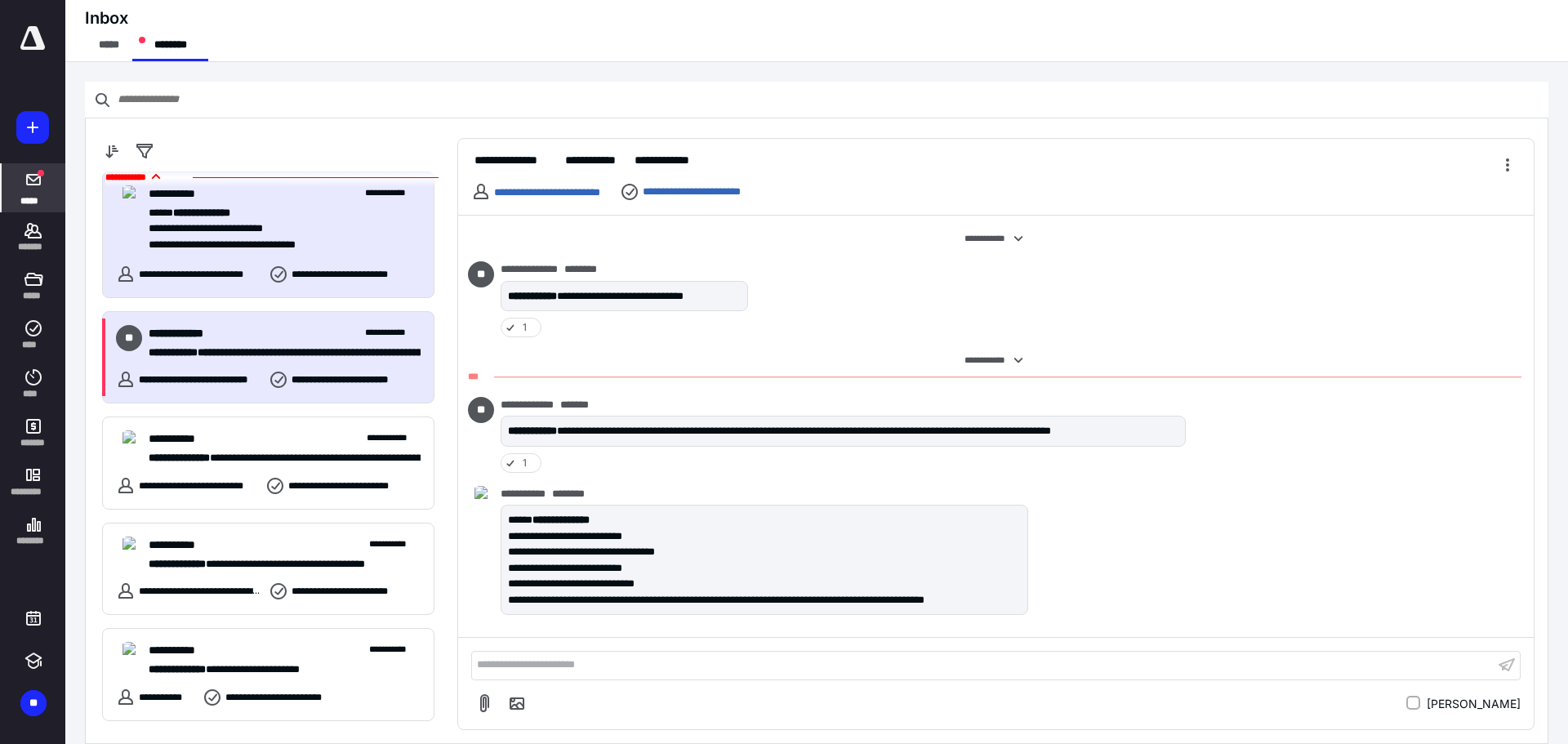 click on "**********" at bounding box center [185, 333] 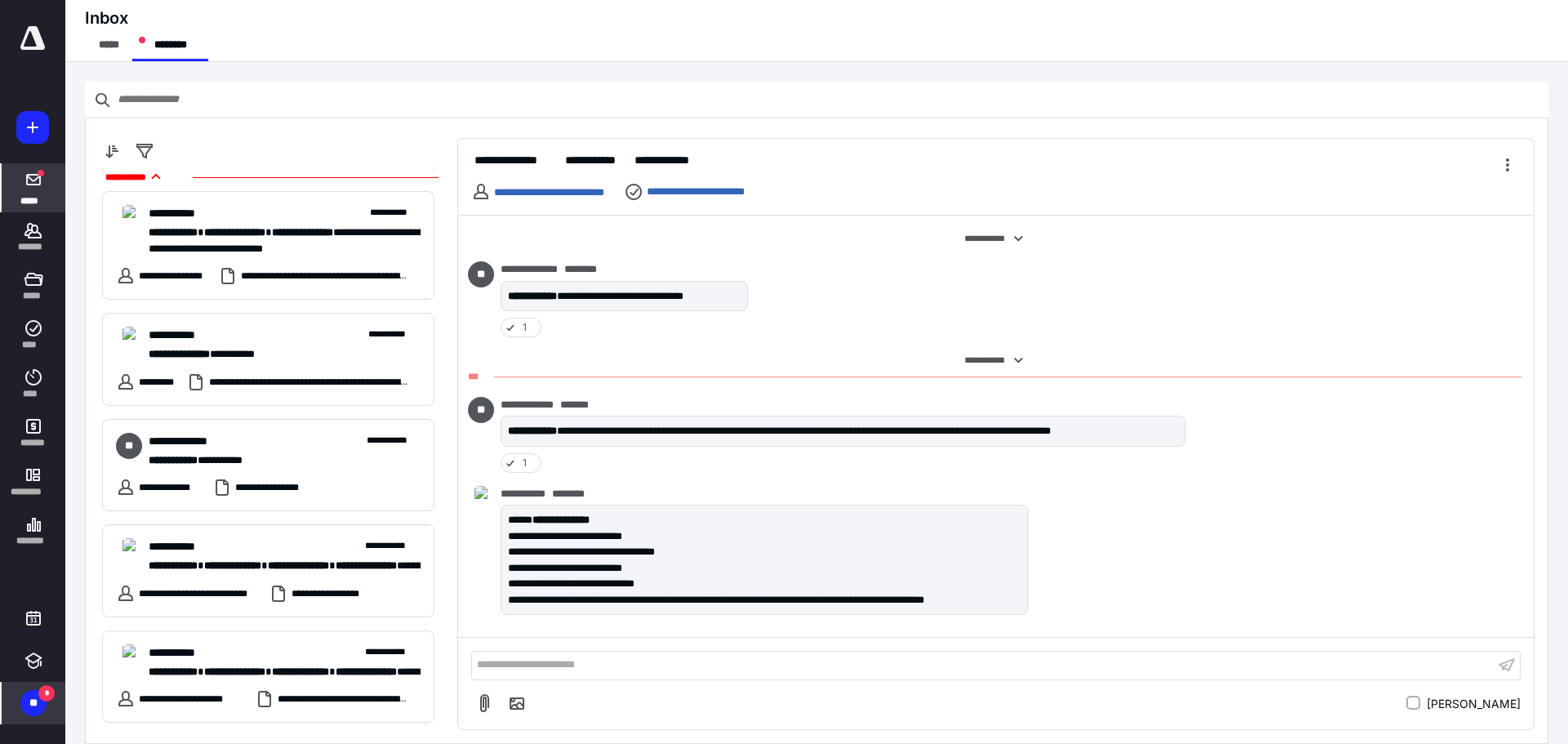 scroll, scrollTop: 3581, scrollLeft: 0, axis: vertical 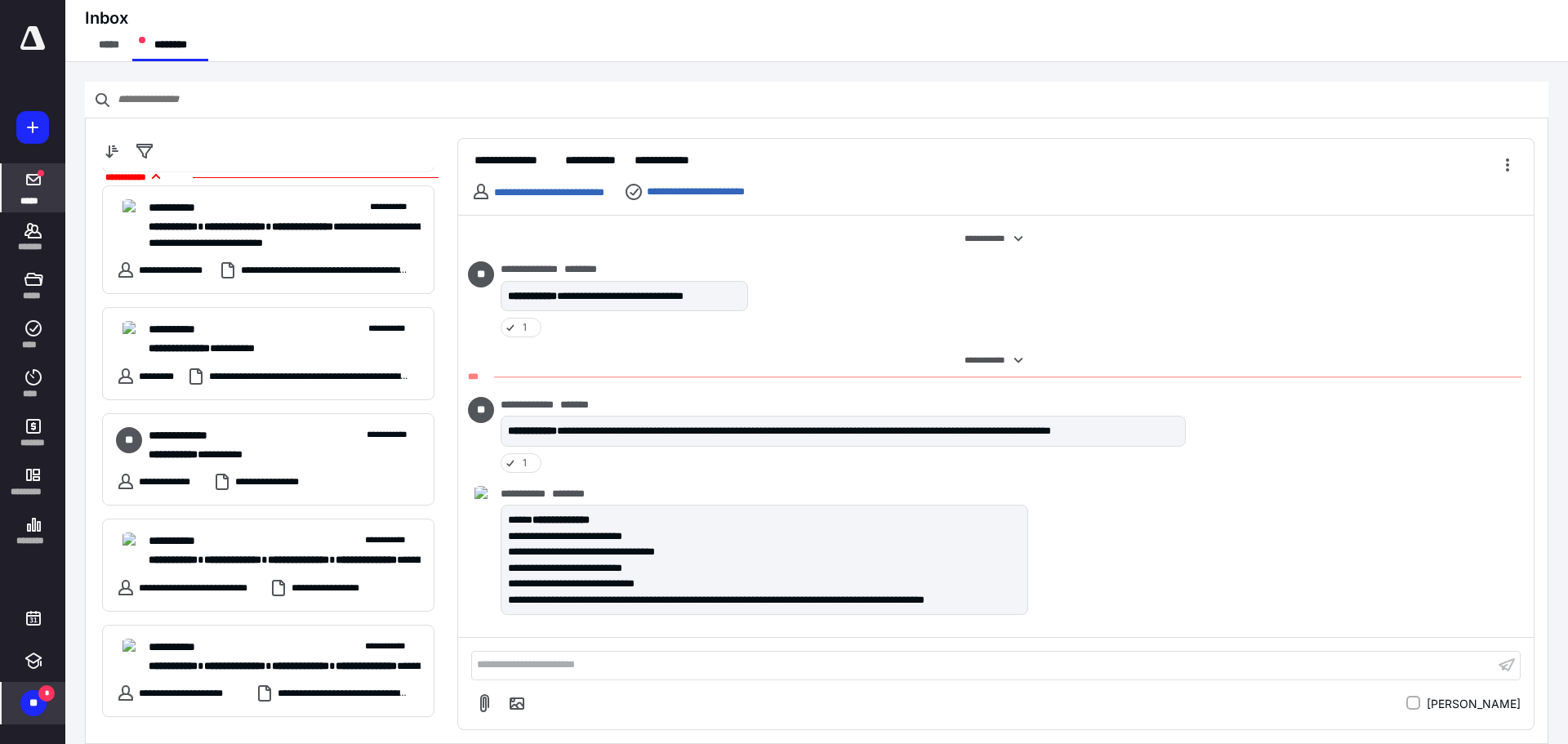 click on "**" at bounding box center (33, 703) 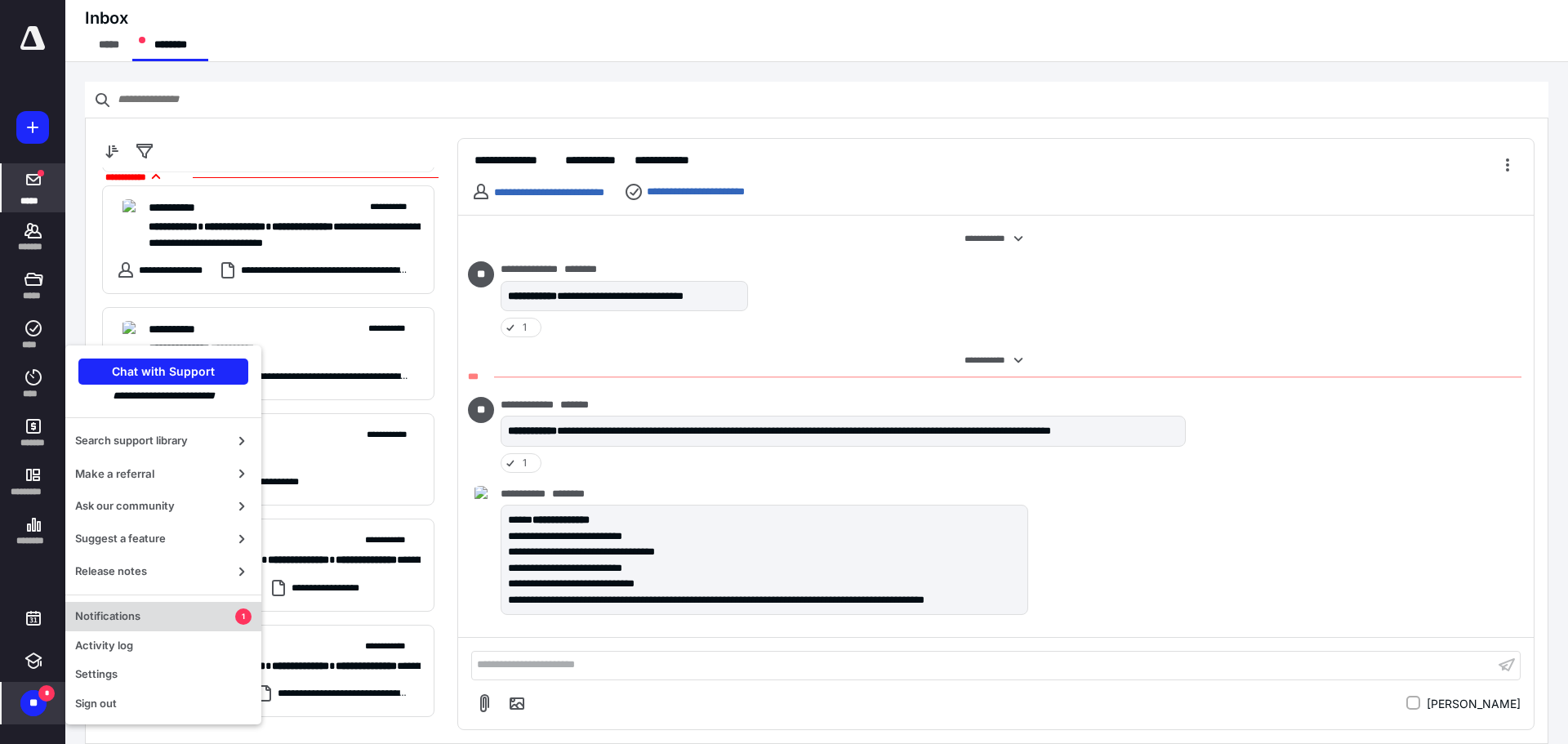click on "Notifications" at bounding box center [155, 617] 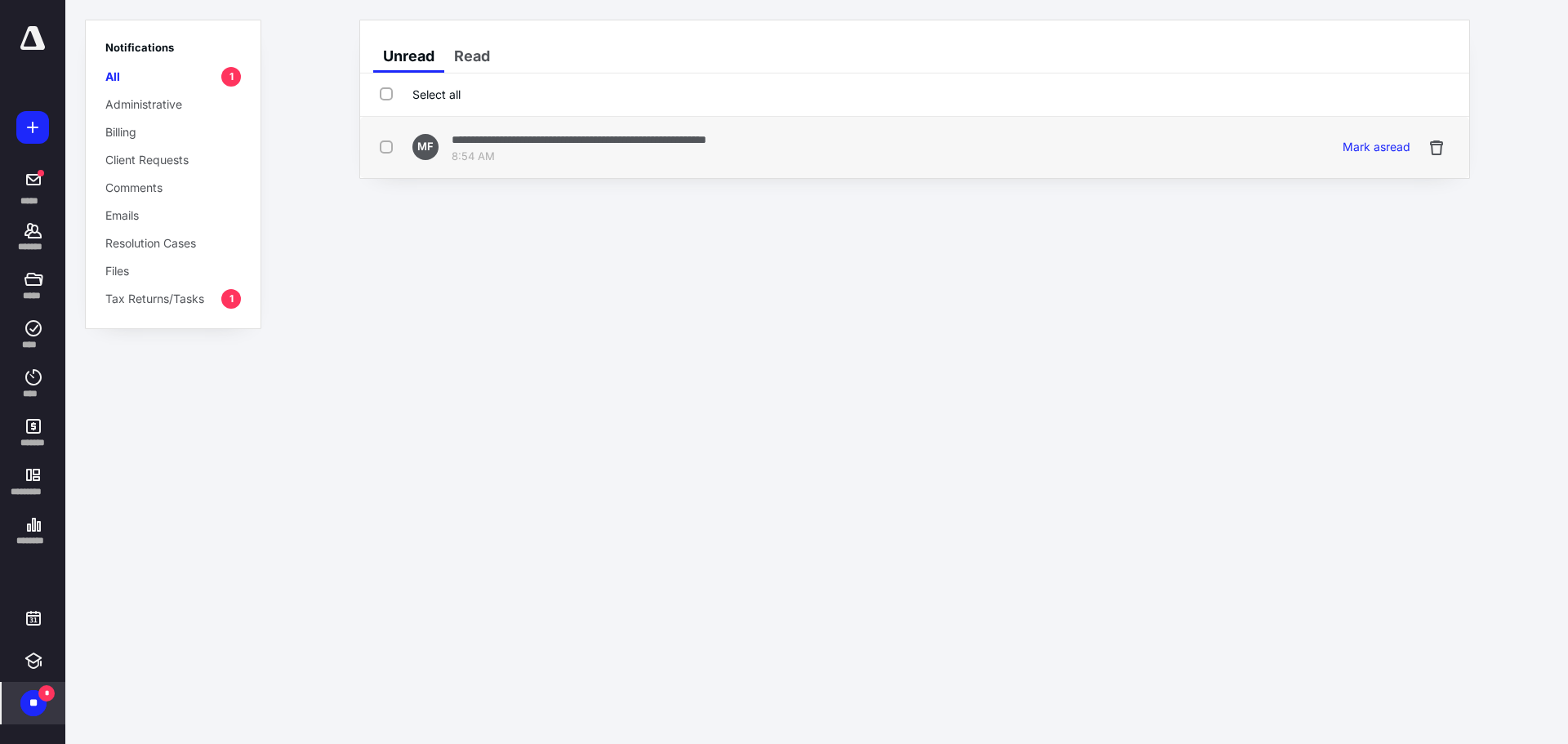 click on "**********" at bounding box center [579, 139] 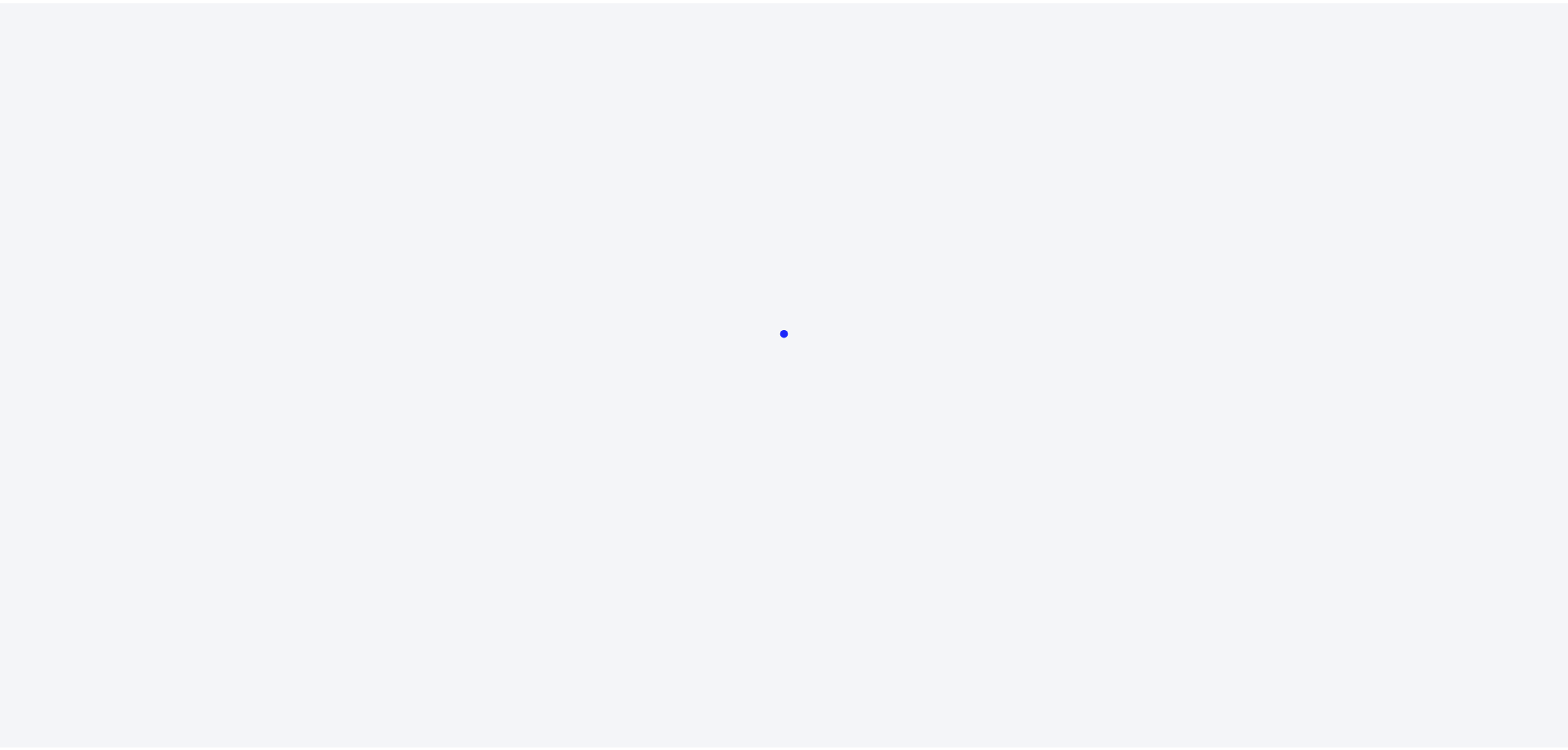 scroll, scrollTop: 0, scrollLeft: 0, axis: both 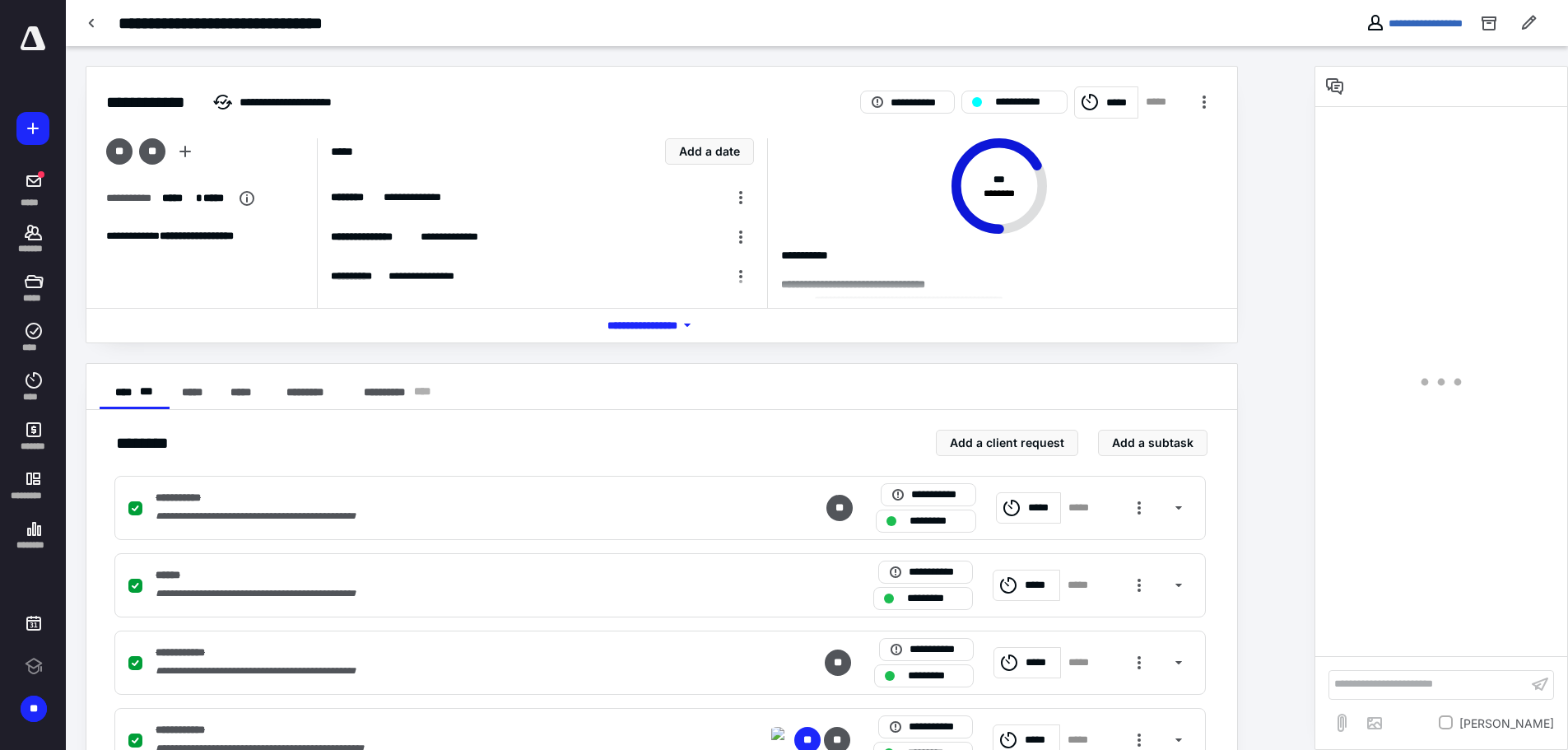 checkbox on "true" 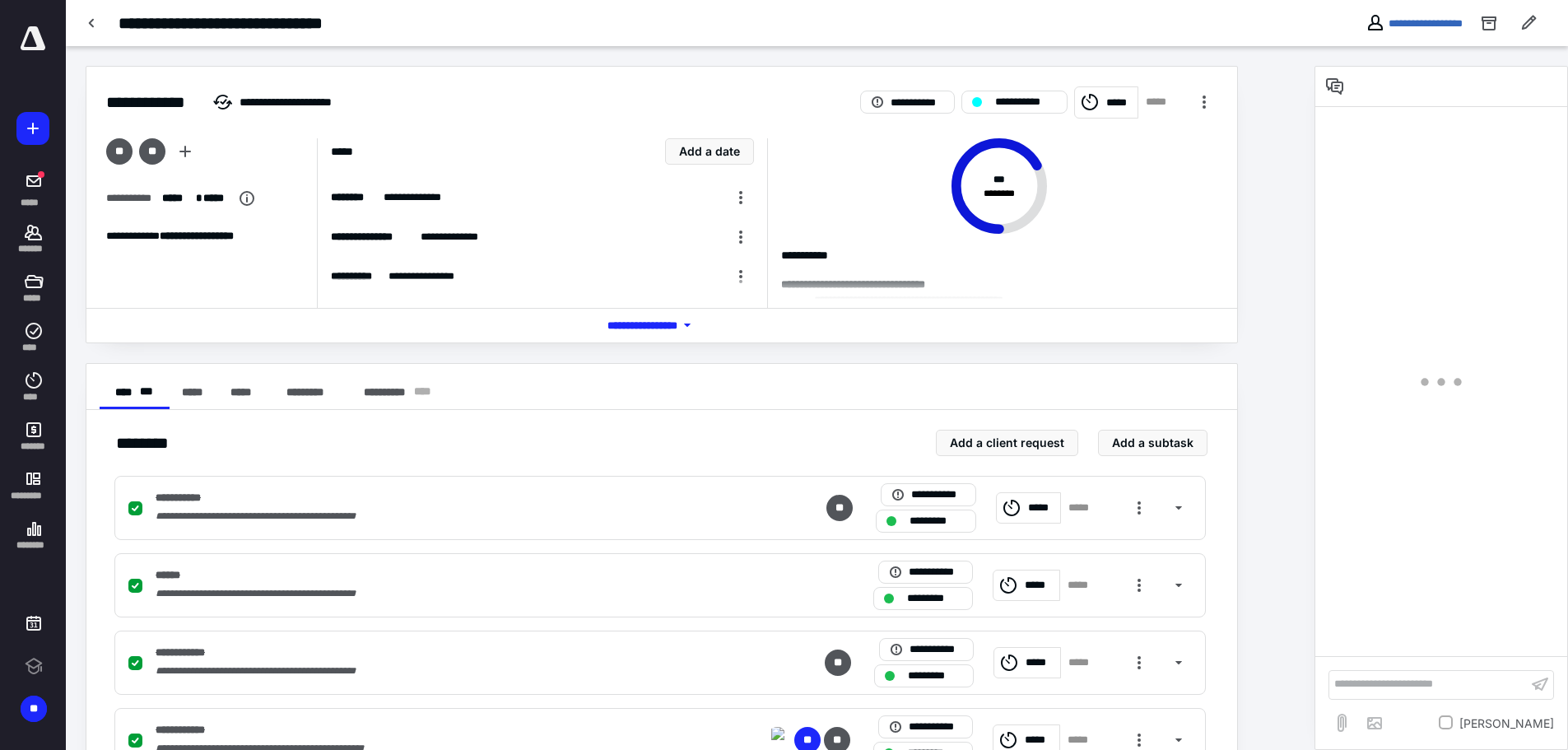 click on "*** **** *******" at bounding box center (662, 325) 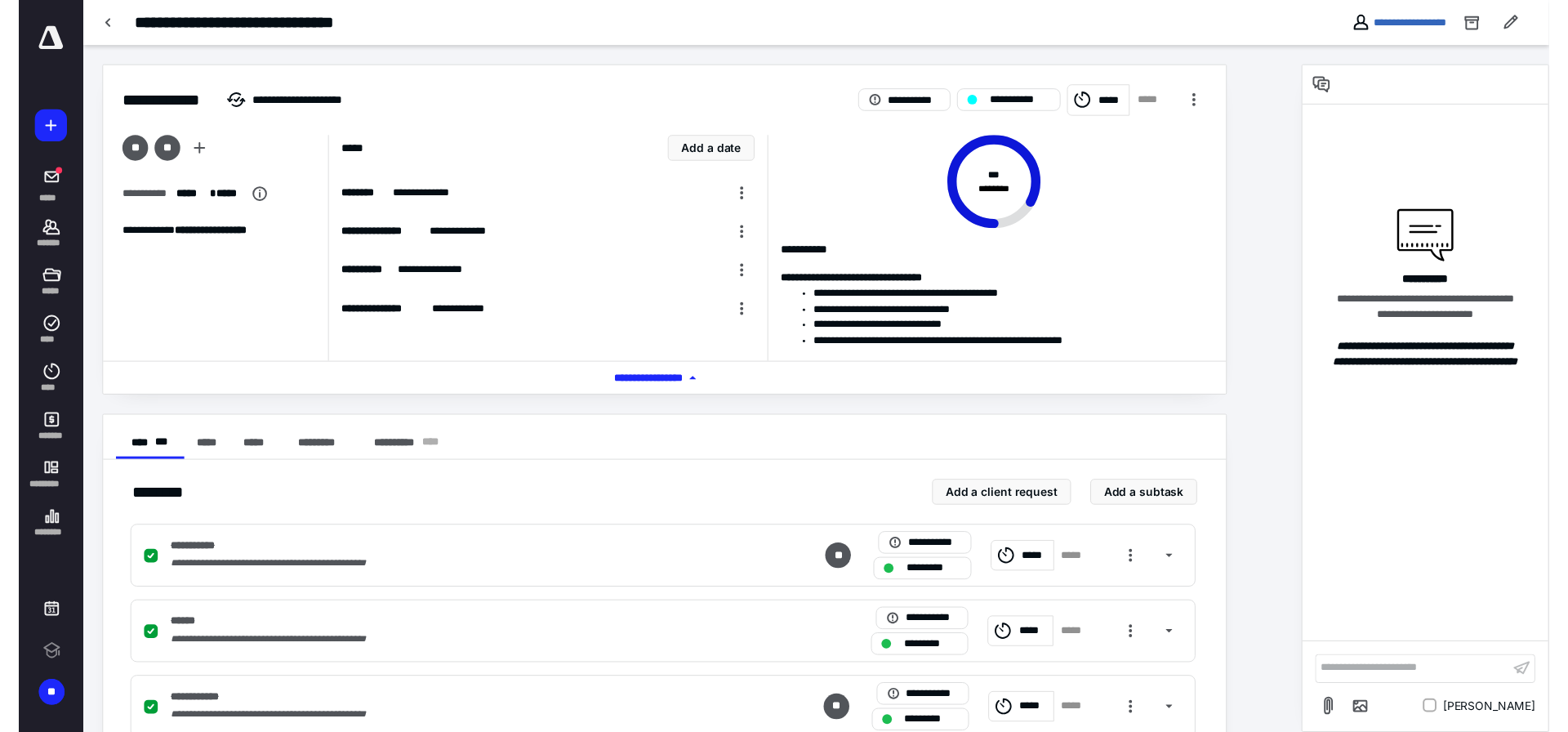 scroll, scrollTop: 0, scrollLeft: 0, axis: both 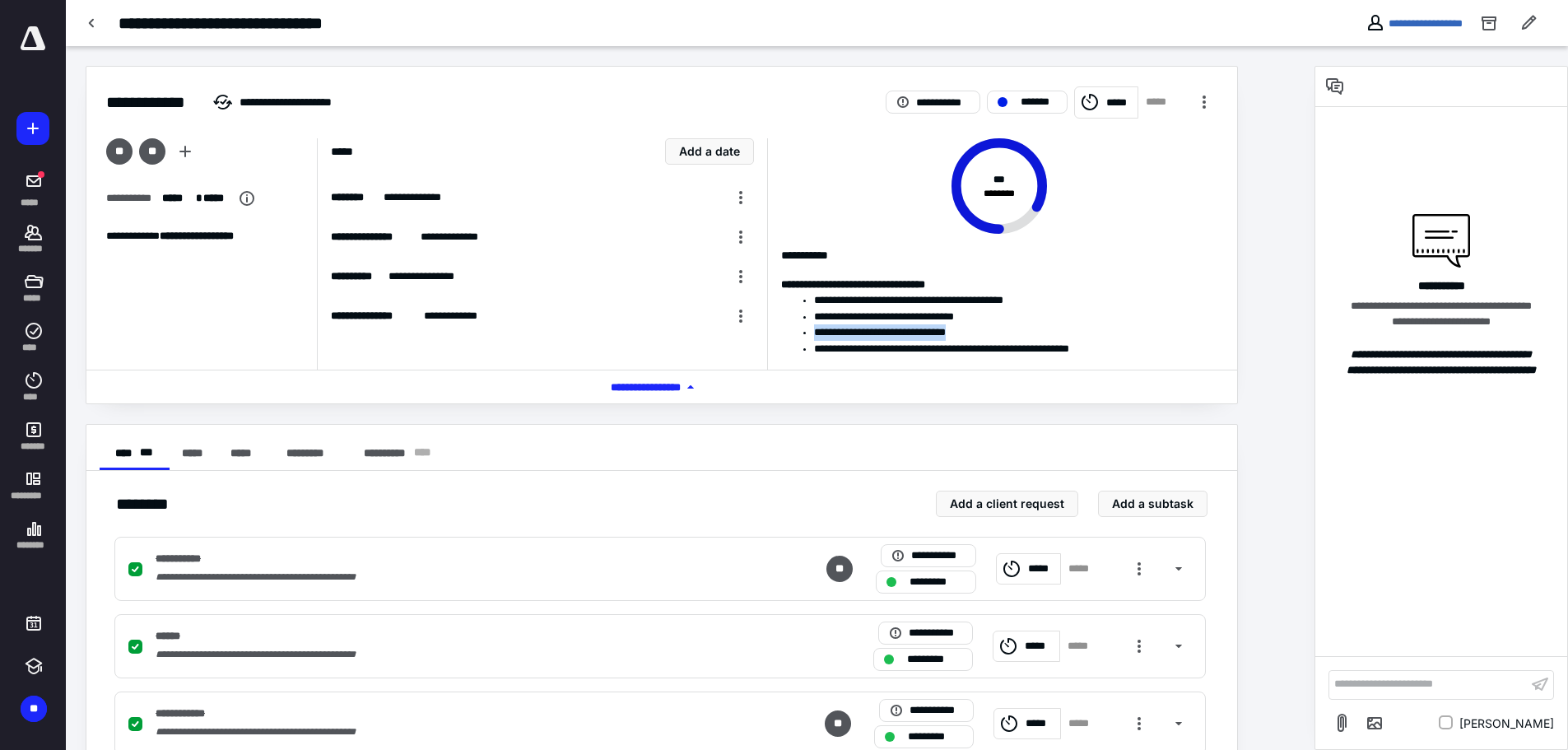 drag, startPoint x: 929, startPoint y: 336, endPoint x: 915, endPoint y: 324, distance: 18.439089 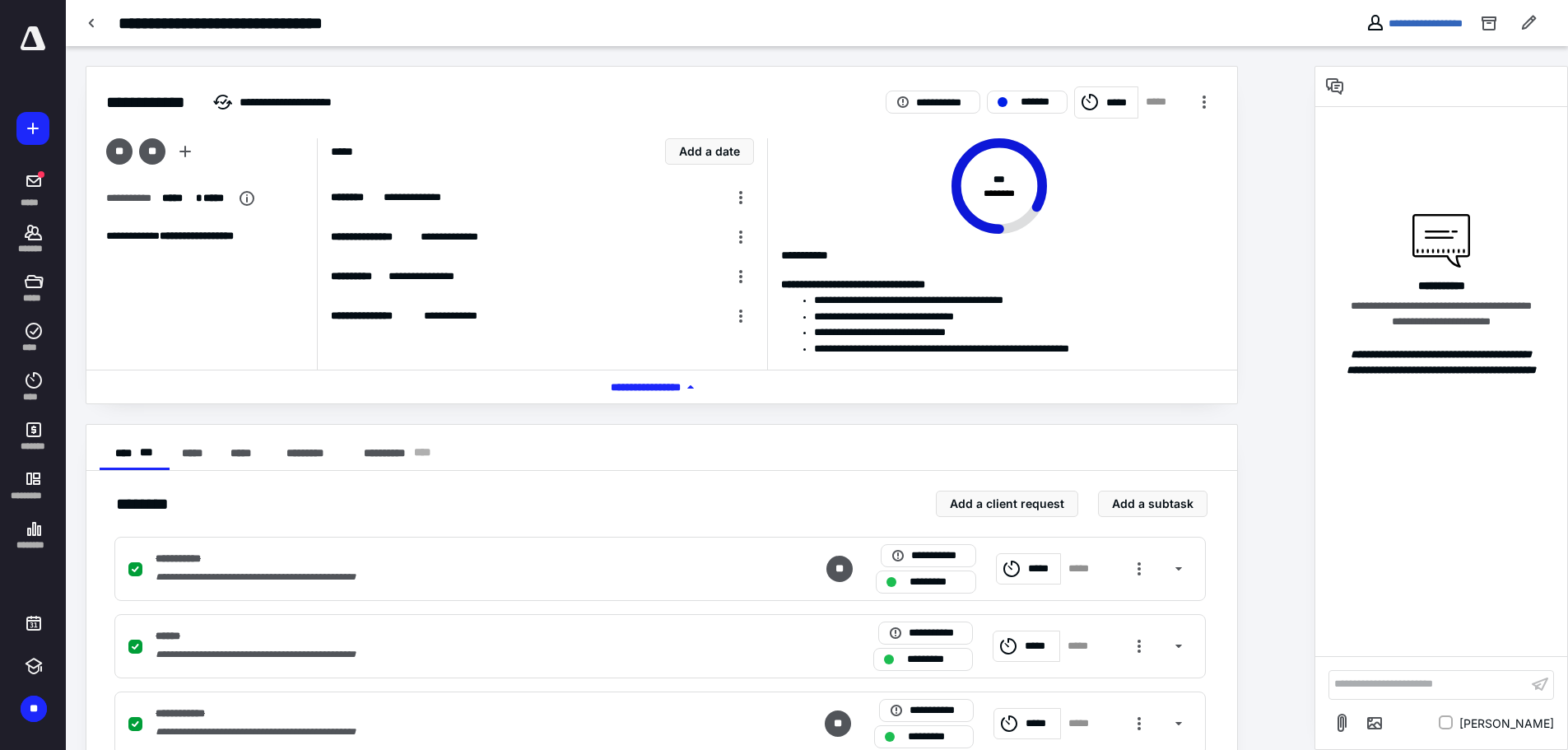 click on "**********" at bounding box center [1016, 317] 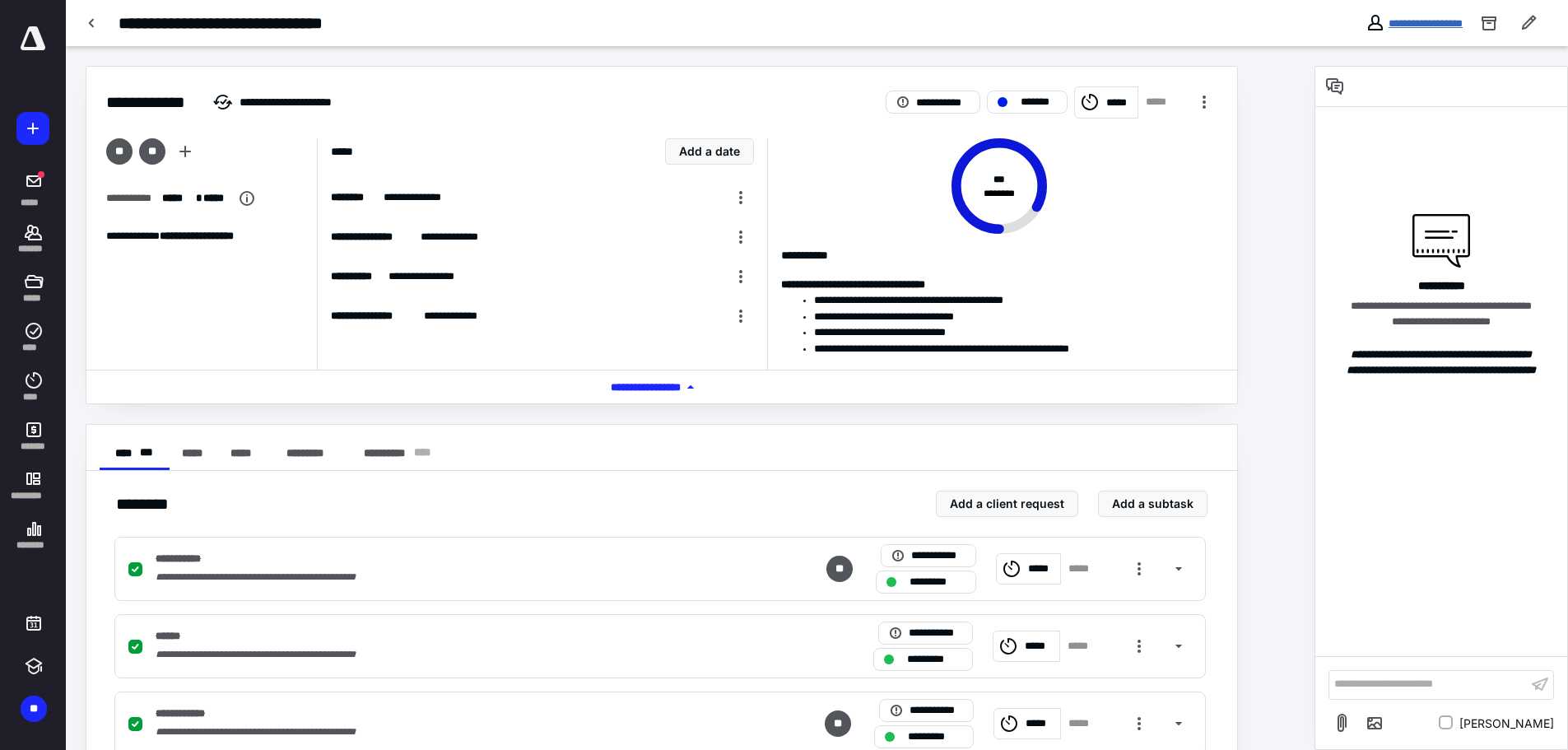 click on "**********" at bounding box center (1426, 23) 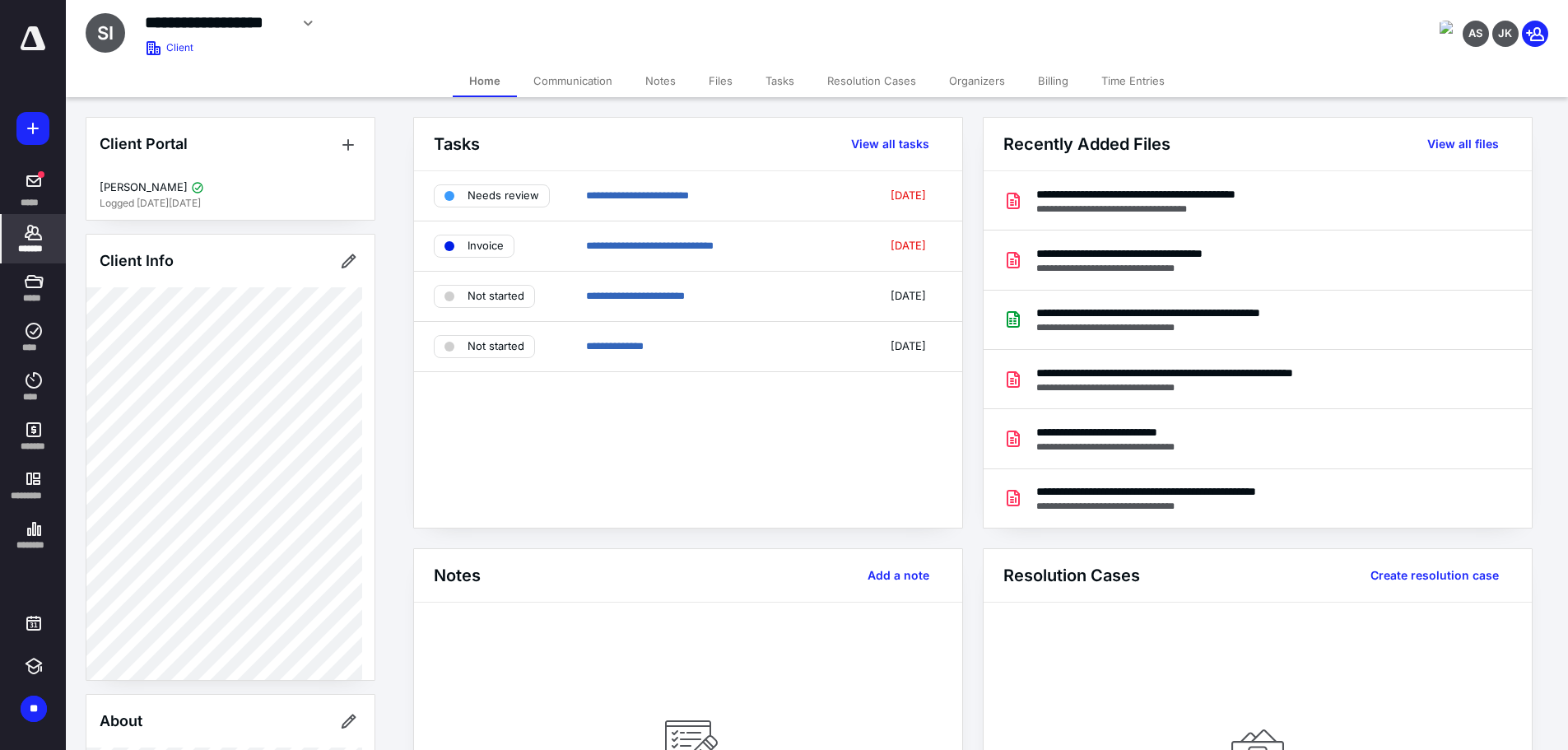 click at bounding box center (33, 39) 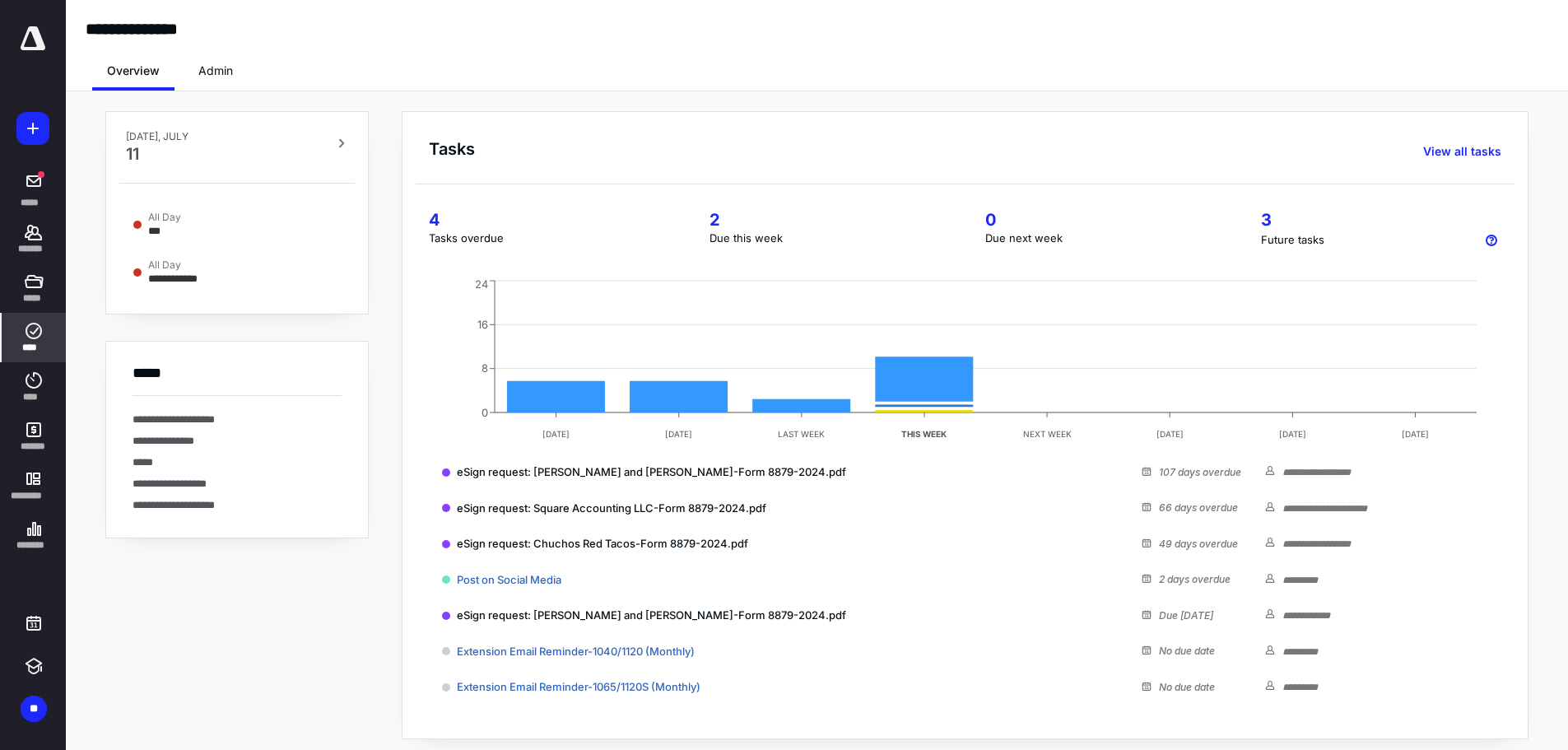click 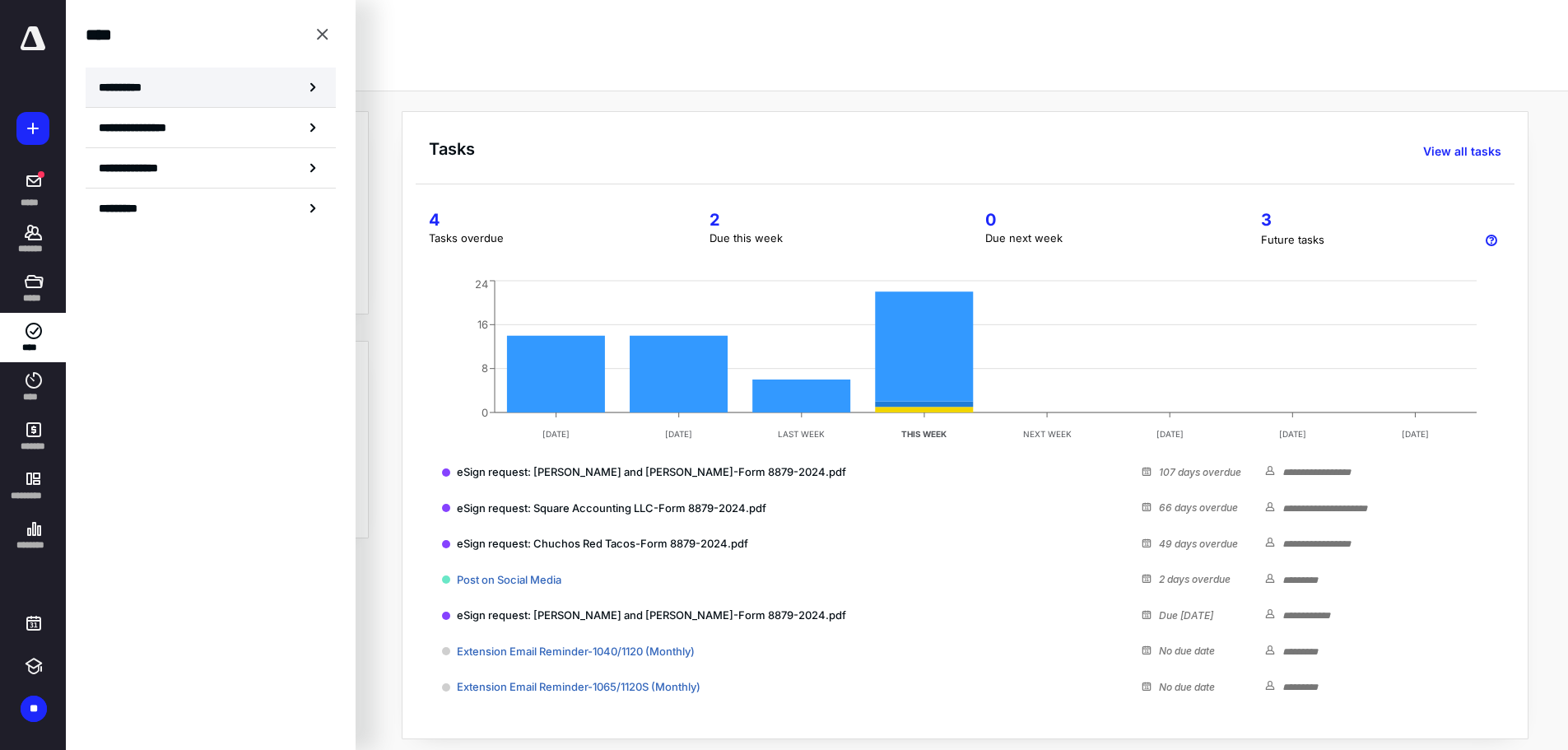 click on "**********" at bounding box center [211, 87] 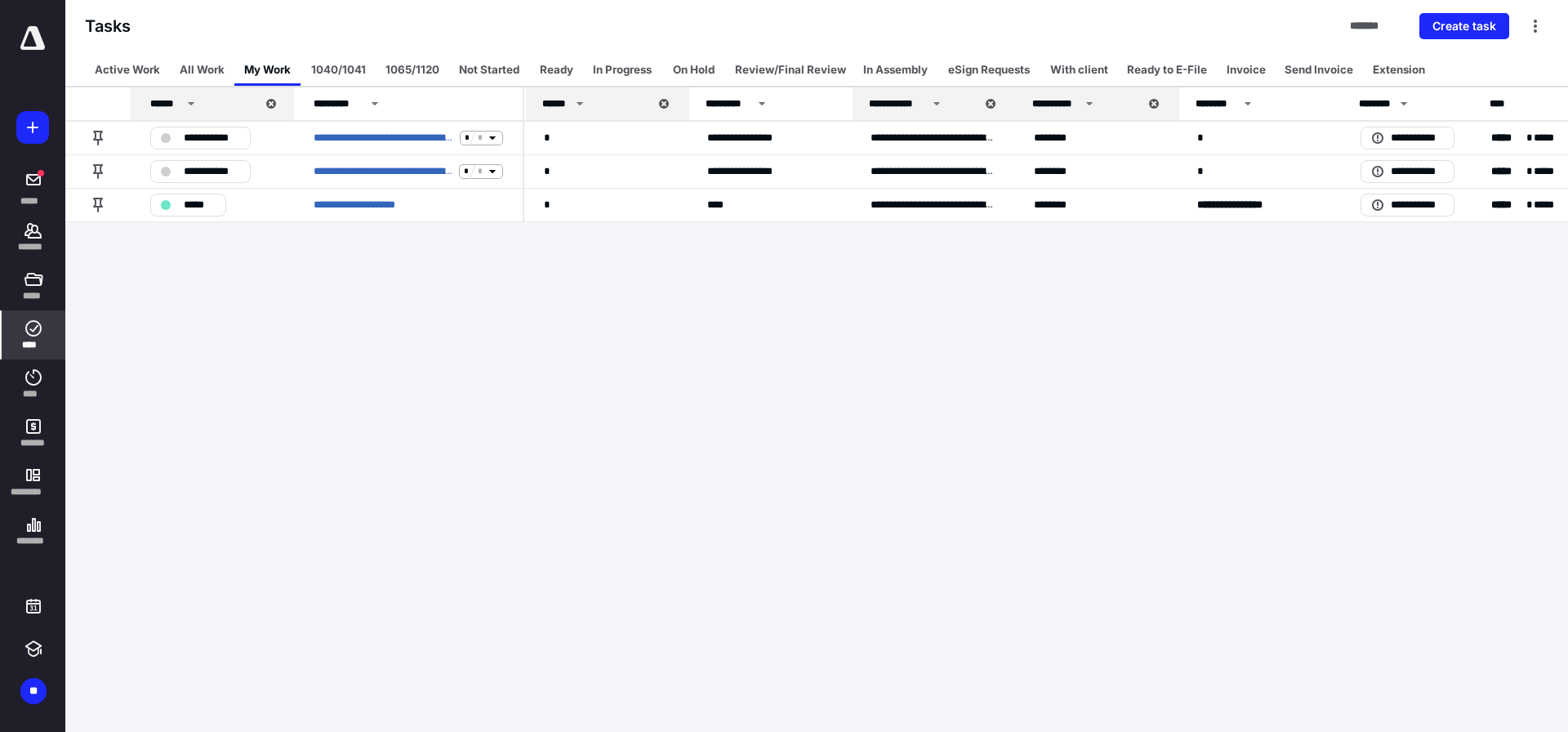 click at bounding box center (33, 38) 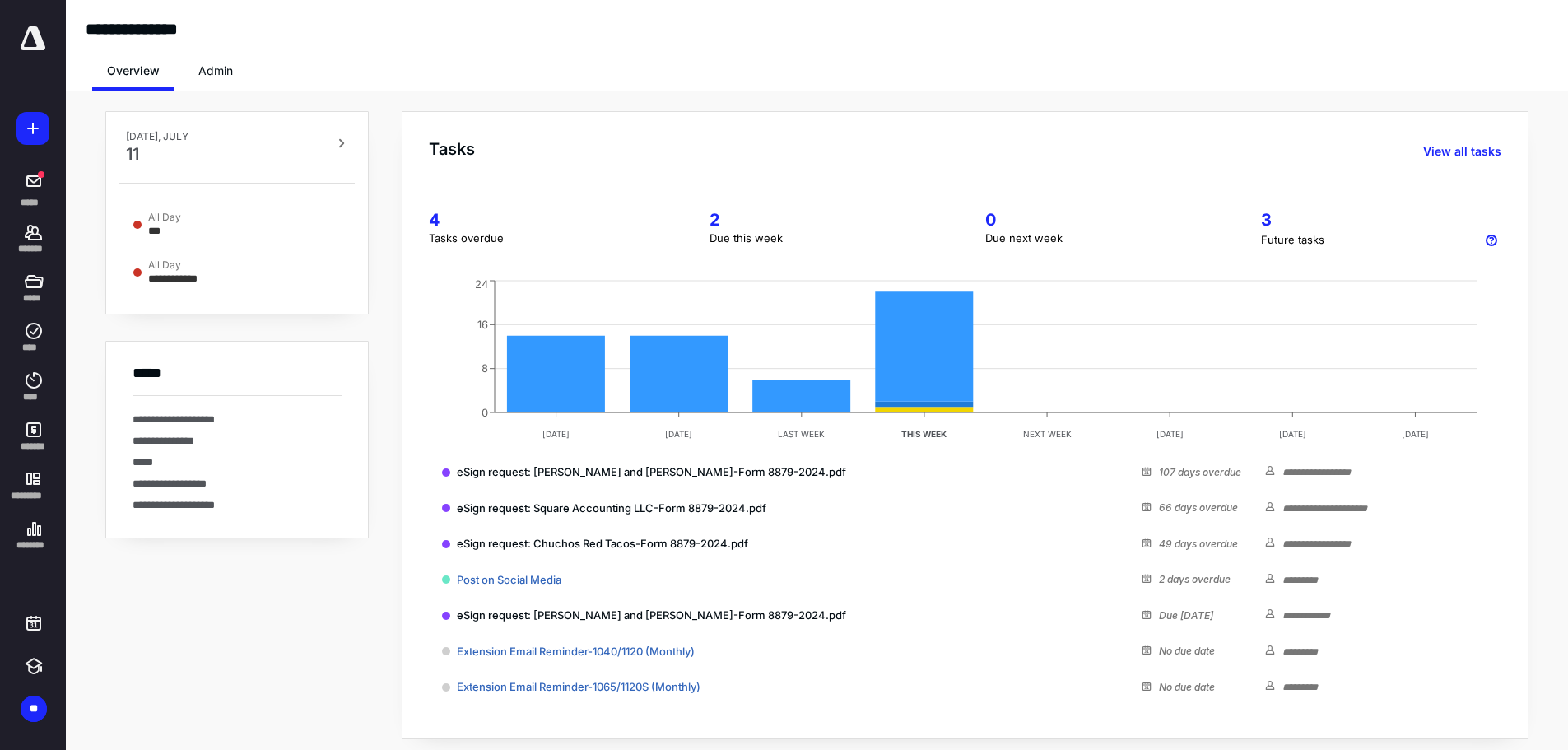 drag, startPoint x: 31, startPoint y: 44, endPoint x: 112, endPoint y: 3, distance: 90.78546 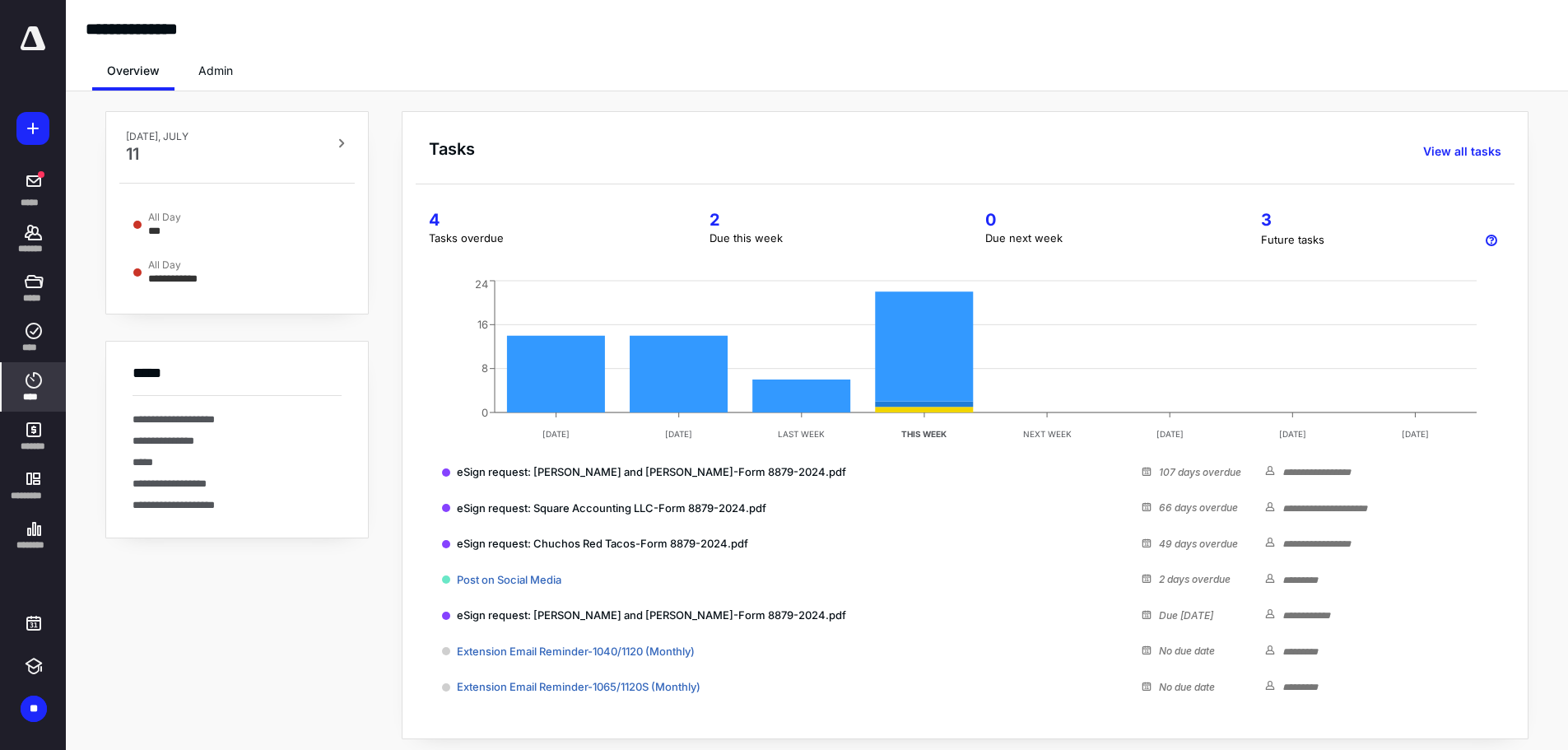 click 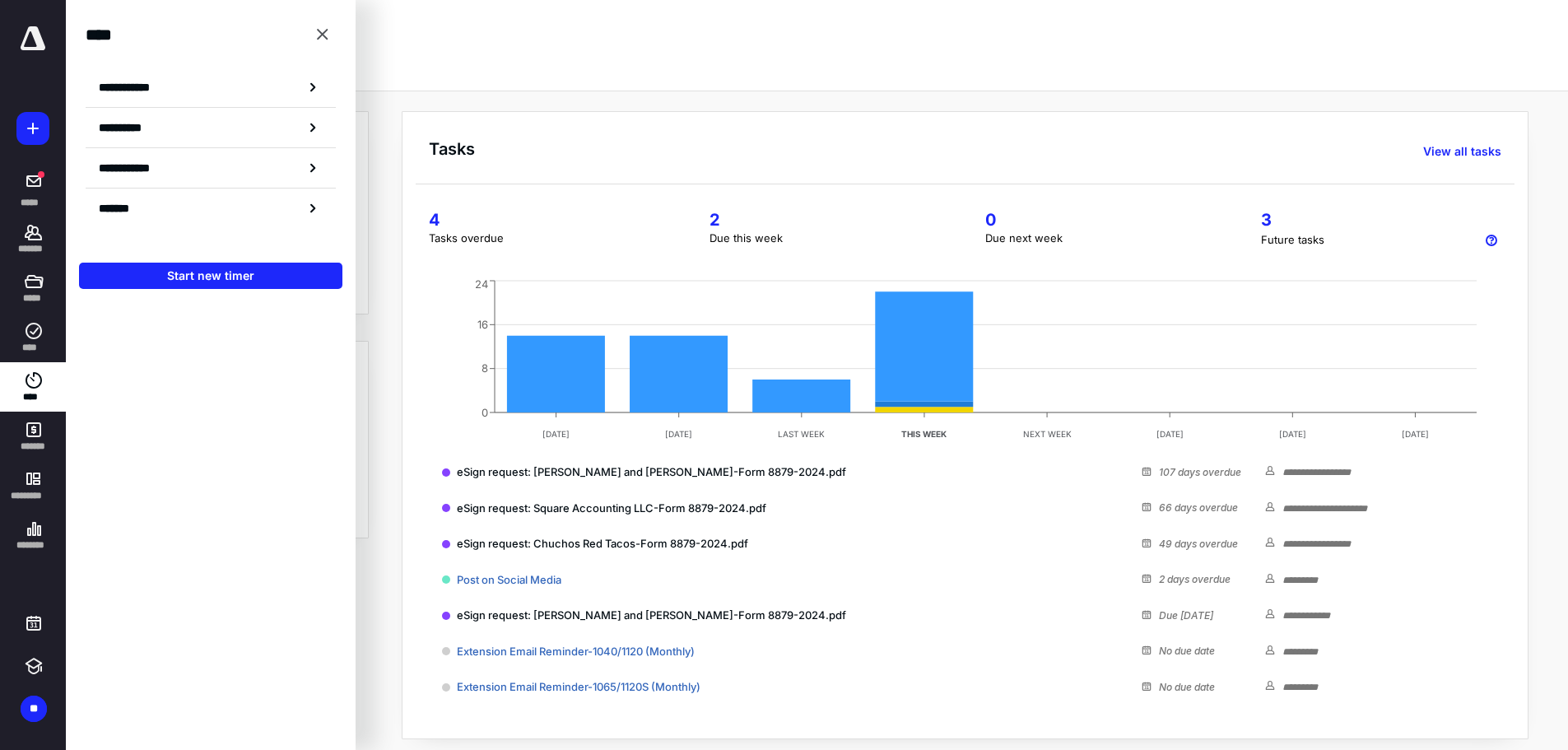 click on "**********" at bounding box center (211, 124) 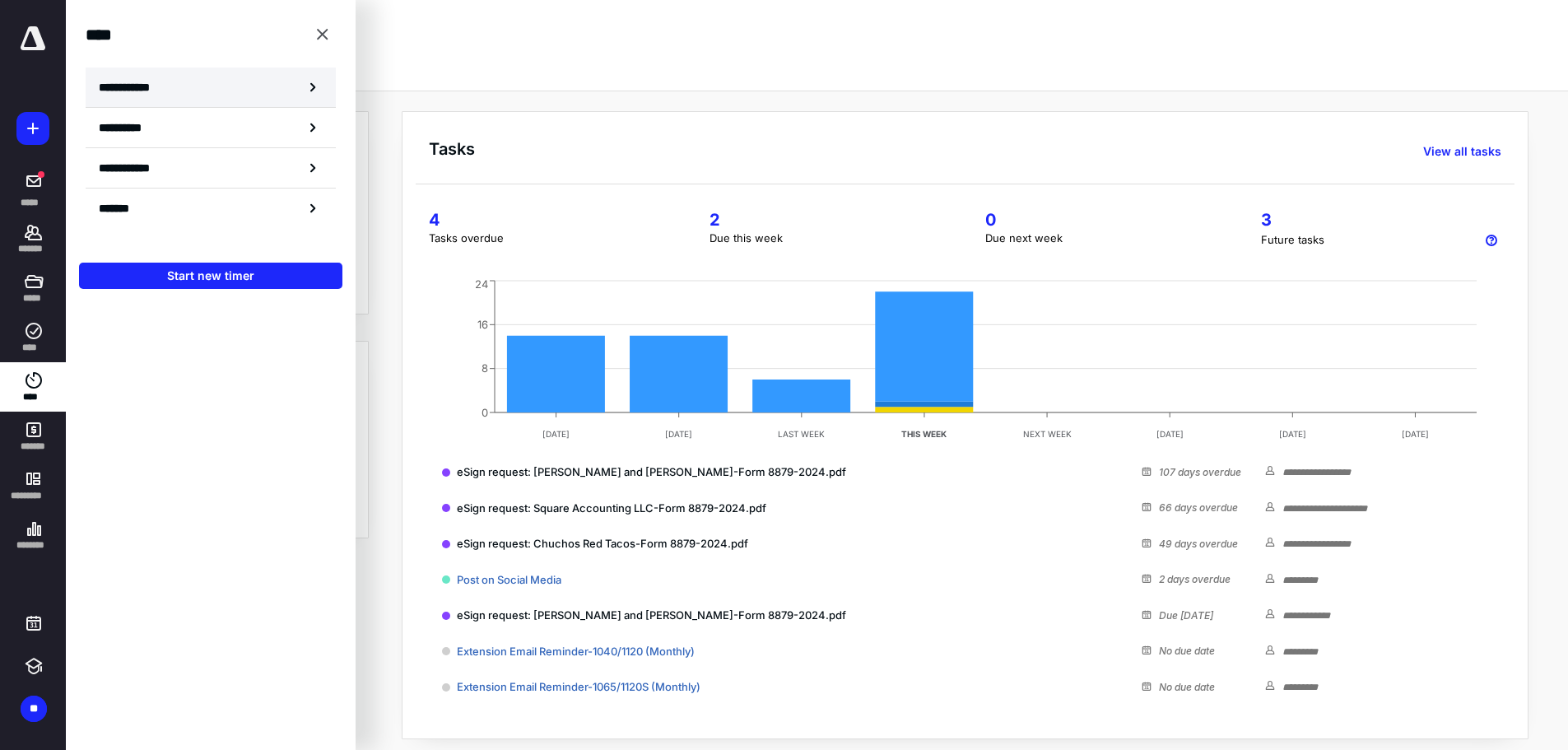 click on "**********" at bounding box center (133, 87) 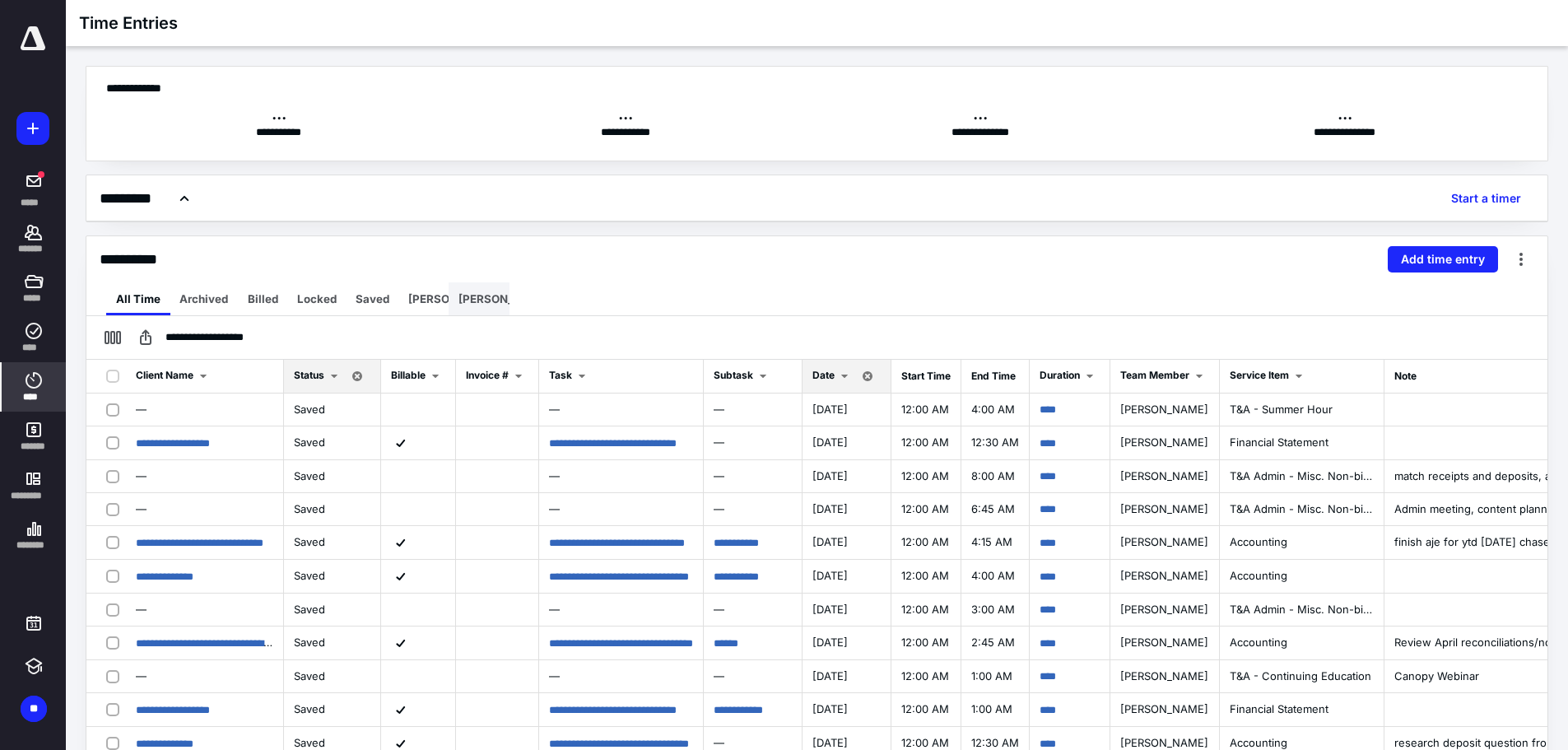 click on "Morgan" at bounding box center (504, 299) 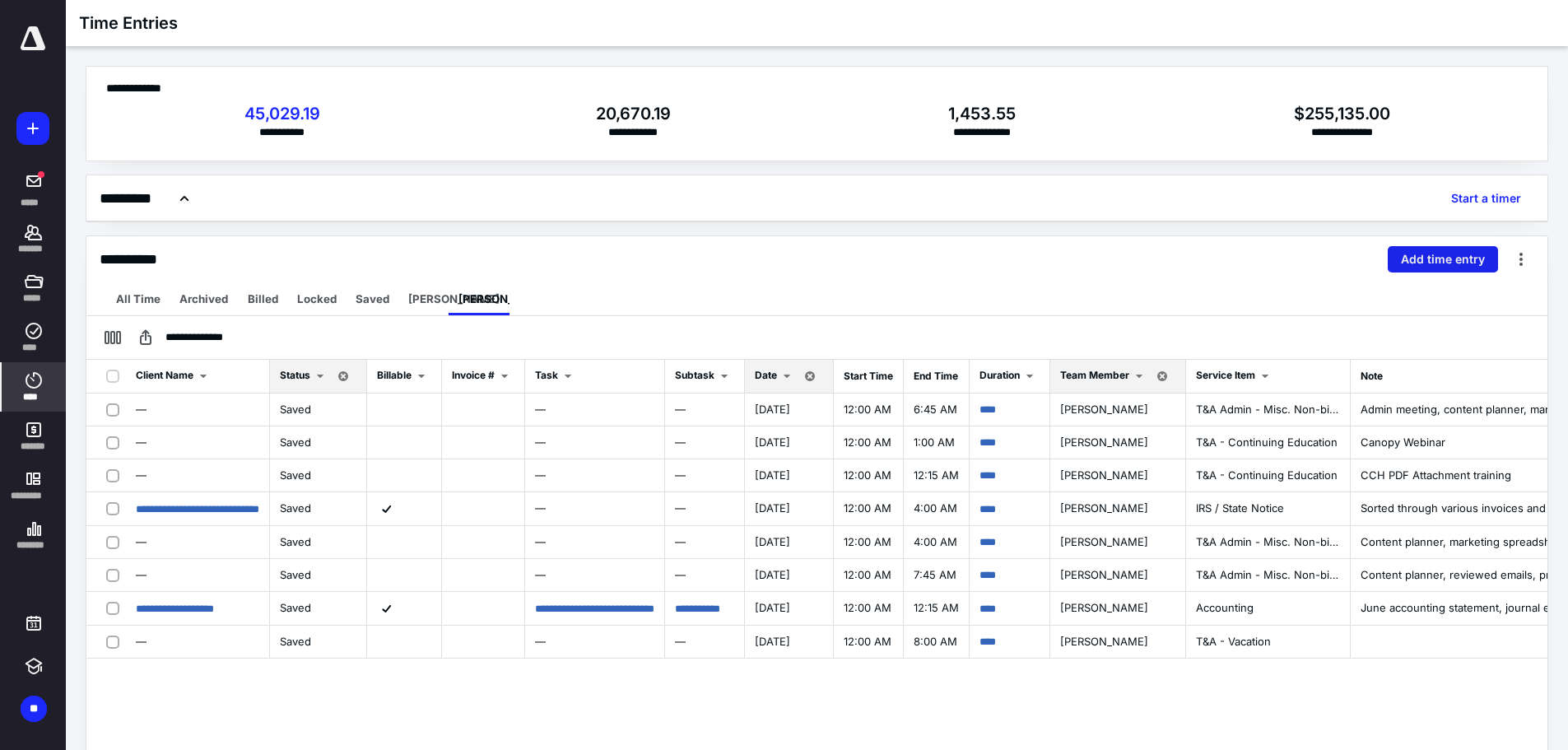 click on "Add time entry" at bounding box center [1443, 259] 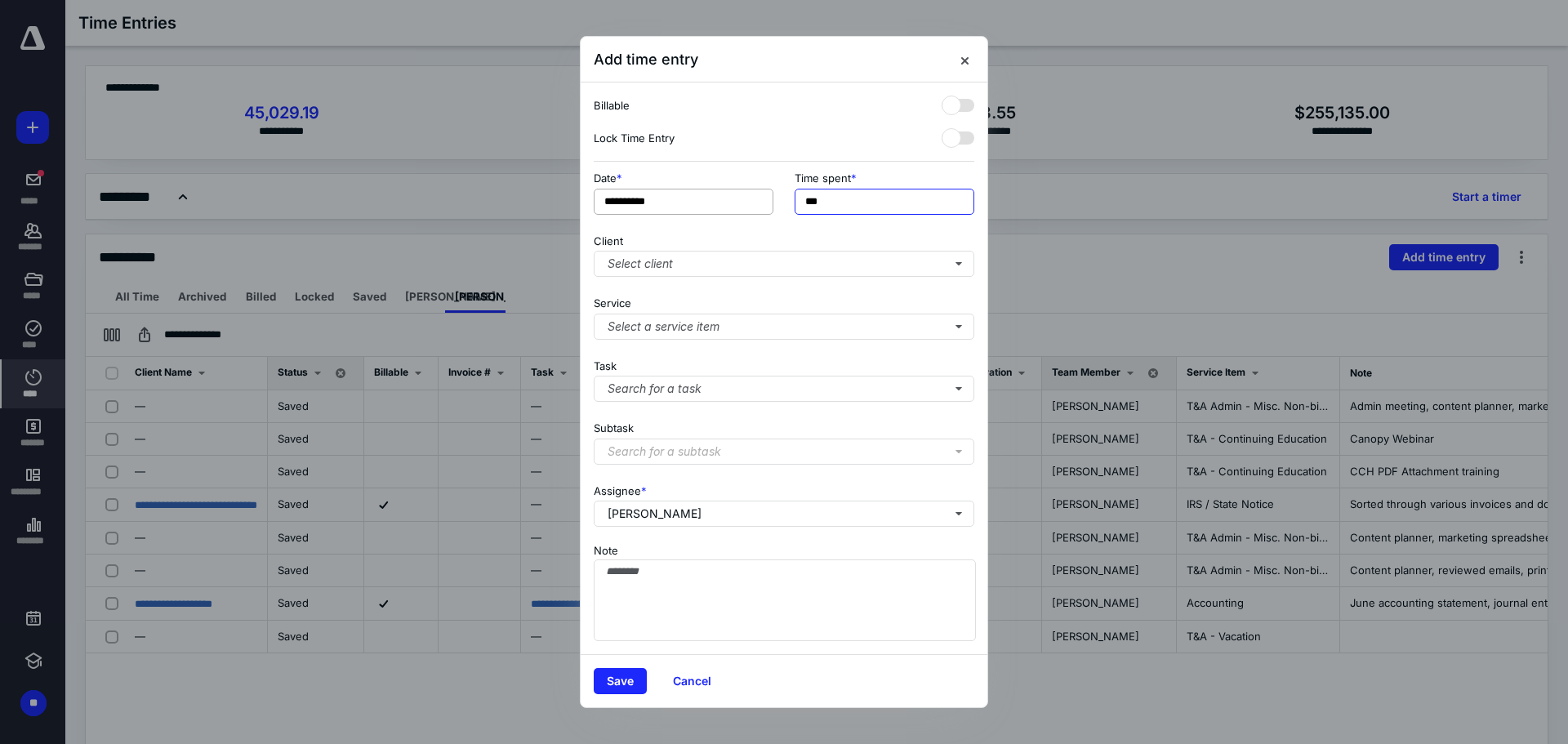 drag, startPoint x: 875, startPoint y: 196, endPoint x: 746, endPoint y: 197, distance: 129.00388 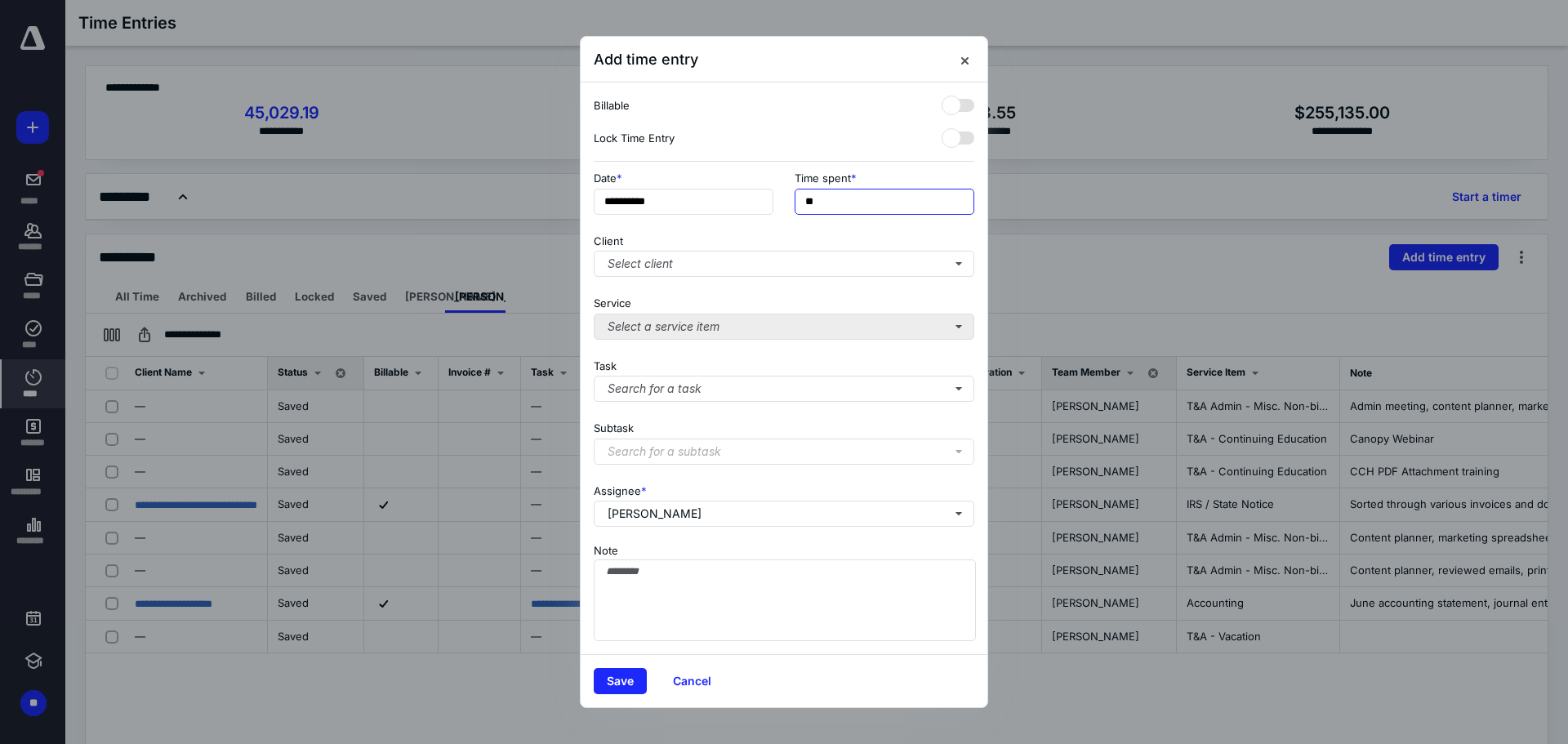 type on "**" 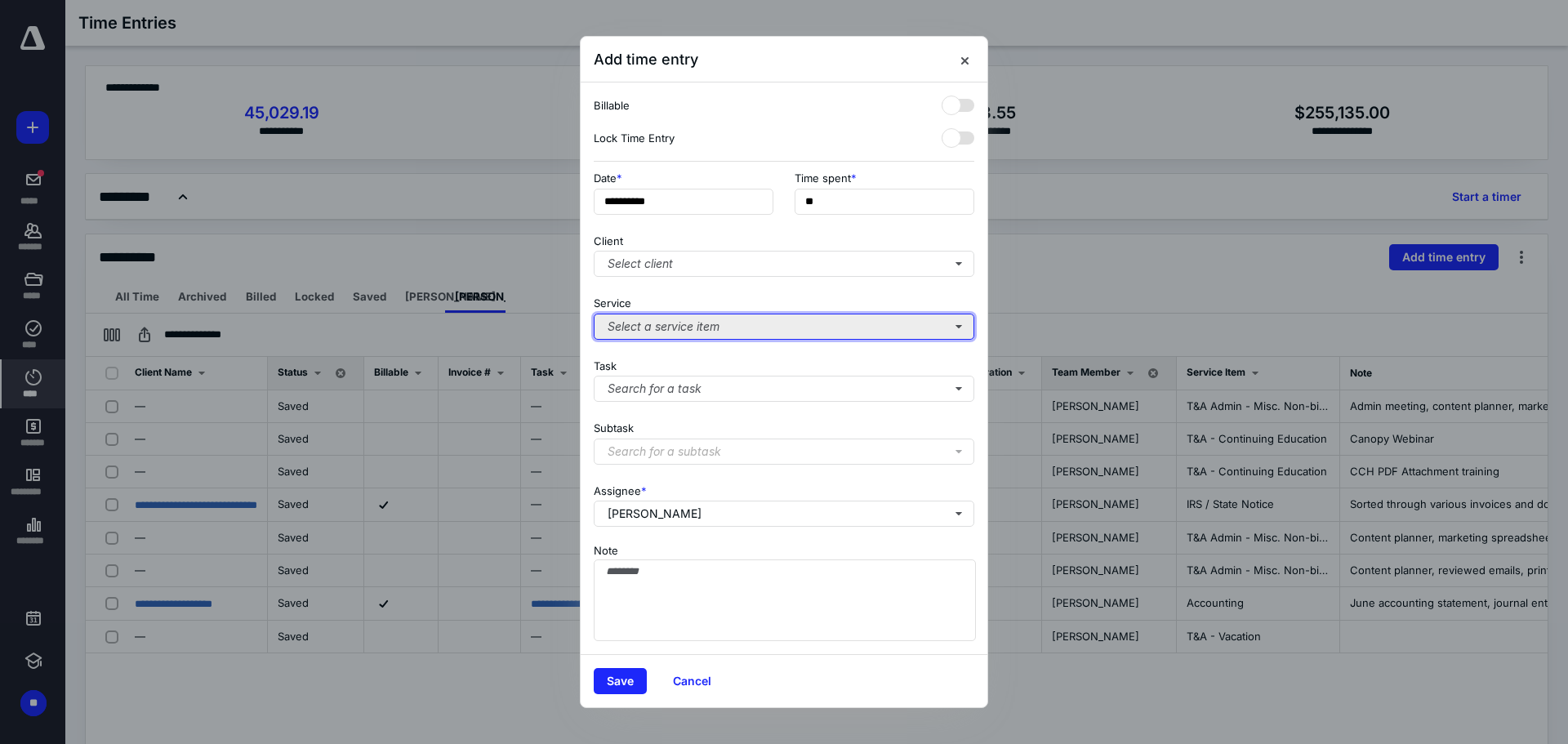 click on "Select a service item" at bounding box center [784, 327] 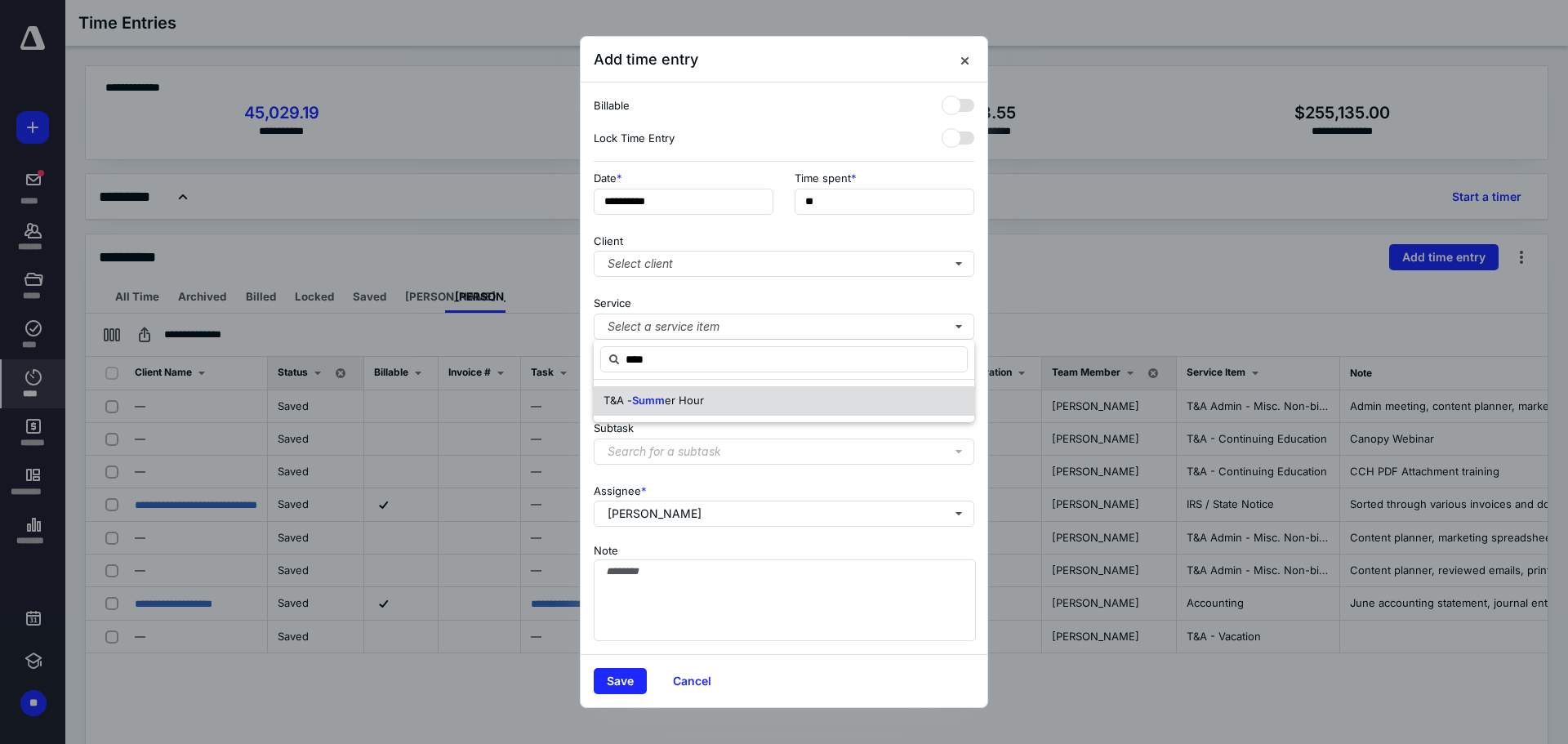 click on "T&A -  Summ er Hour" at bounding box center (784, 401) 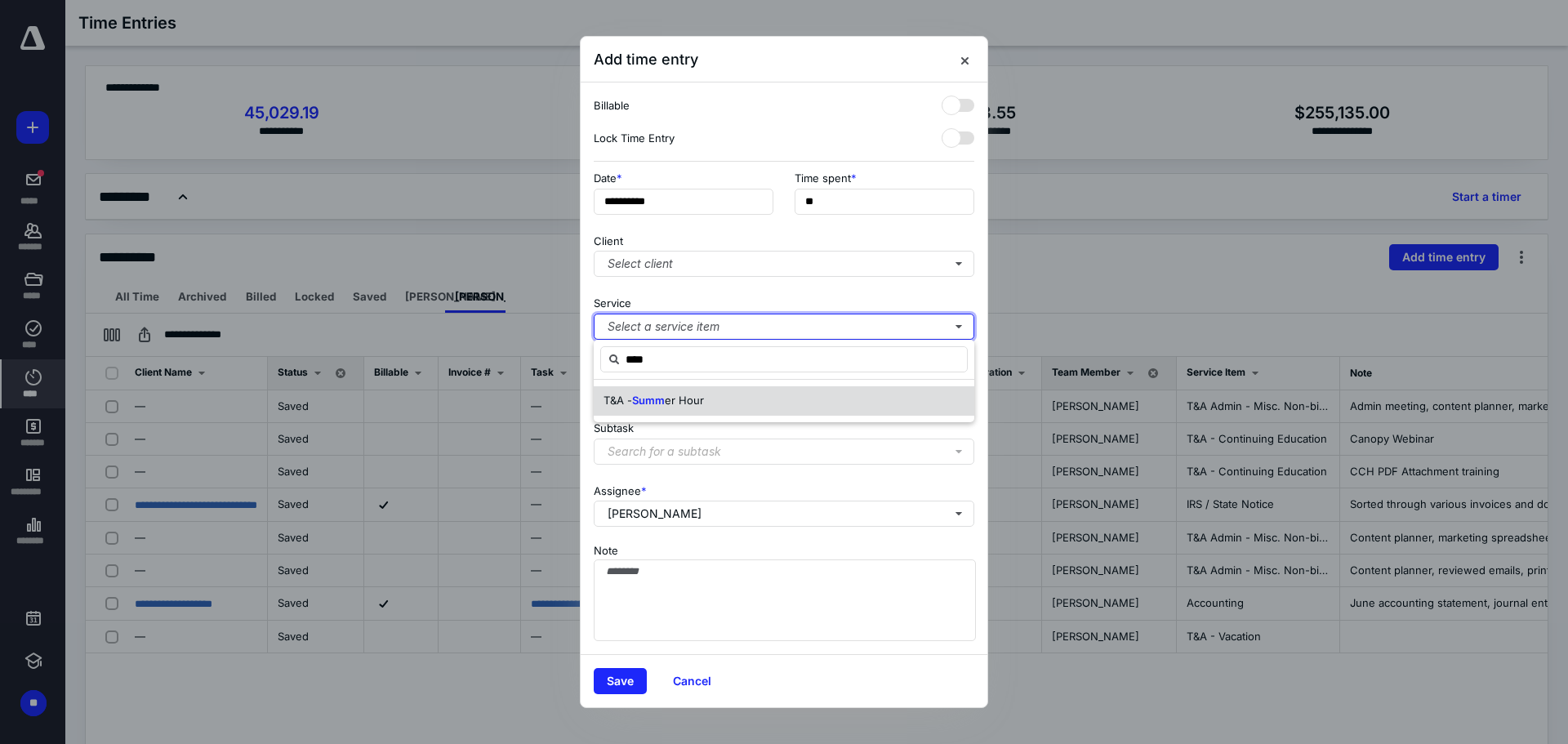 type 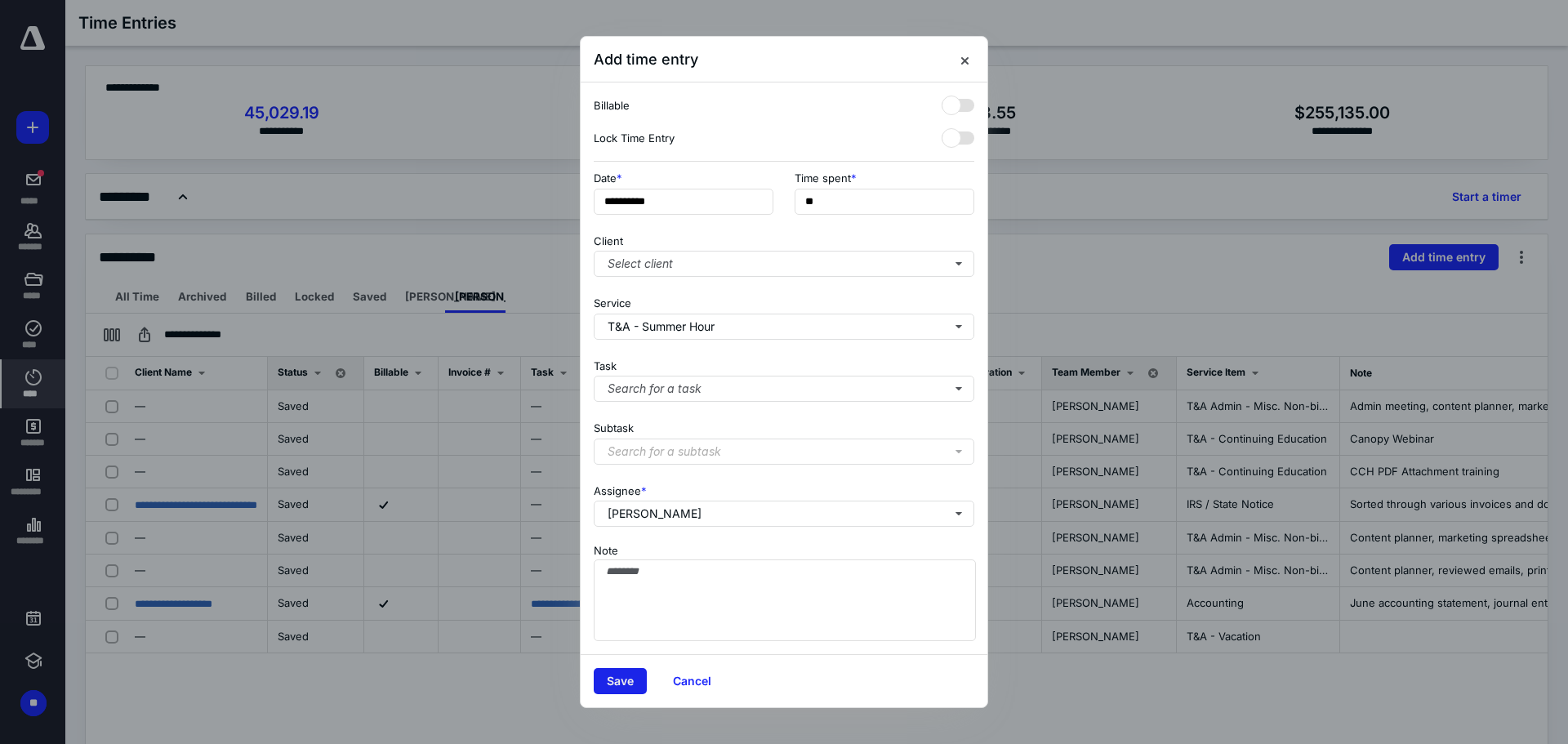 click on "Save" at bounding box center (620, 681) 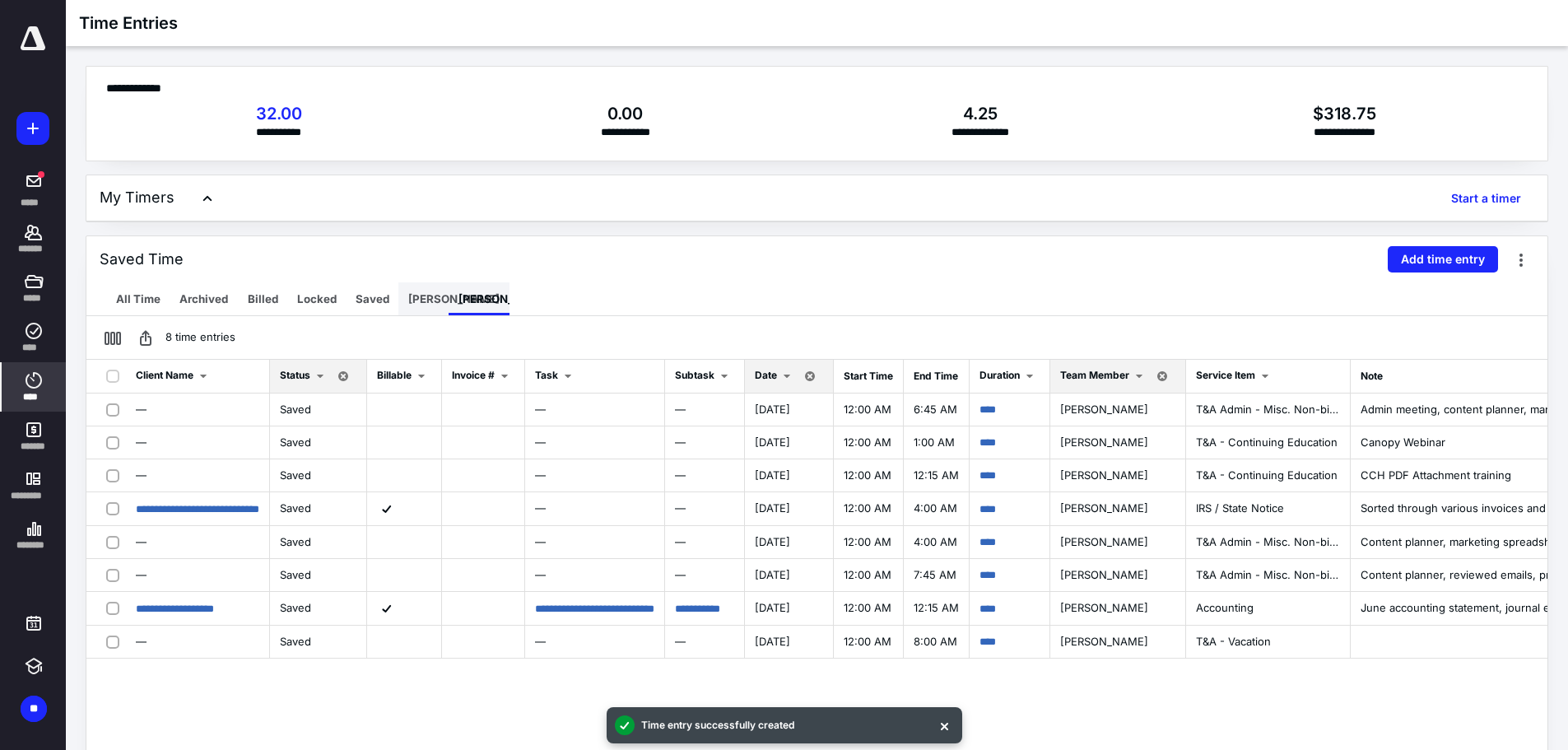 click on "Stacy" at bounding box center [454, 299] 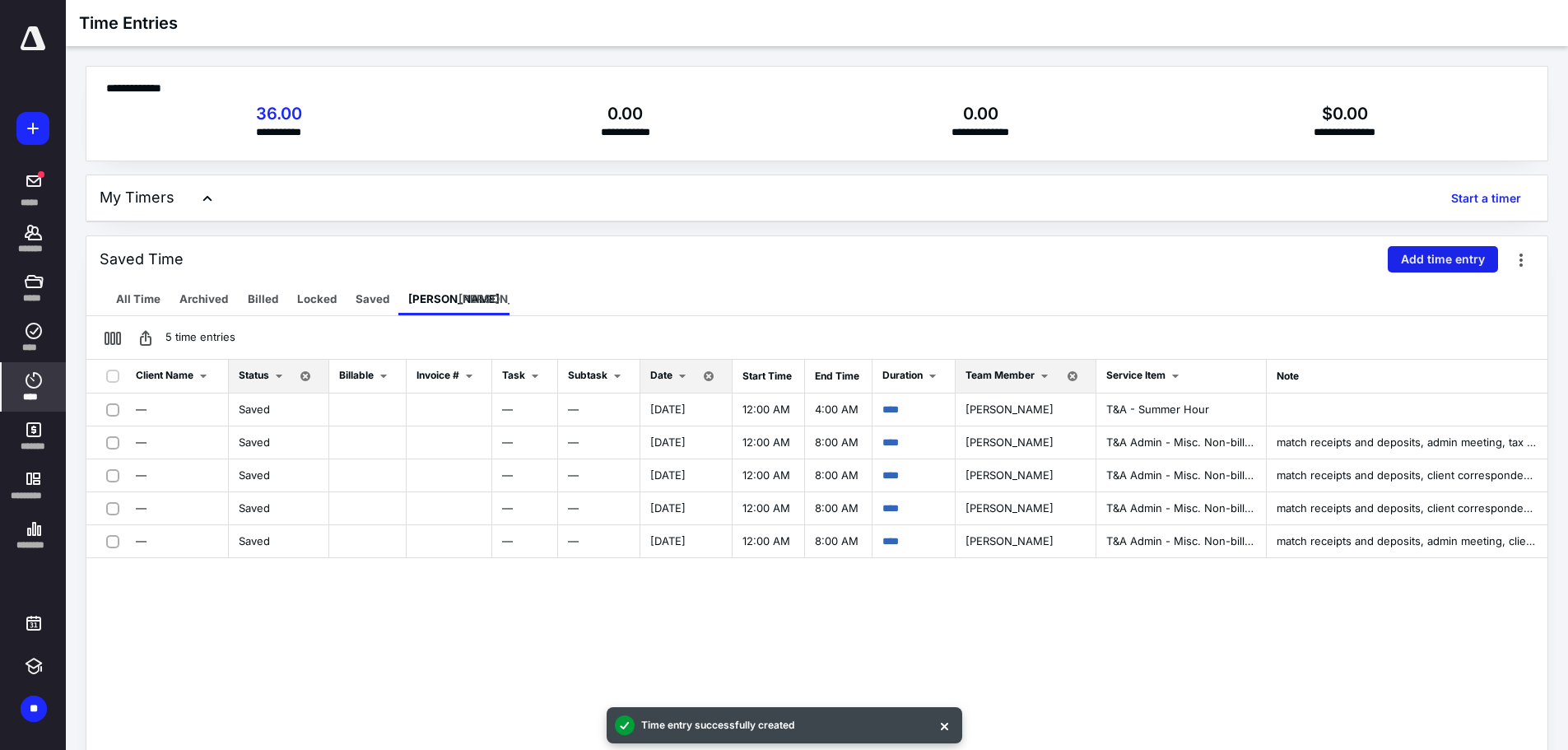 click on "Add time entry" at bounding box center [1443, 259] 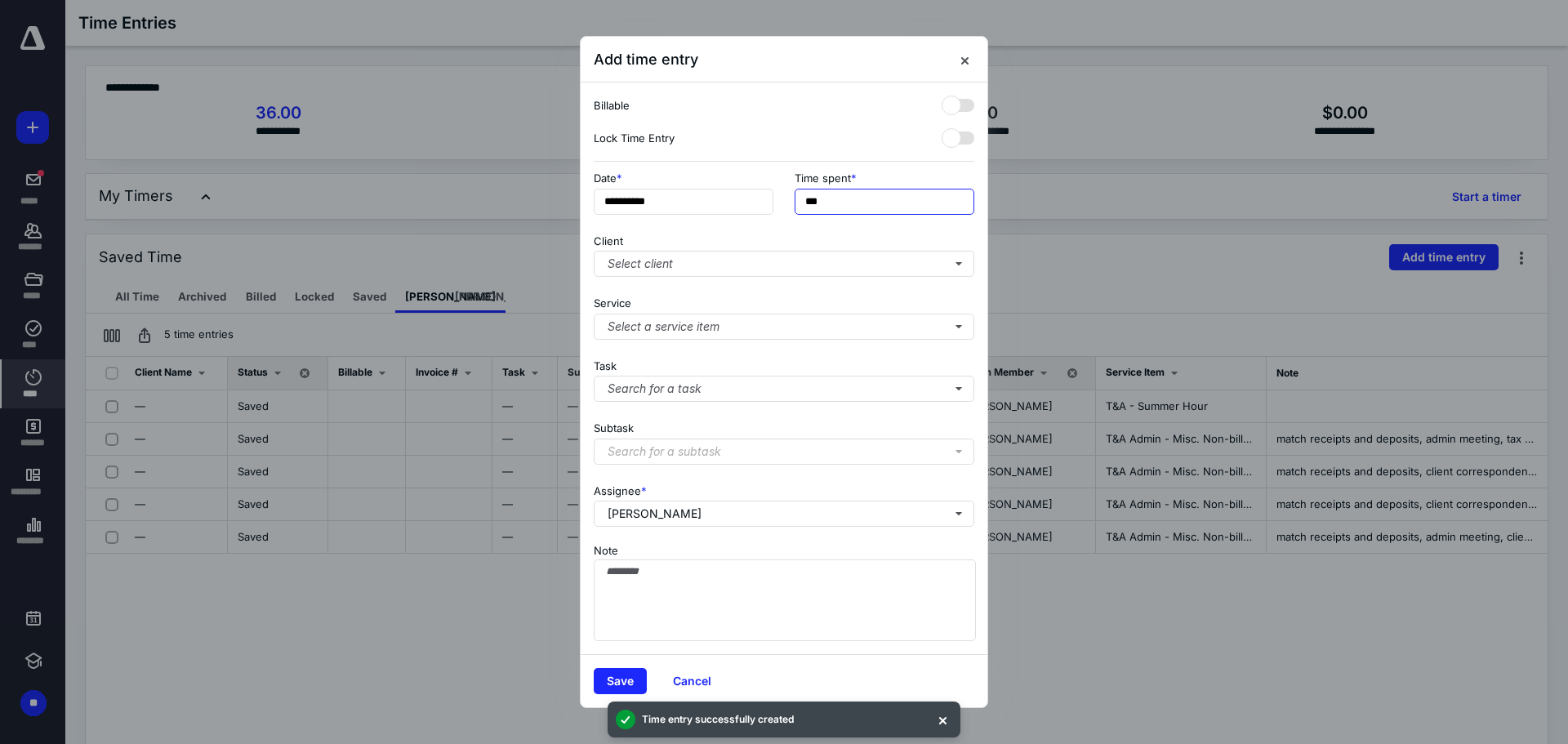 drag, startPoint x: 835, startPoint y: 207, endPoint x: 793, endPoint y: 194, distance: 43.965896 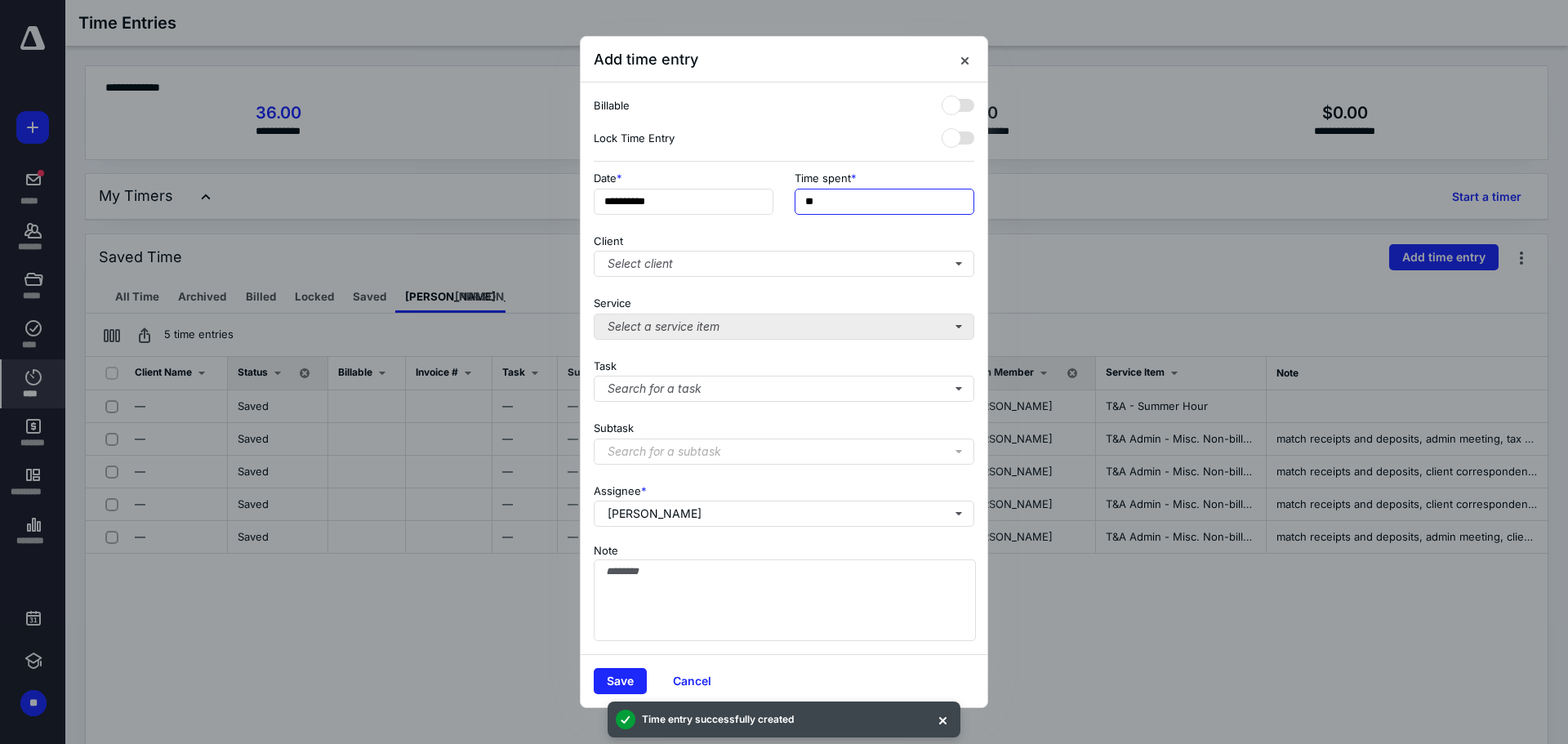 type on "**" 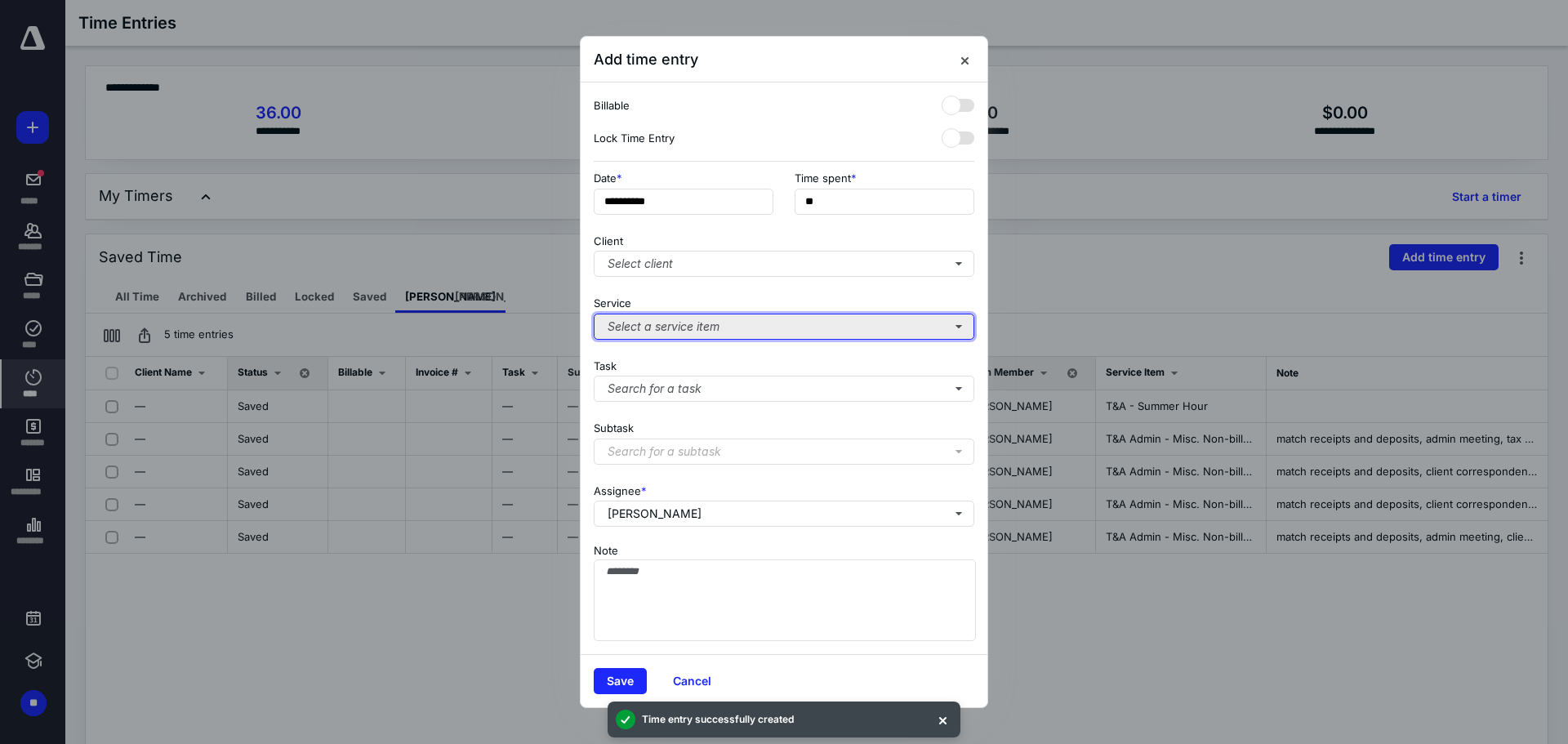 click on "Select a service item" at bounding box center (784, 327) 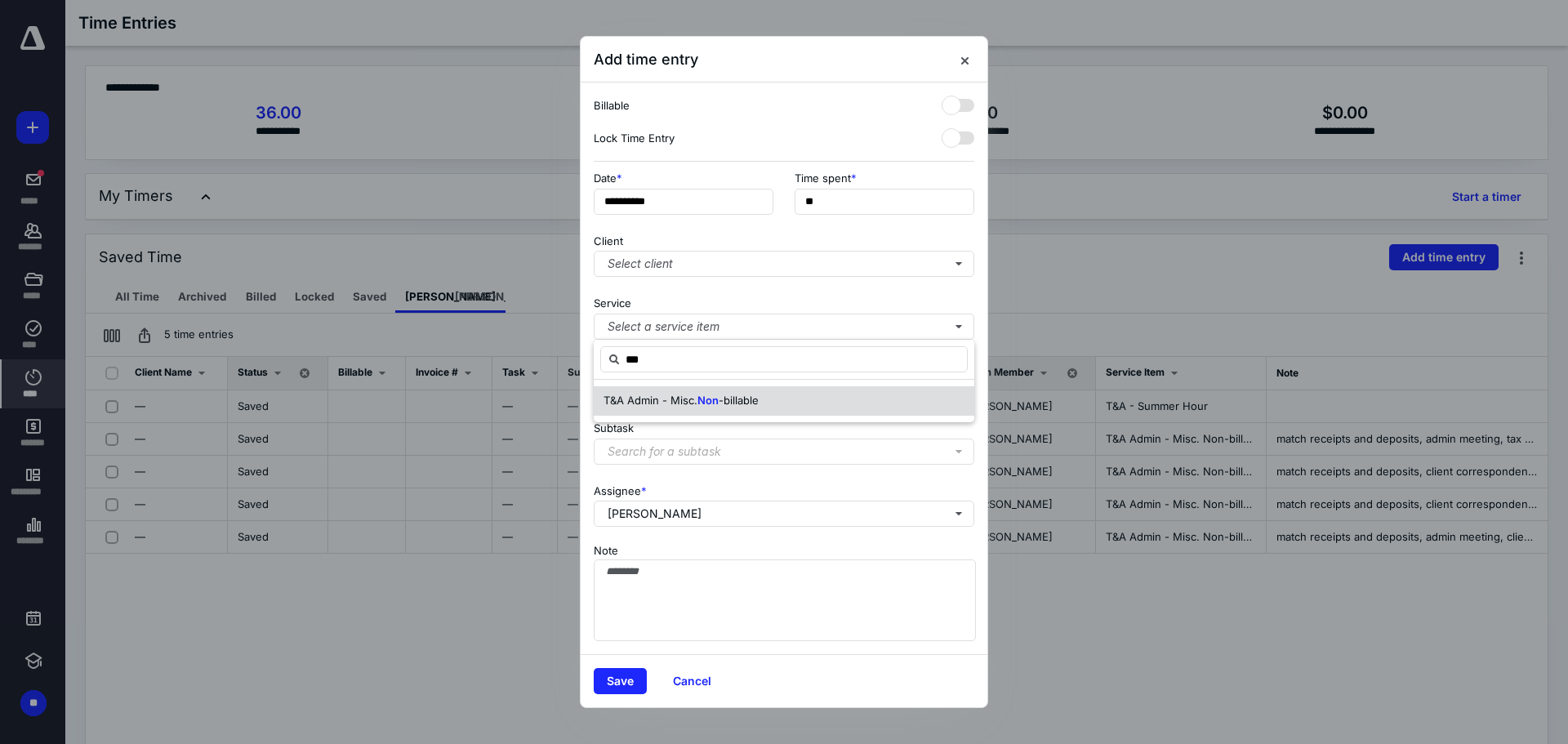 click on "-billable" at bounding box center (738, 400) 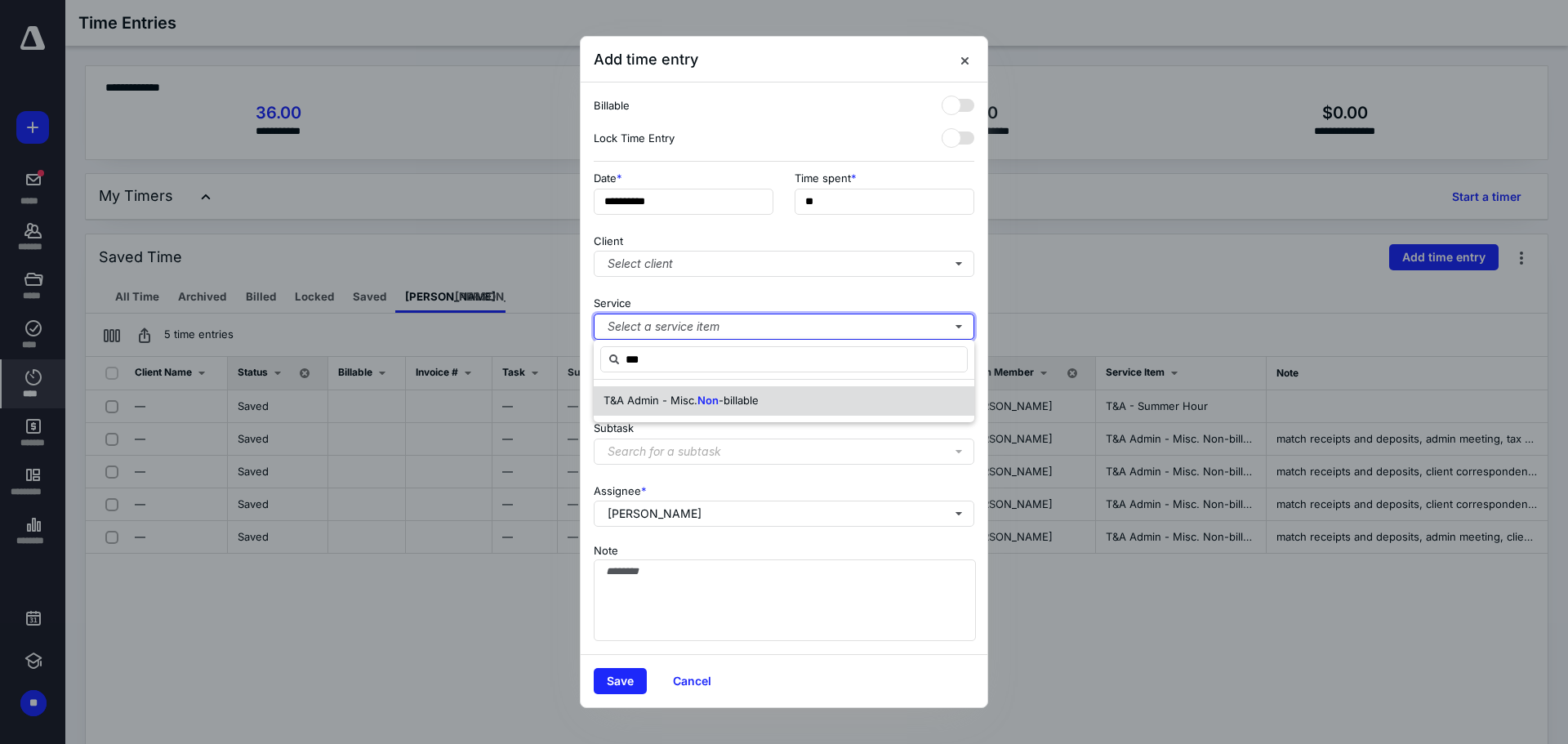 type 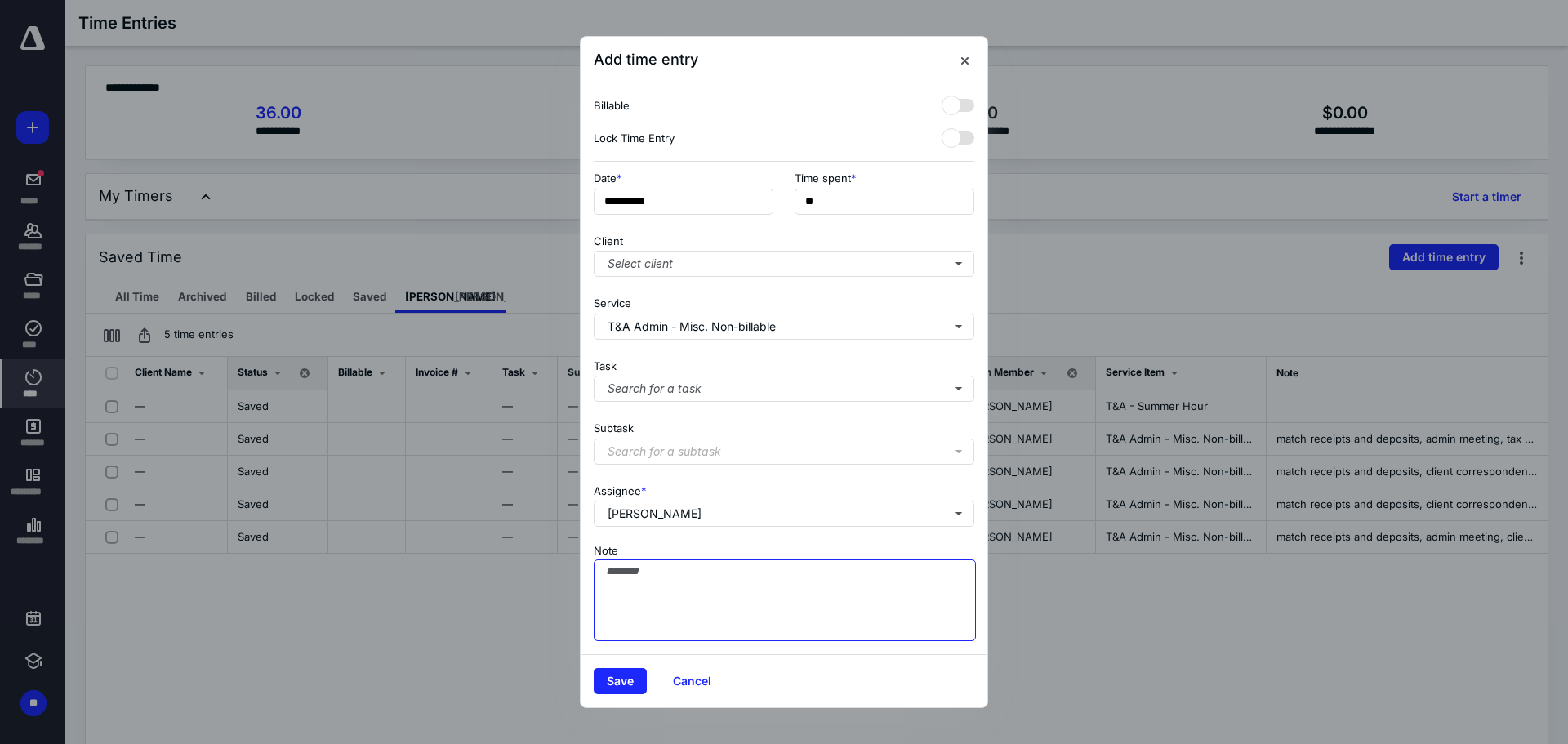 click on "Note" at bounding box center (785, 600) 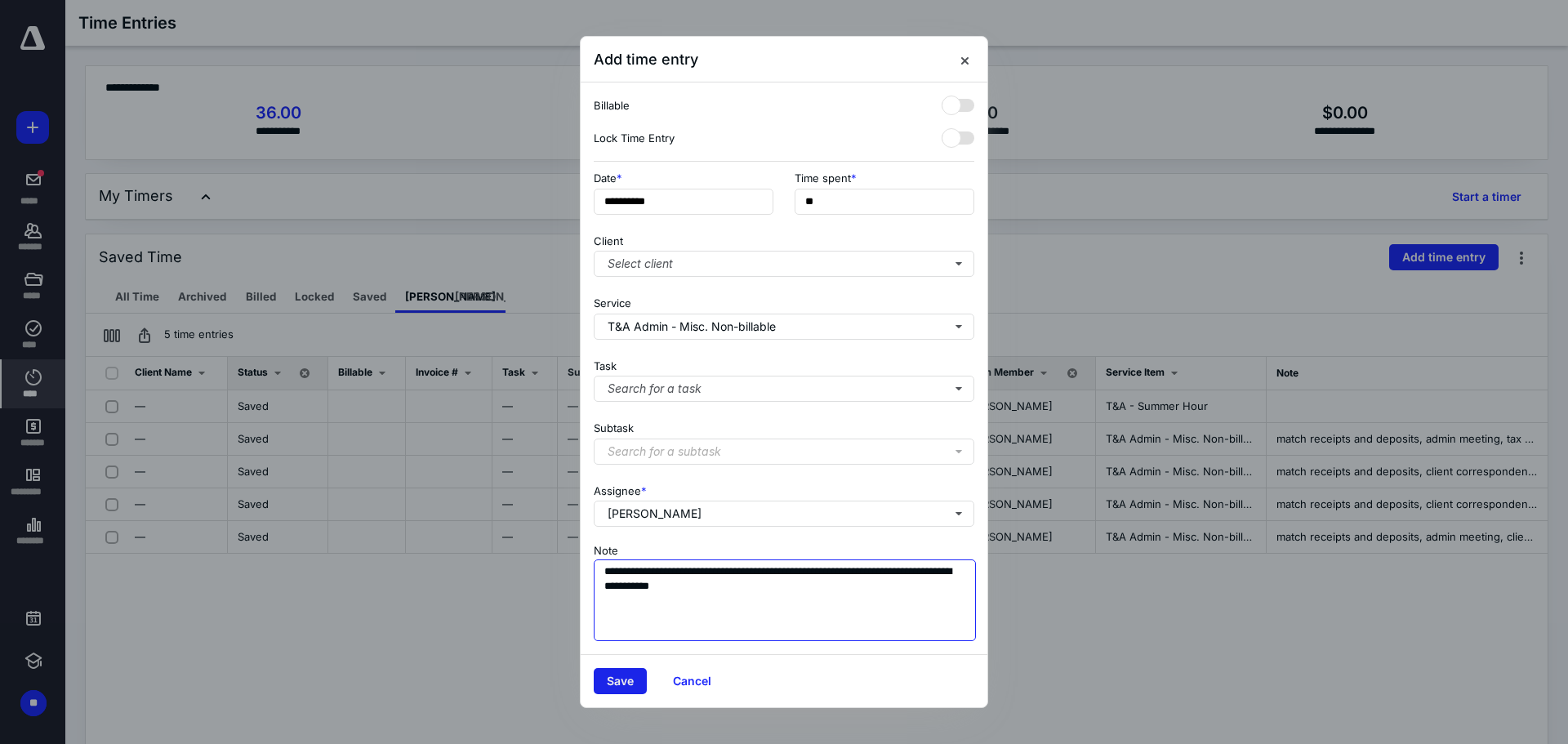 type on "**********" 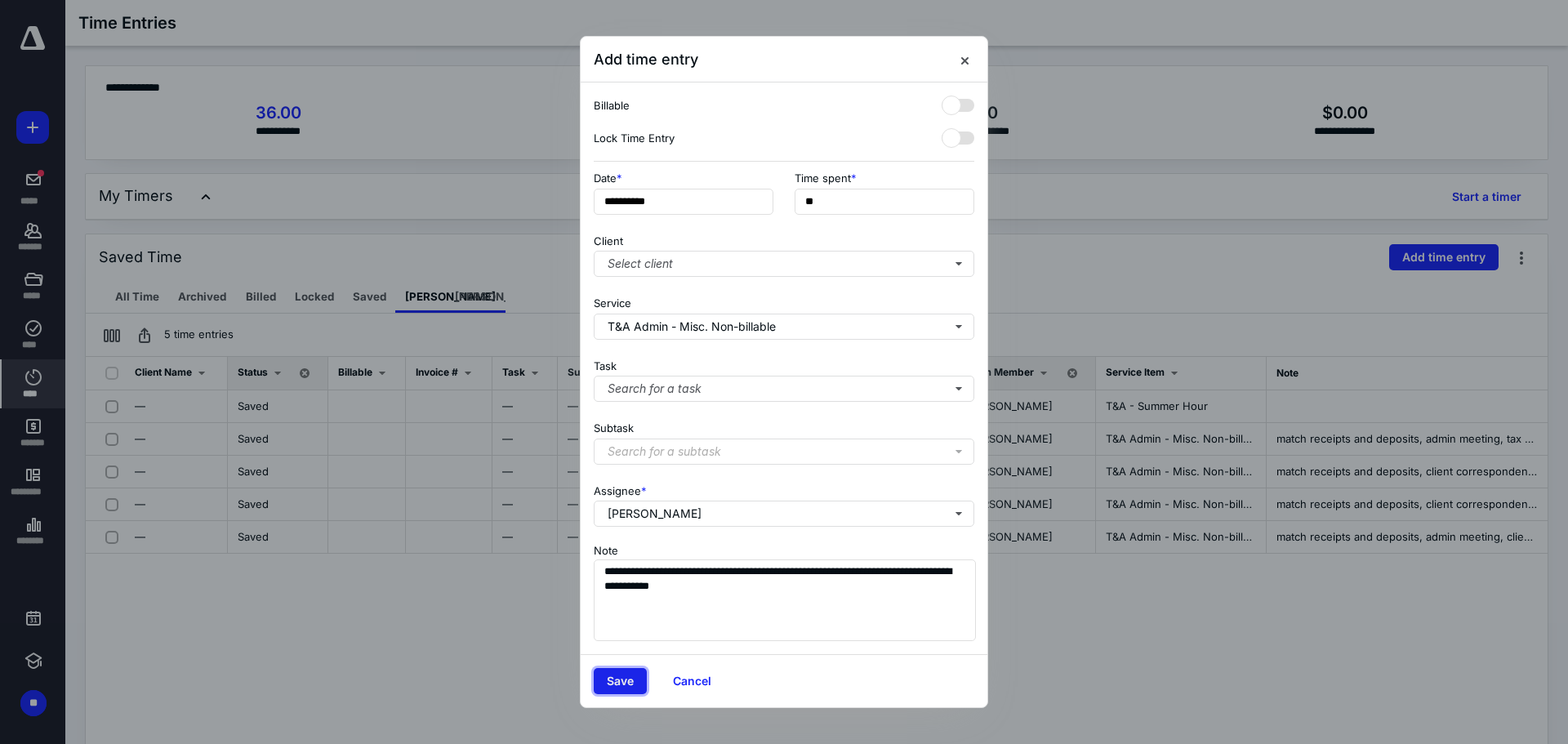 click on "Save" at bounding box center (620, 681) 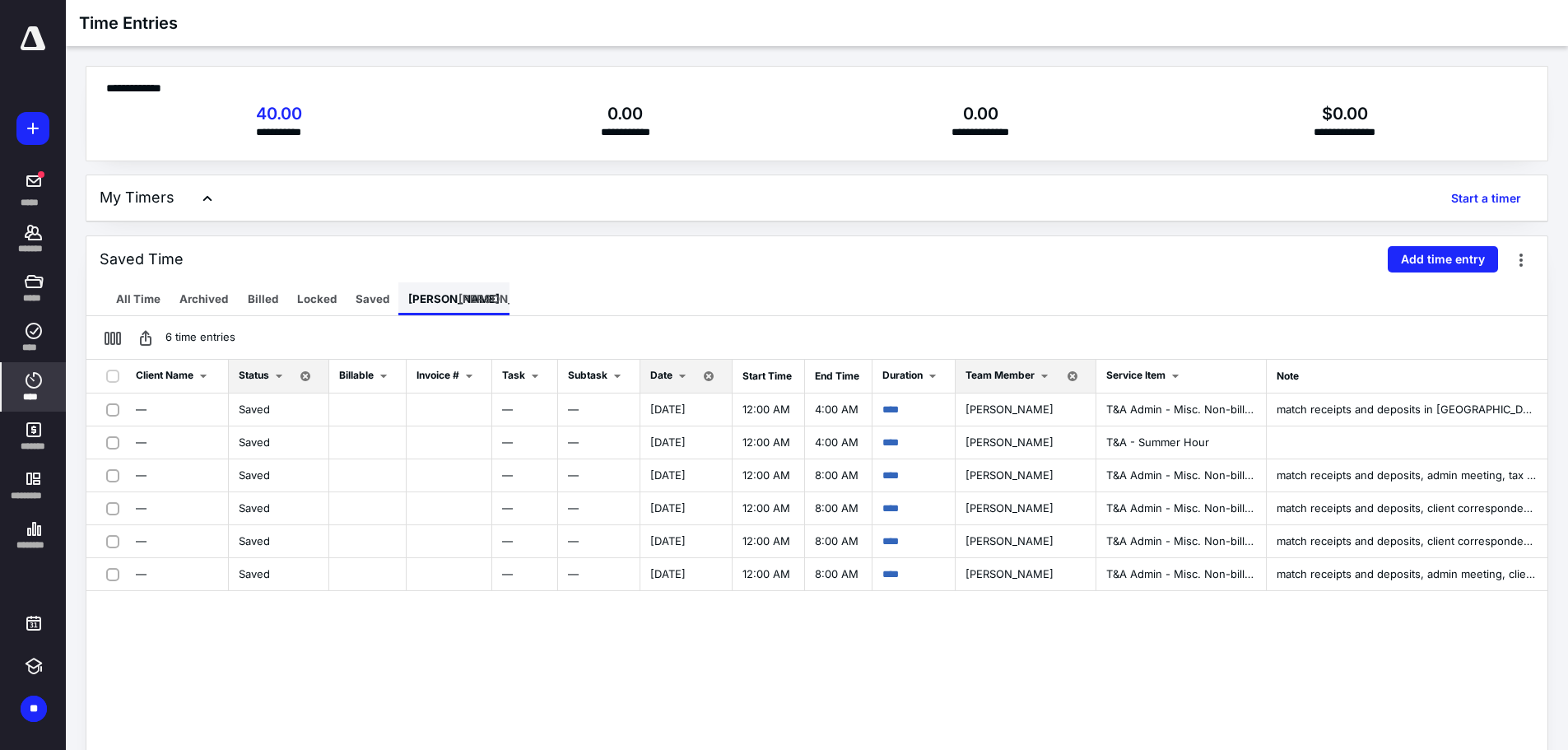 click on "Stacy" at bounding box center (454, 299) 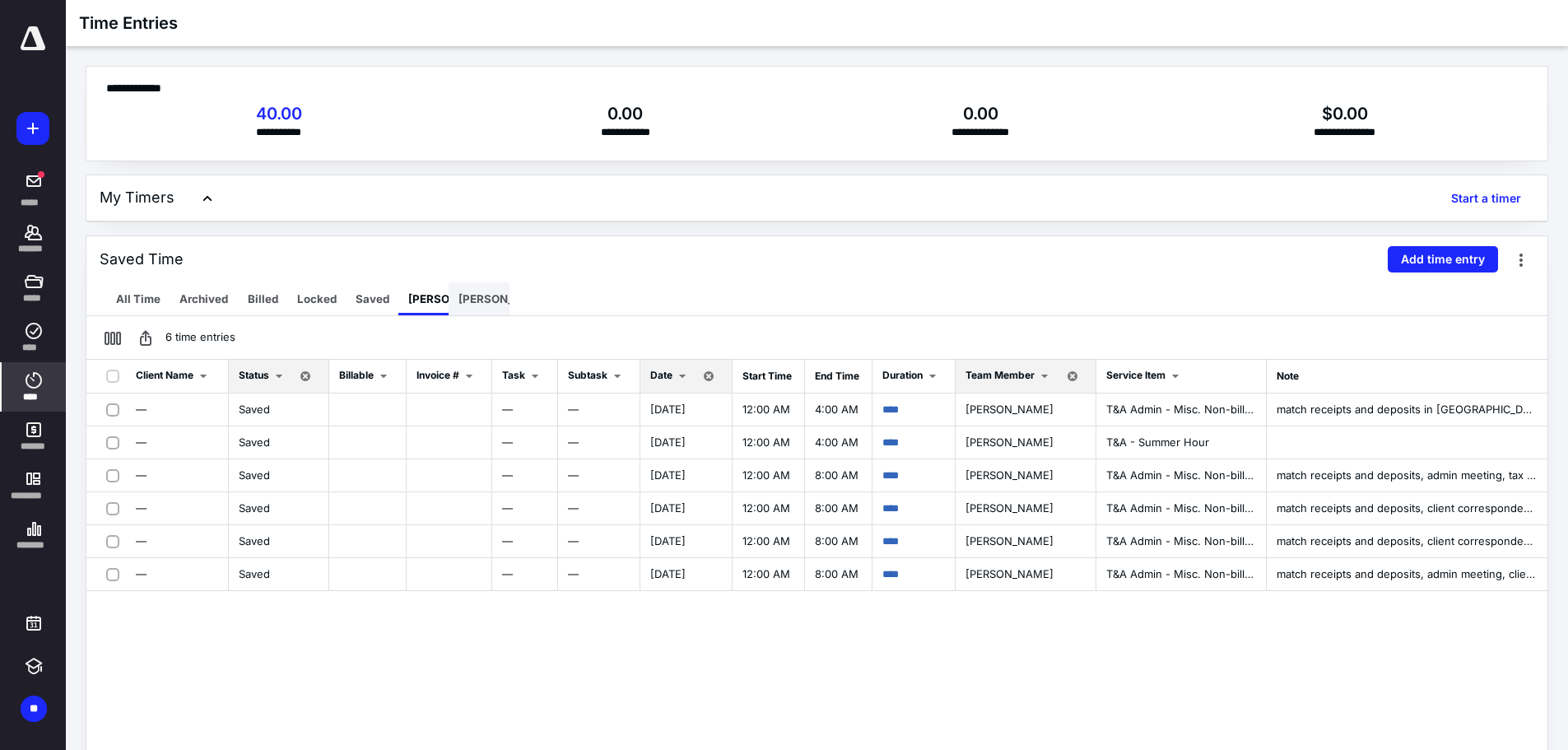 click on "Morgan" at bounding box center [504, 299] 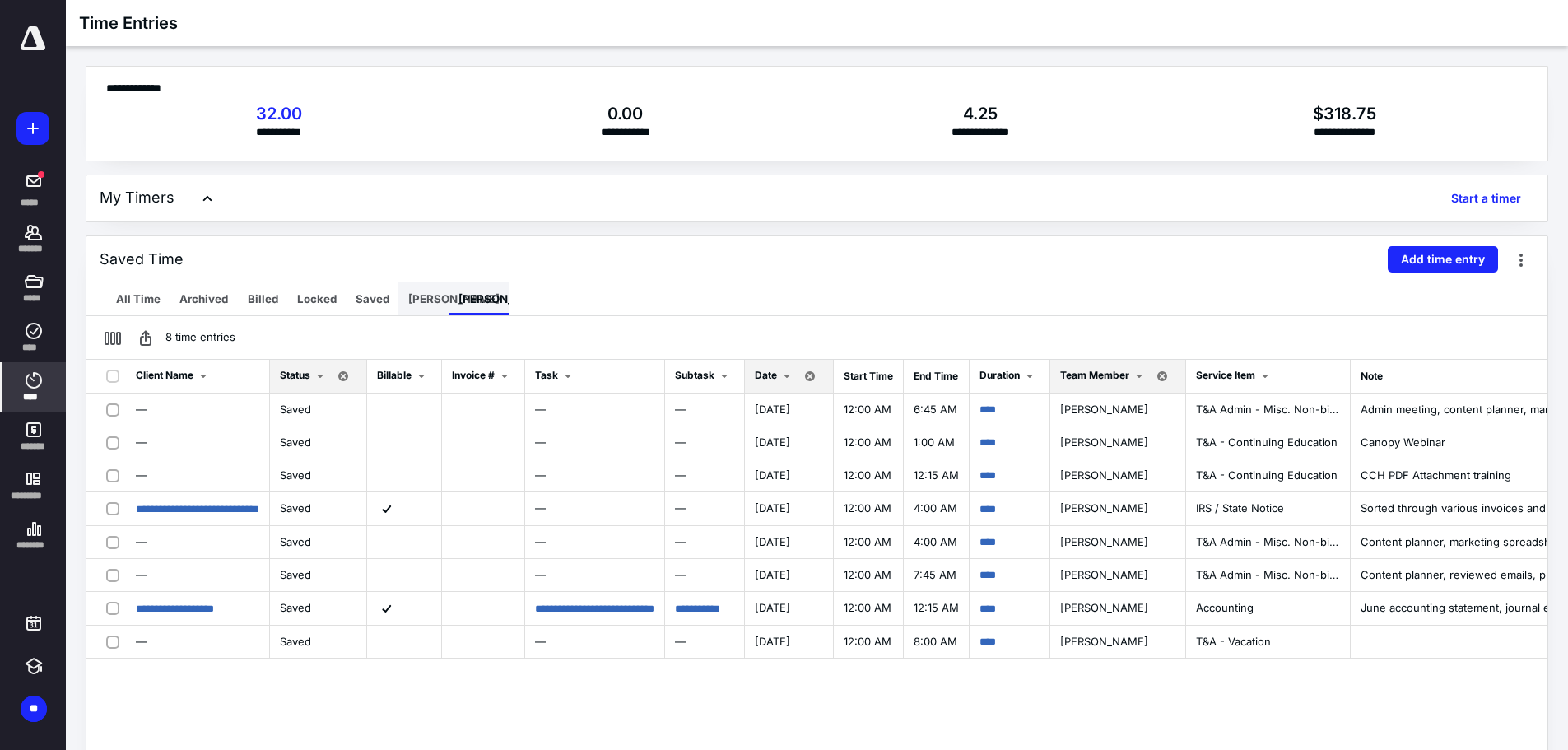 click on "Stacy" at bounding box center (454, 299) 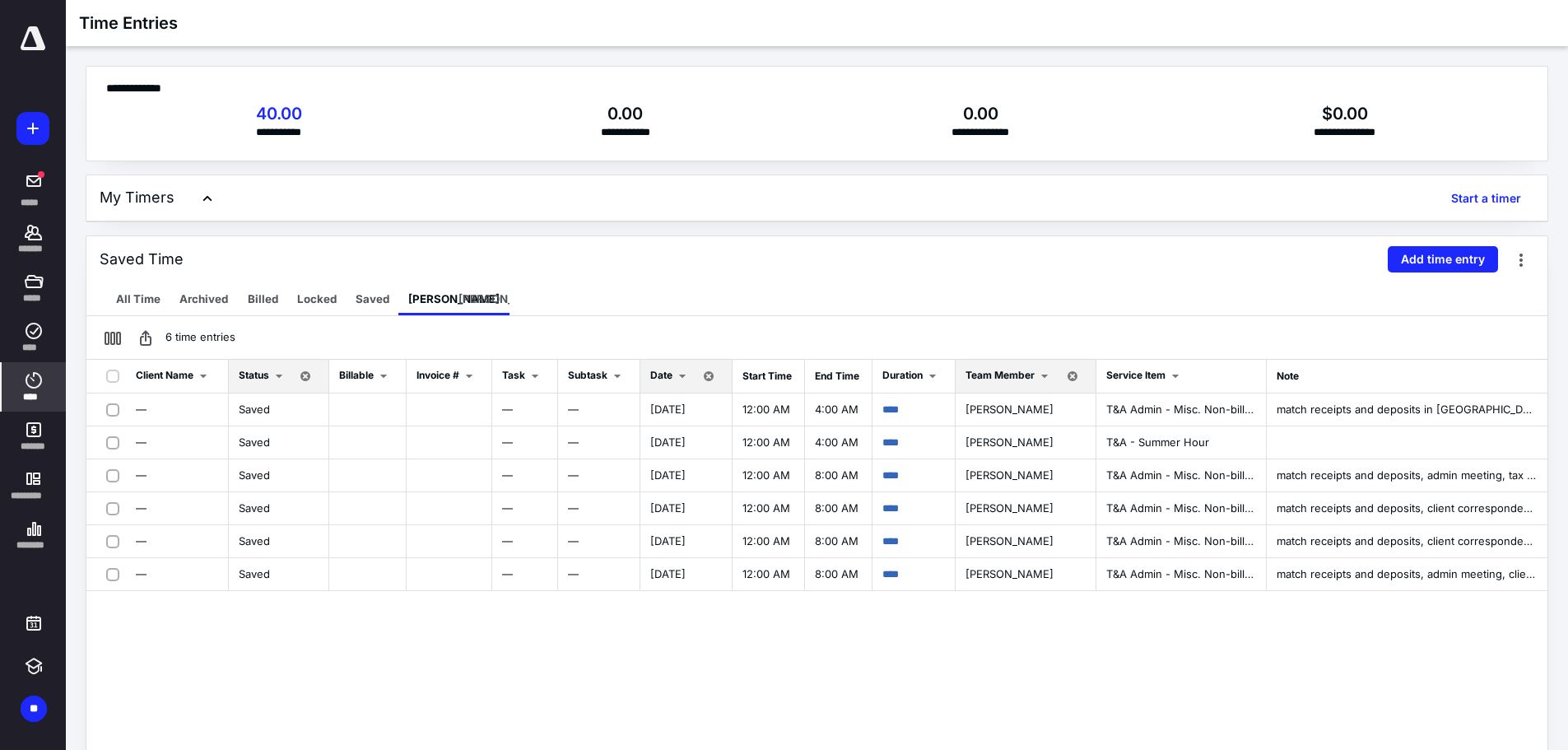 click at bounding box center (33, 39) 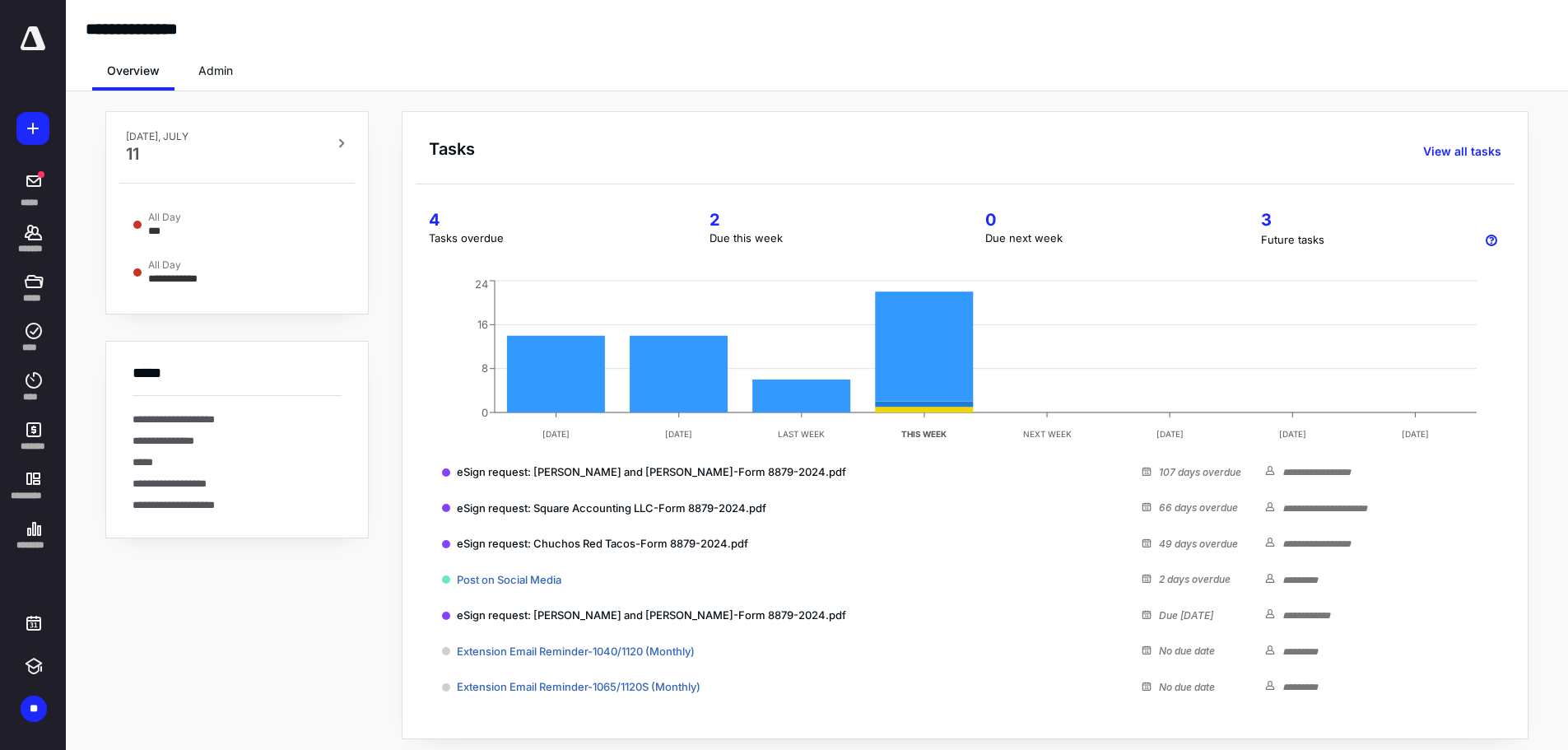 click at bounding box center (33, 39) 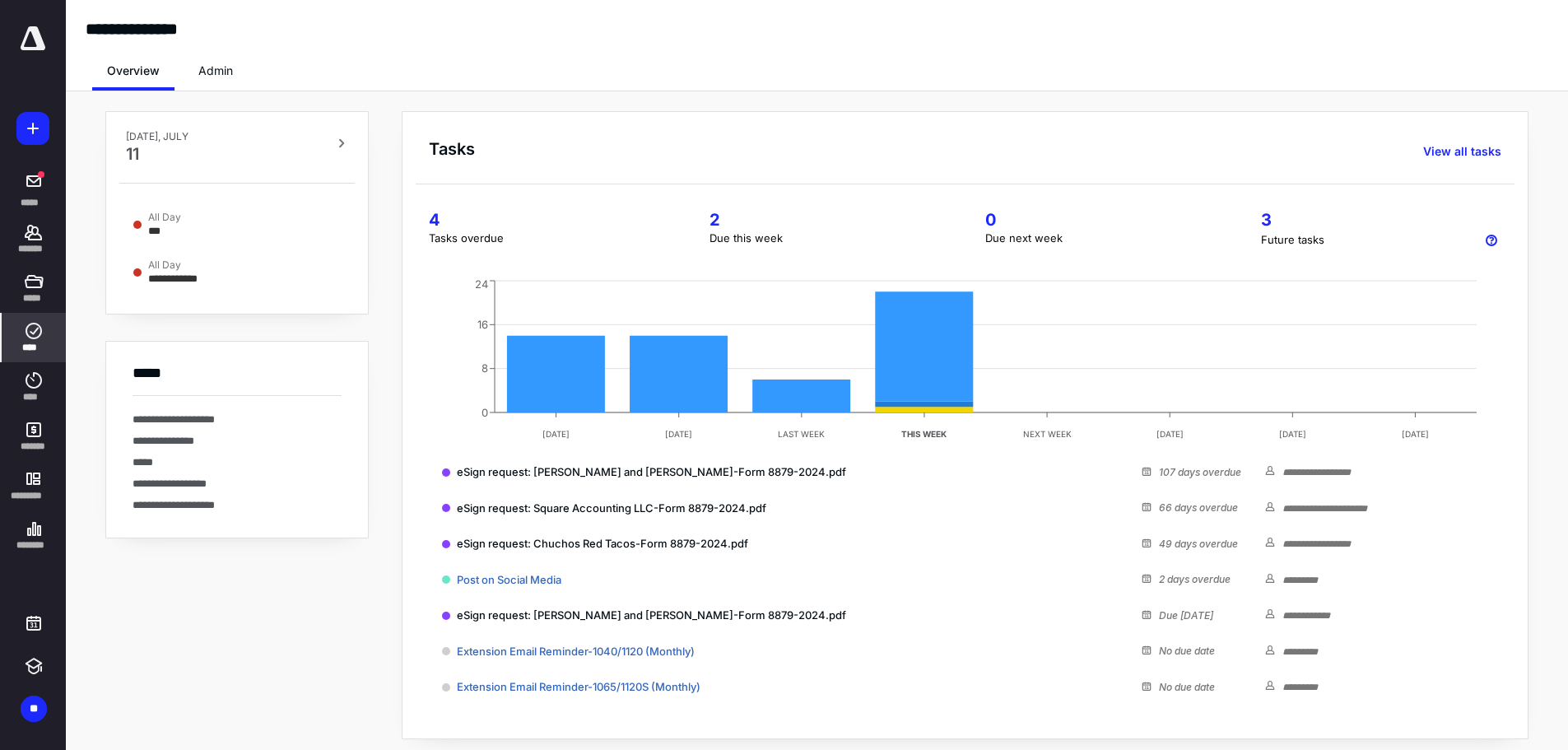 click on "****" at bounding box center (34, 338) 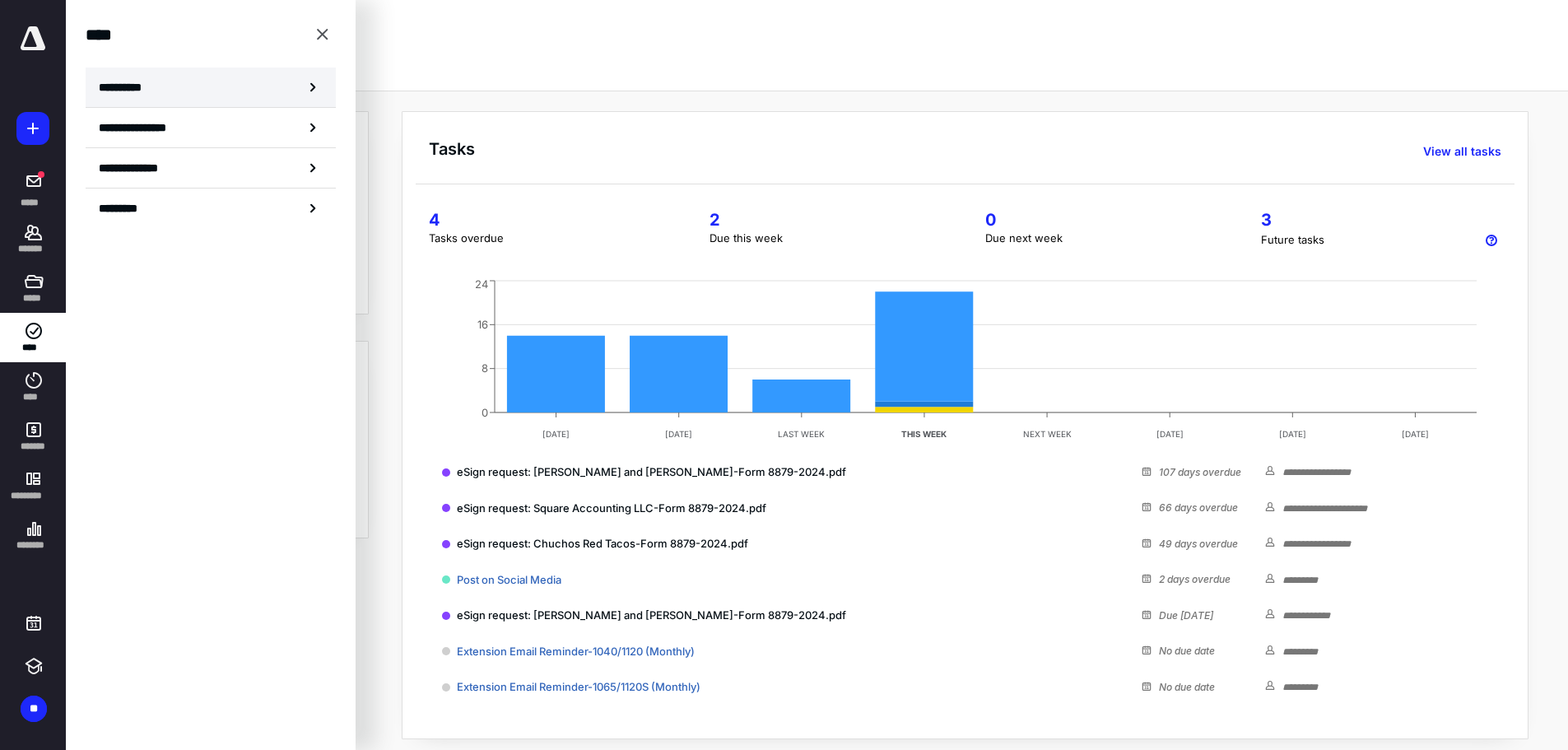 click on "**********" at bounding box center [211, 87] 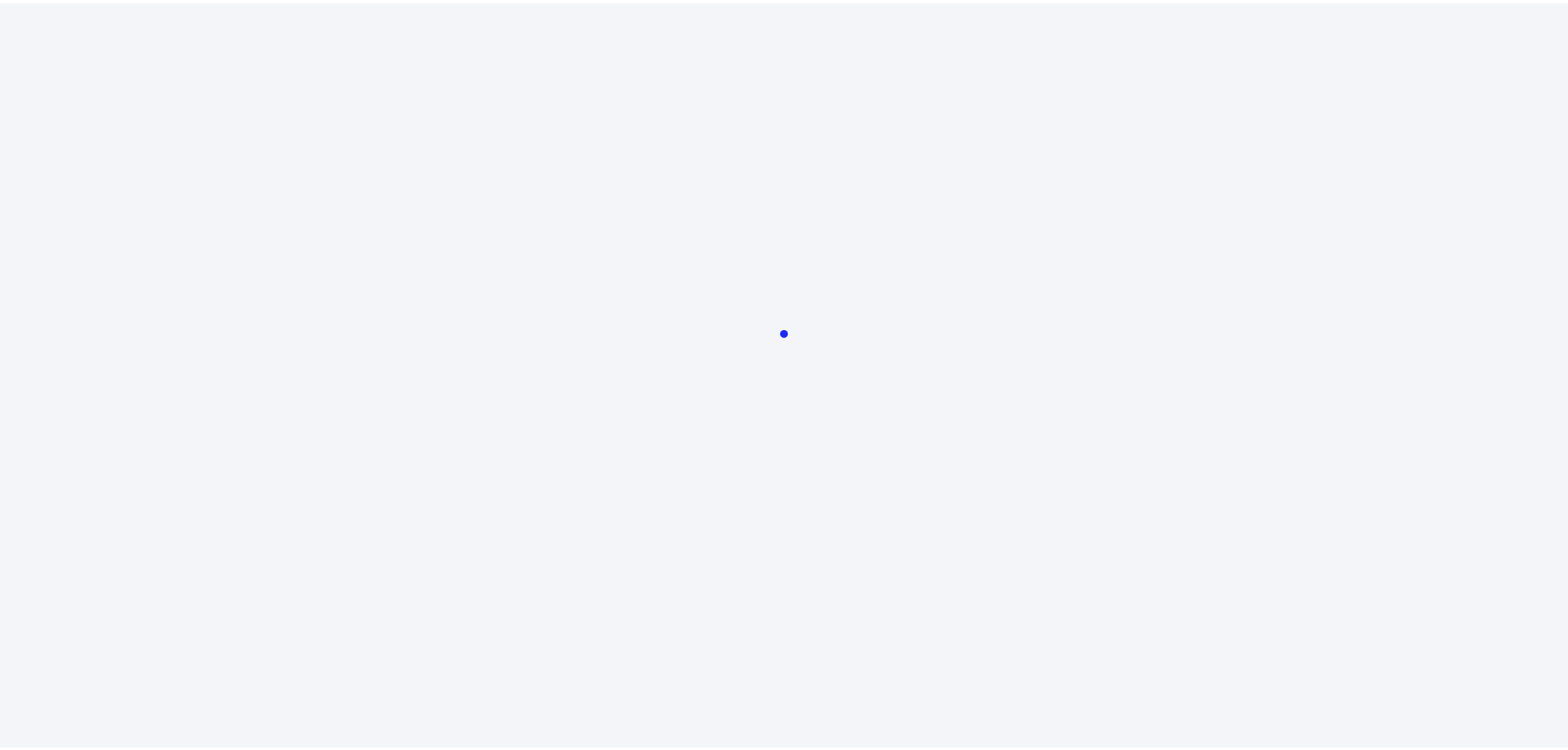 scroll, scrollTop: 0, scrollLeft: 0, axis: both 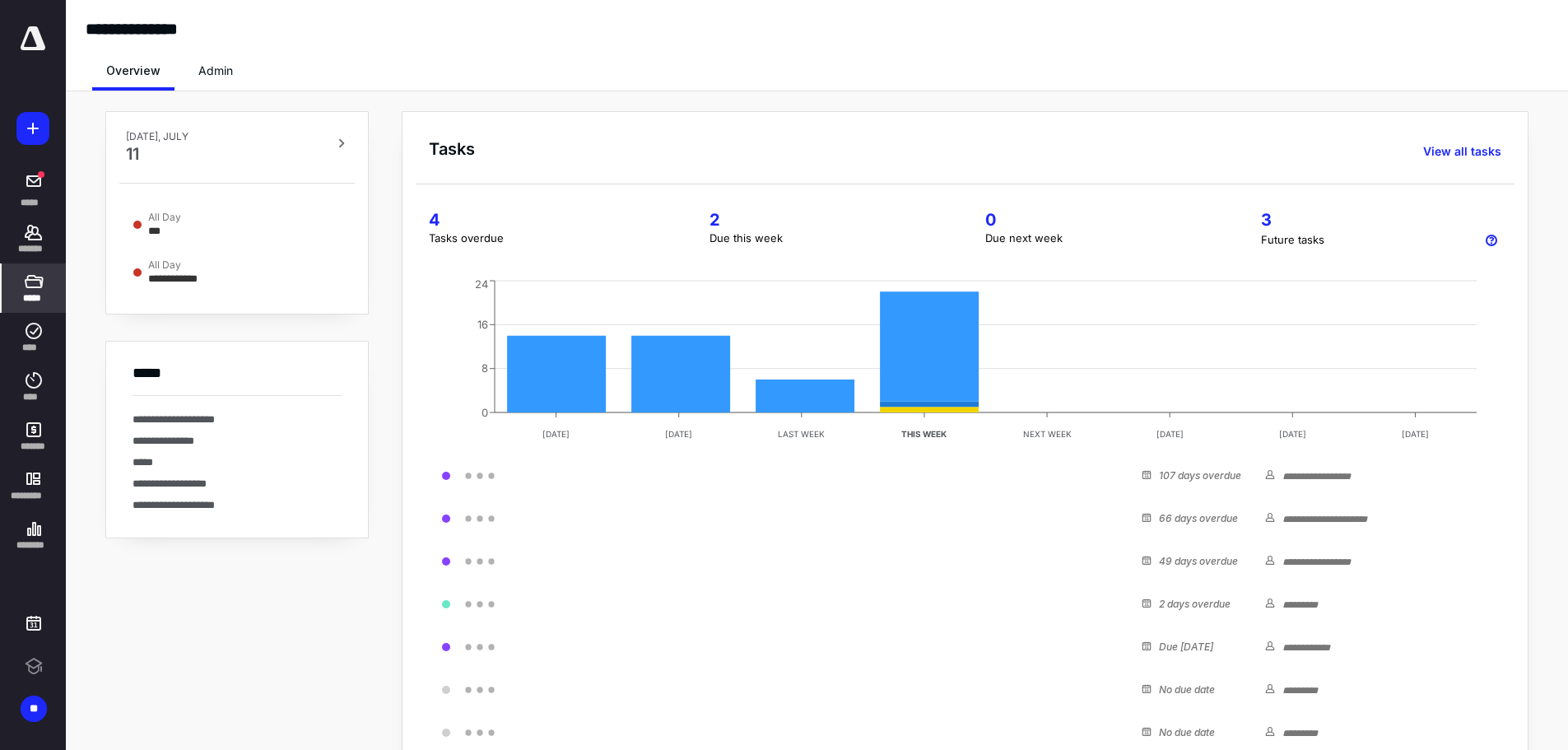 click on "*****" at bounding box center [34, 288] 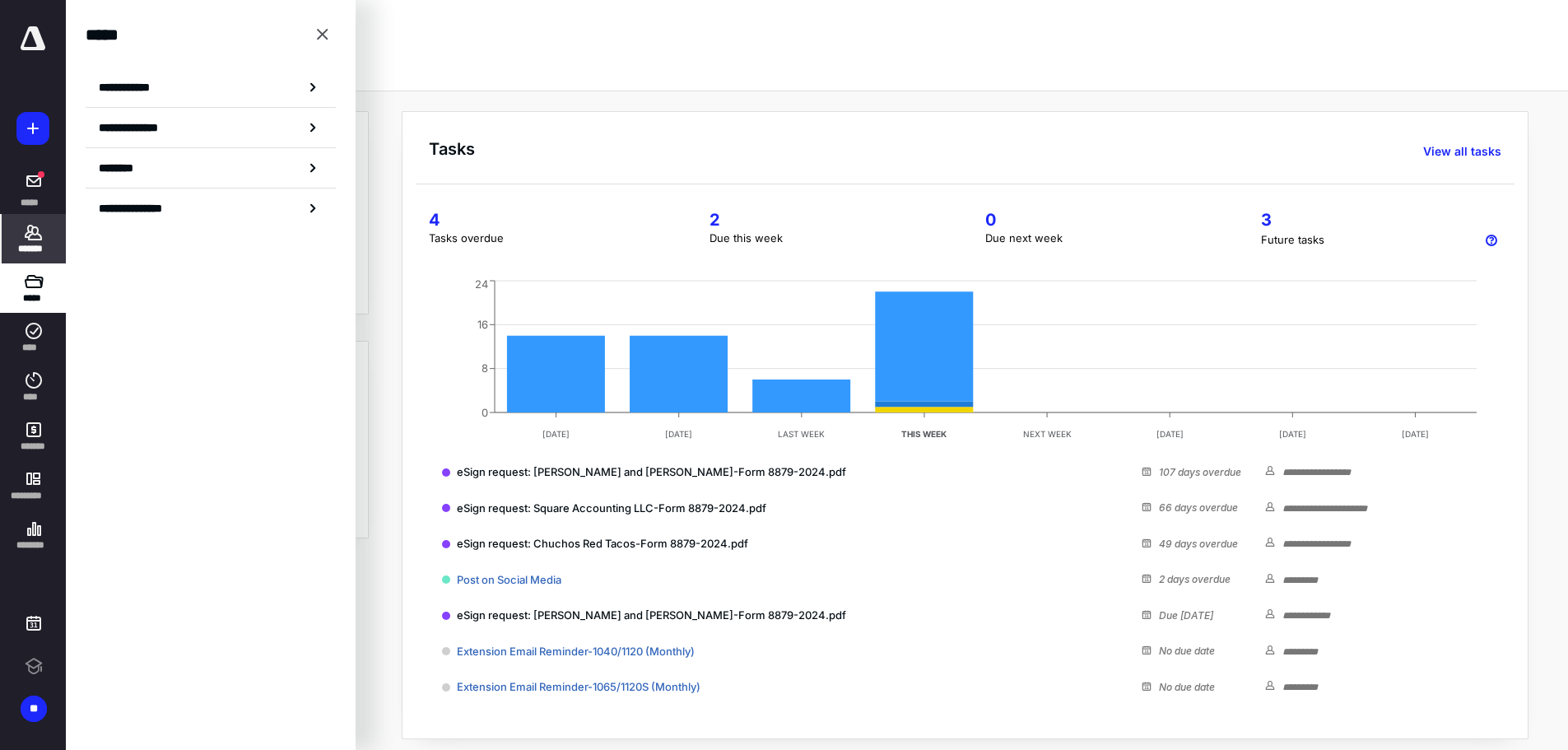 scroll, scrollTop: 0, scrollLeft: 0, axis: both 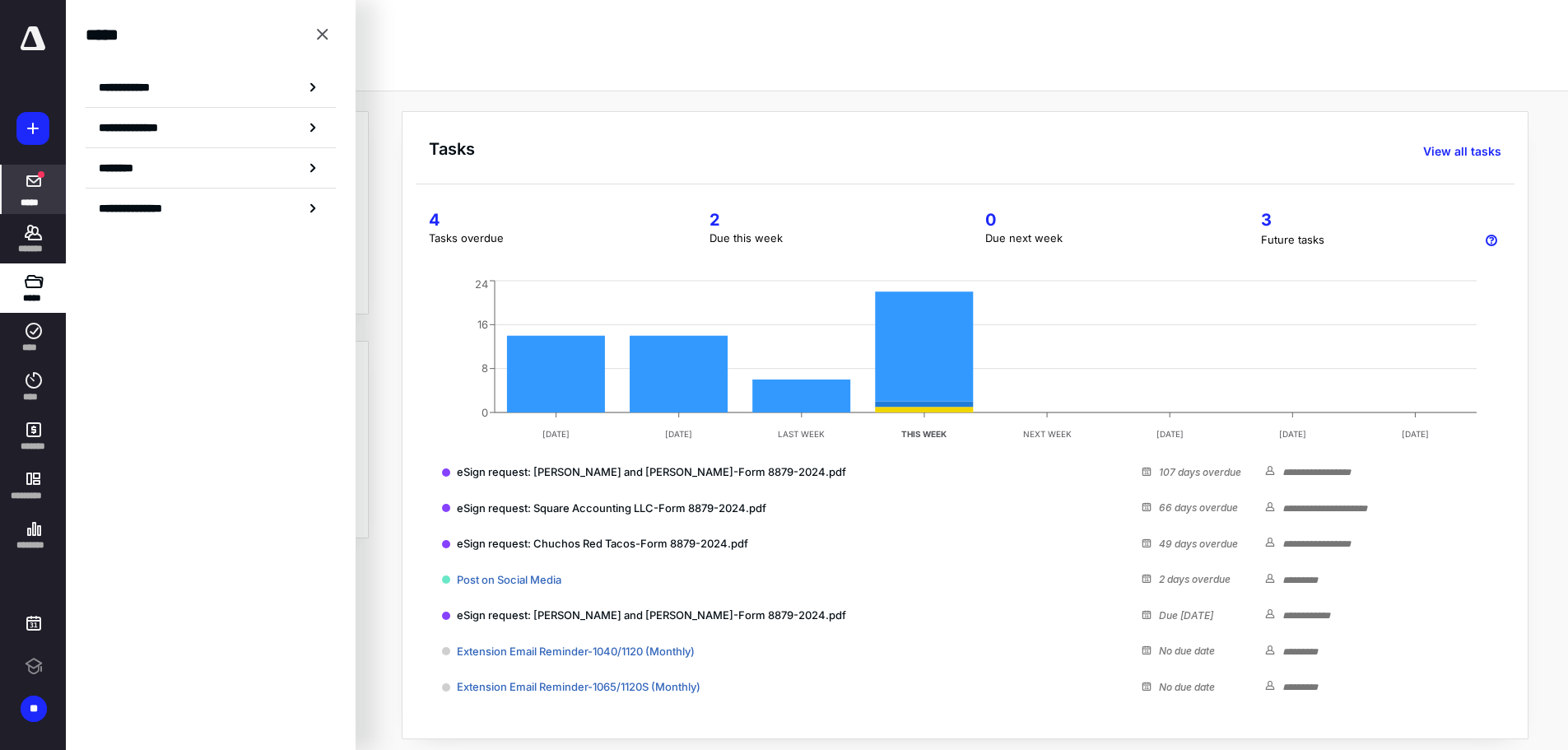 click on "*******" at bounding box center (34, 239) 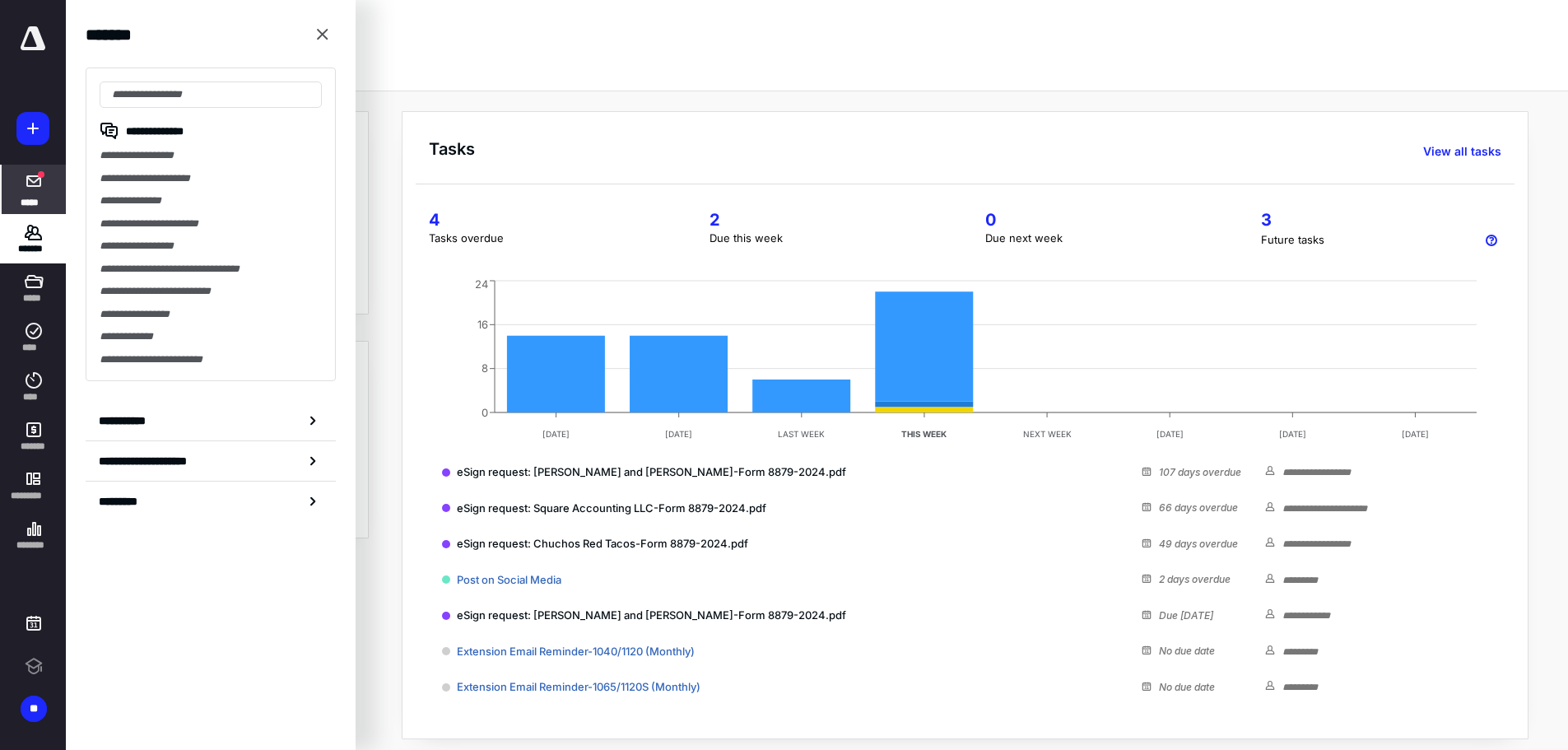 scroll, scrollTop: 0, scrollLeft: 0, axis: both 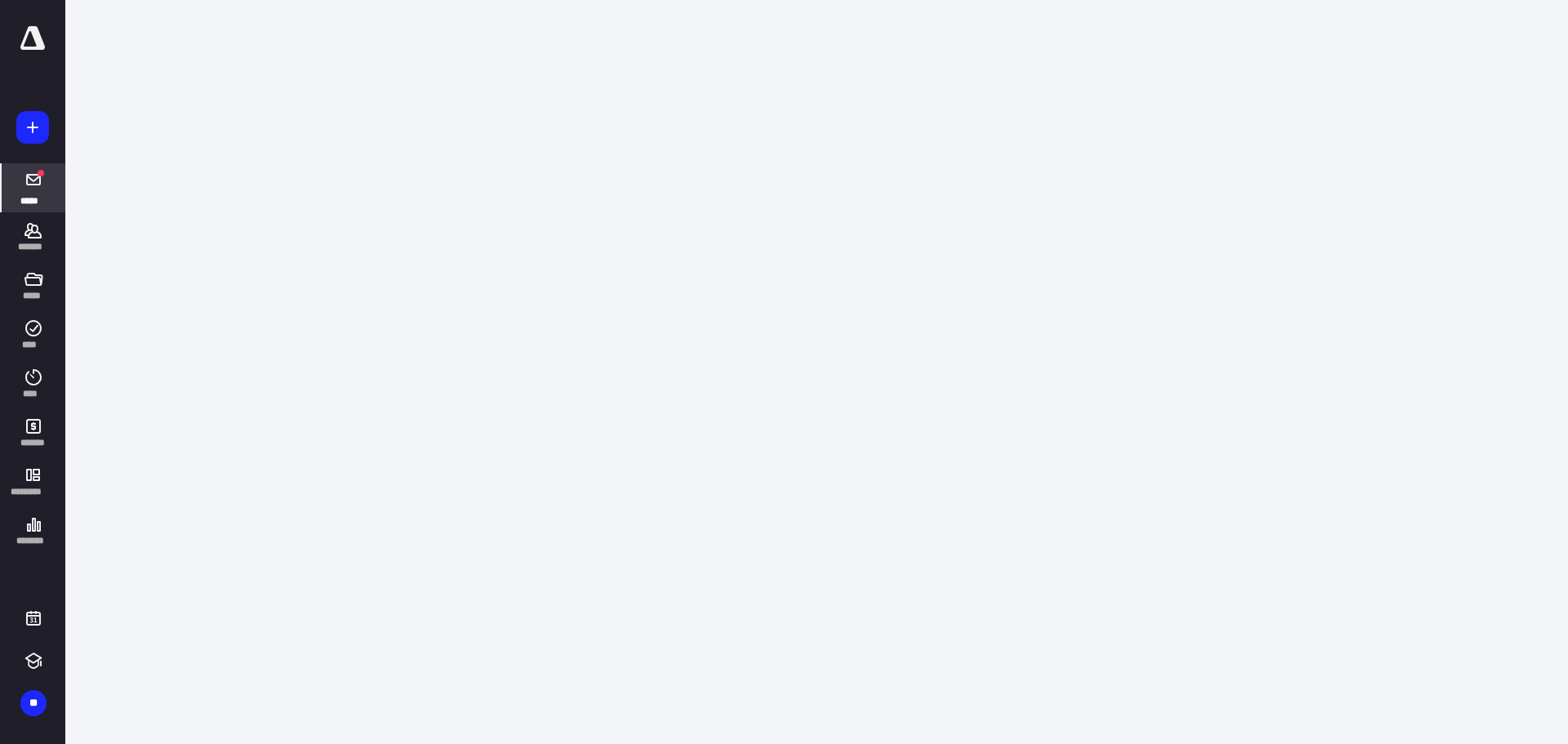 click 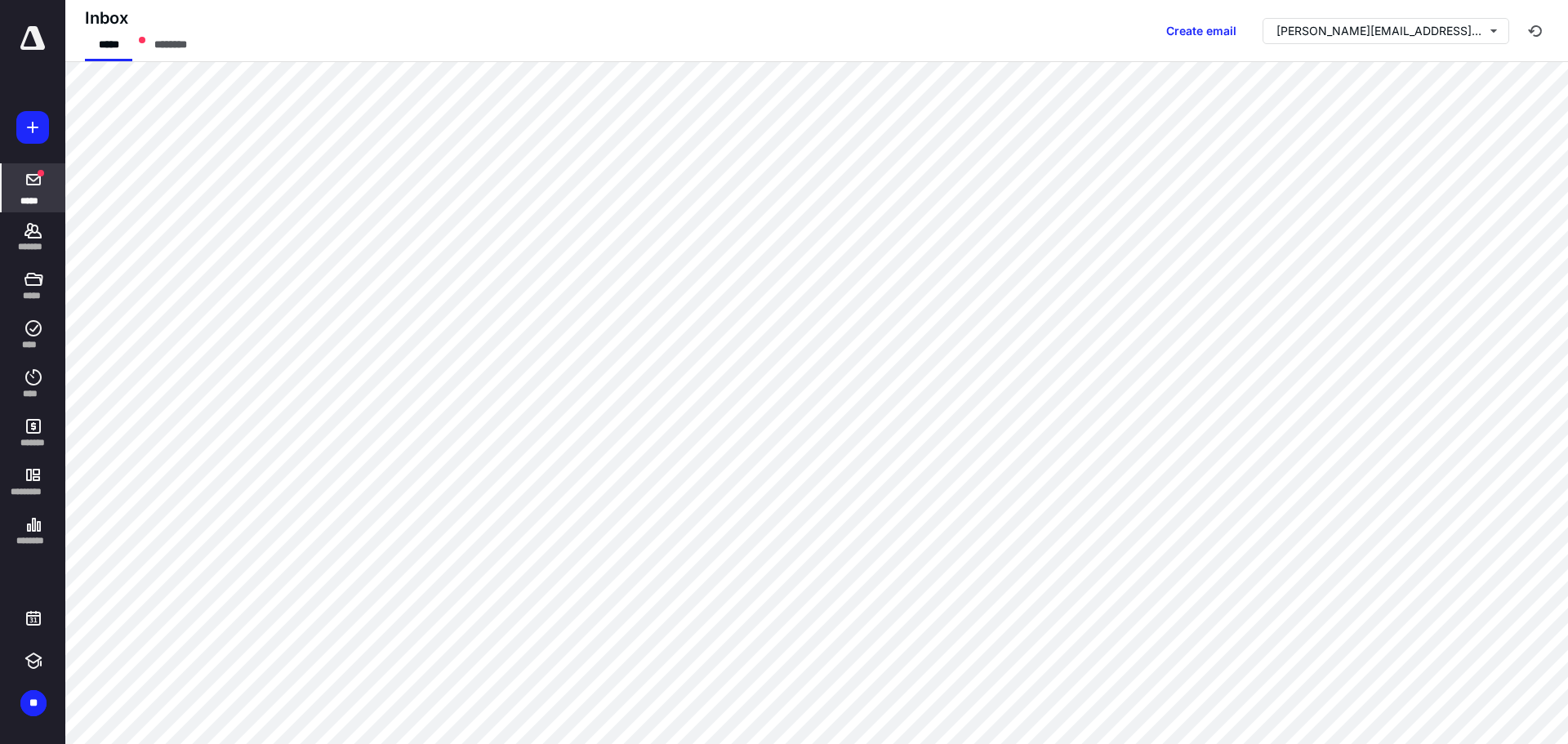 click 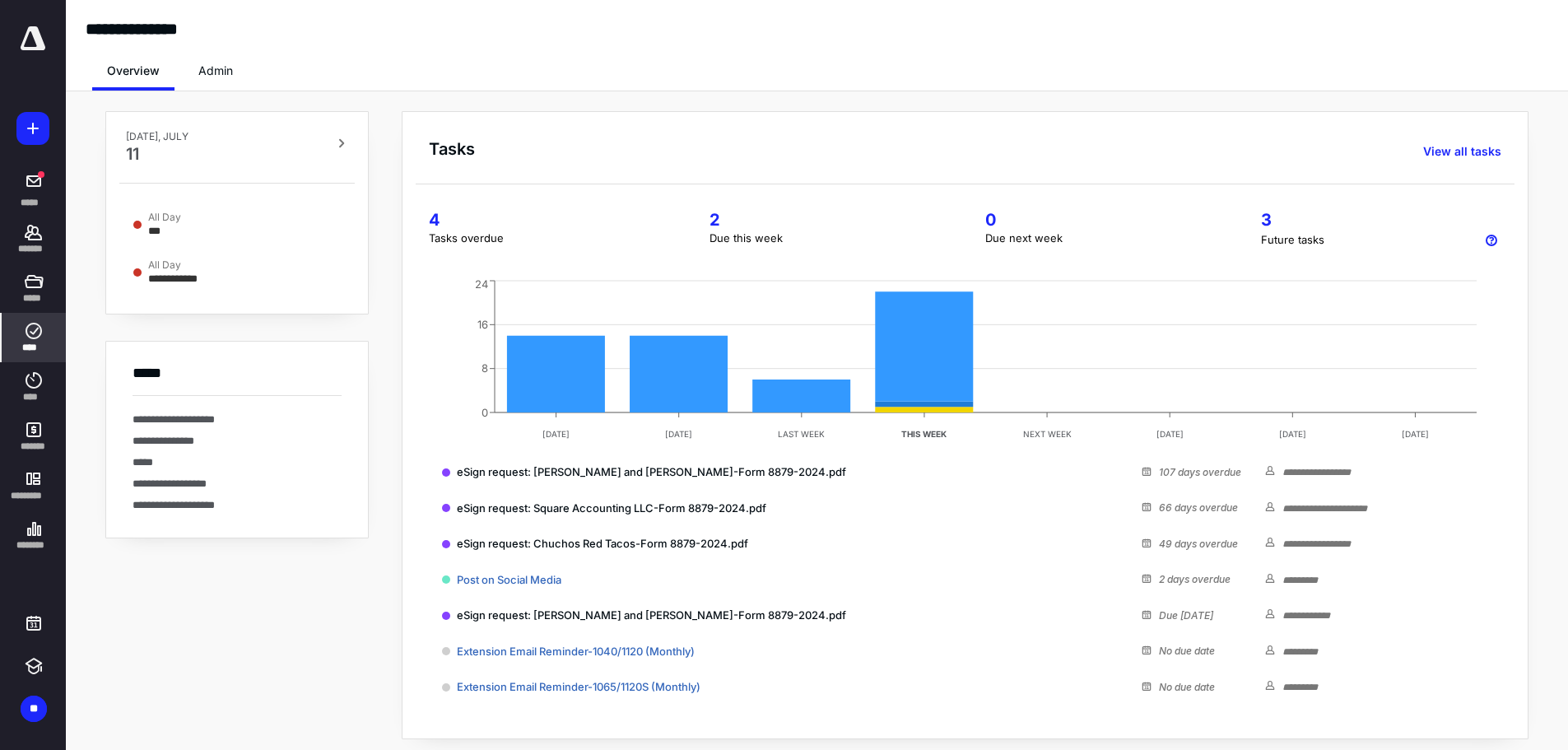click on "****" at bounding box center (34, 338) 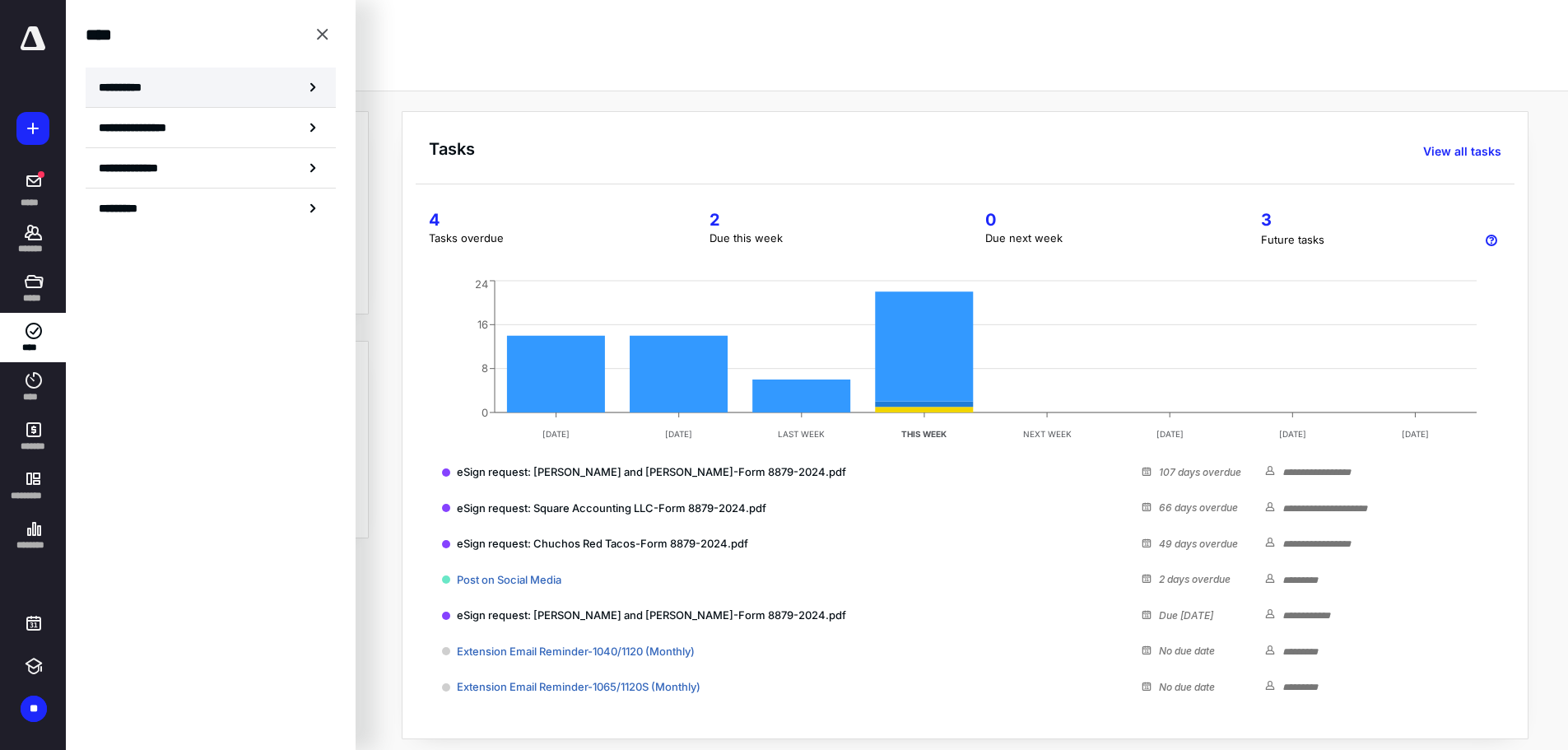 click on "**********" at bounding box center [211, 87] 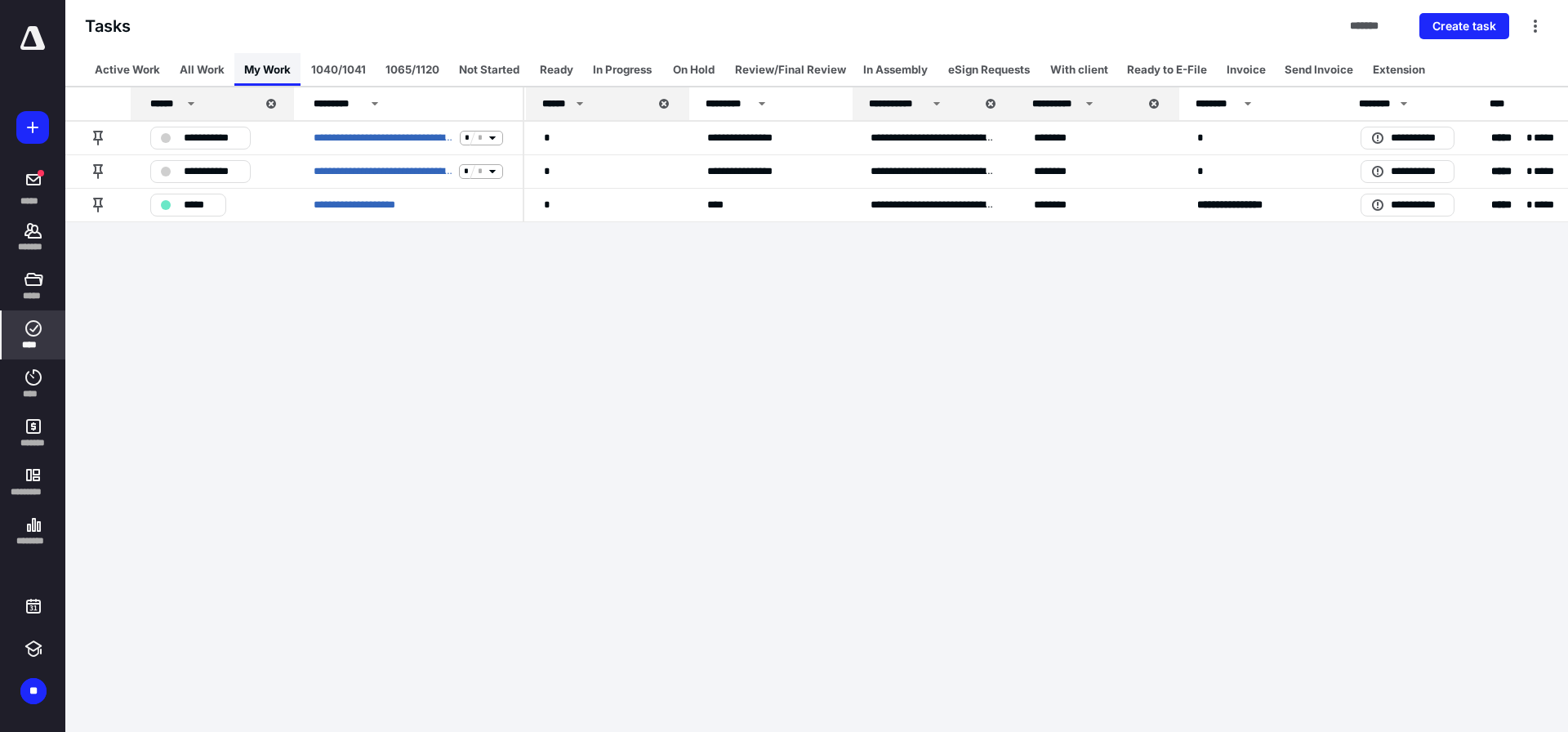 click on "My Work" at bounding box center [267, 69] 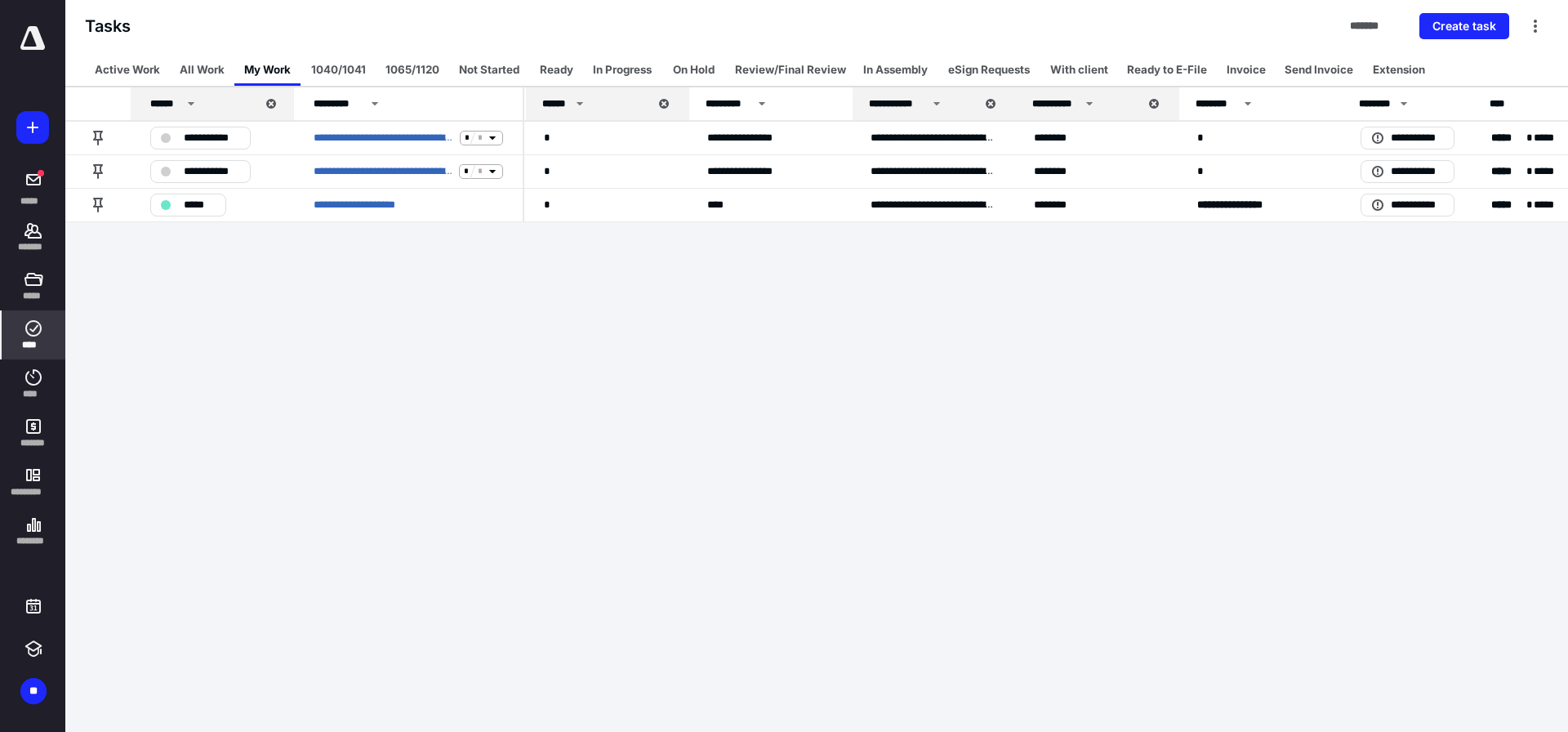 click on "Tasks ******* Create task" at bounding box center [817, 26] 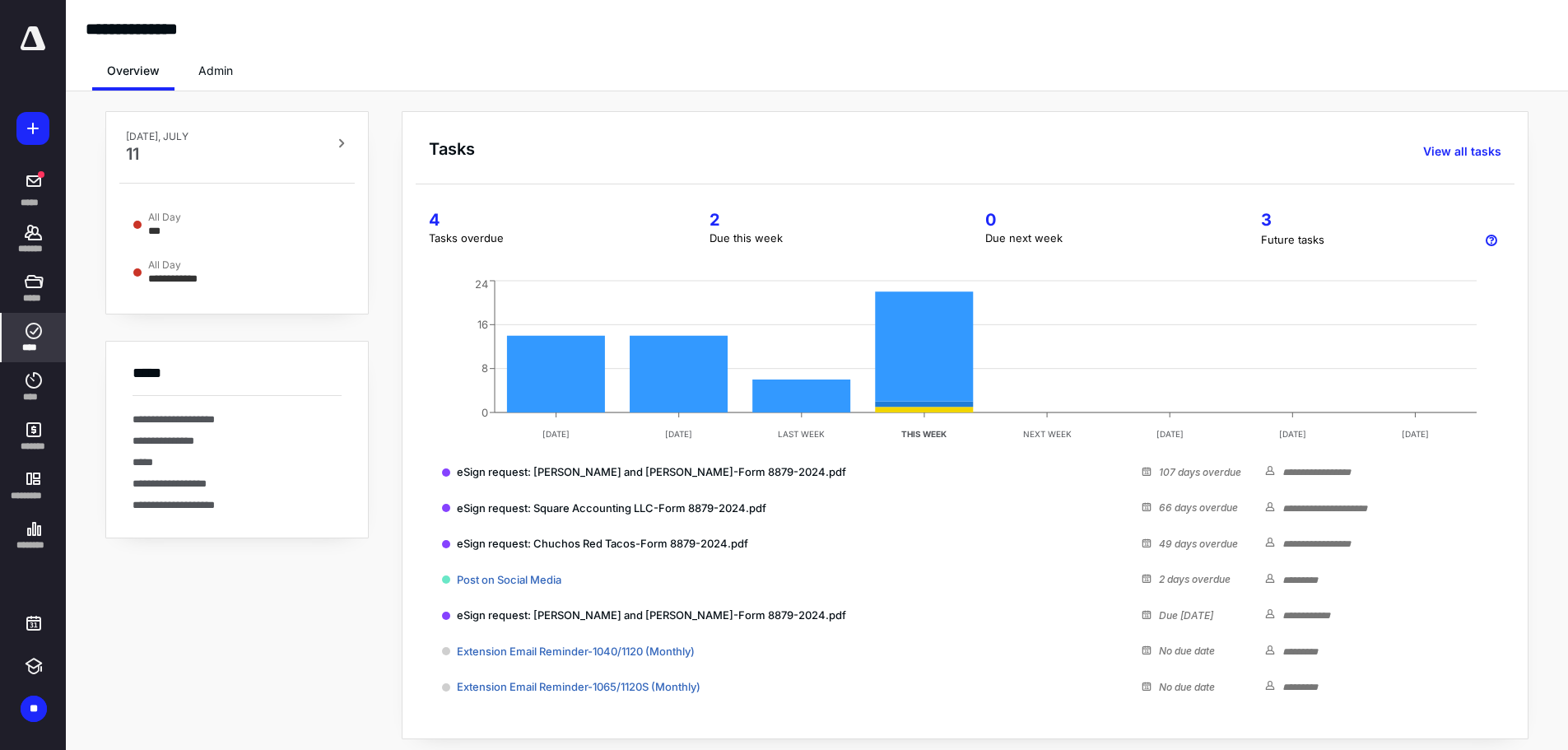 click 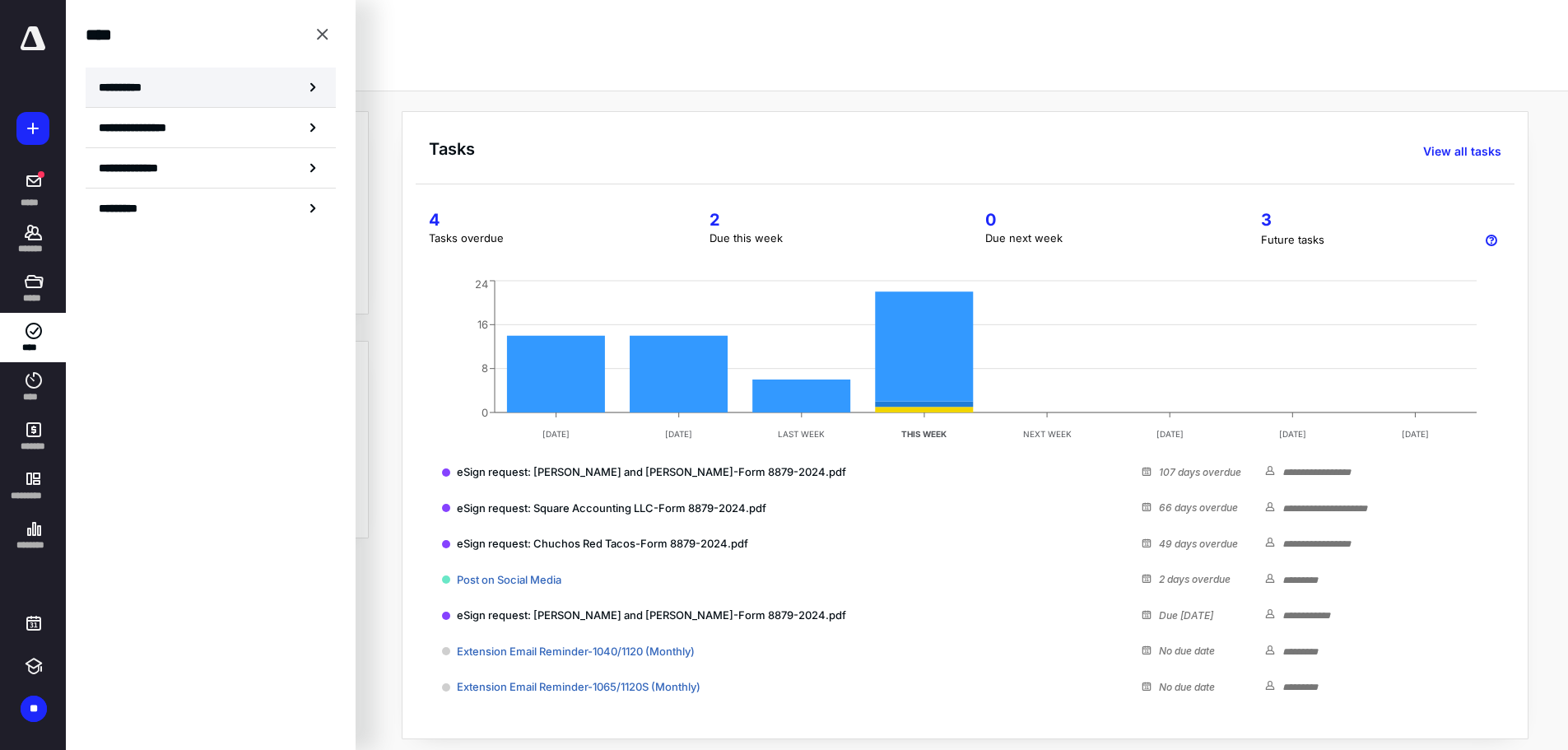 click on "**********" at bounding box center (126, 87) 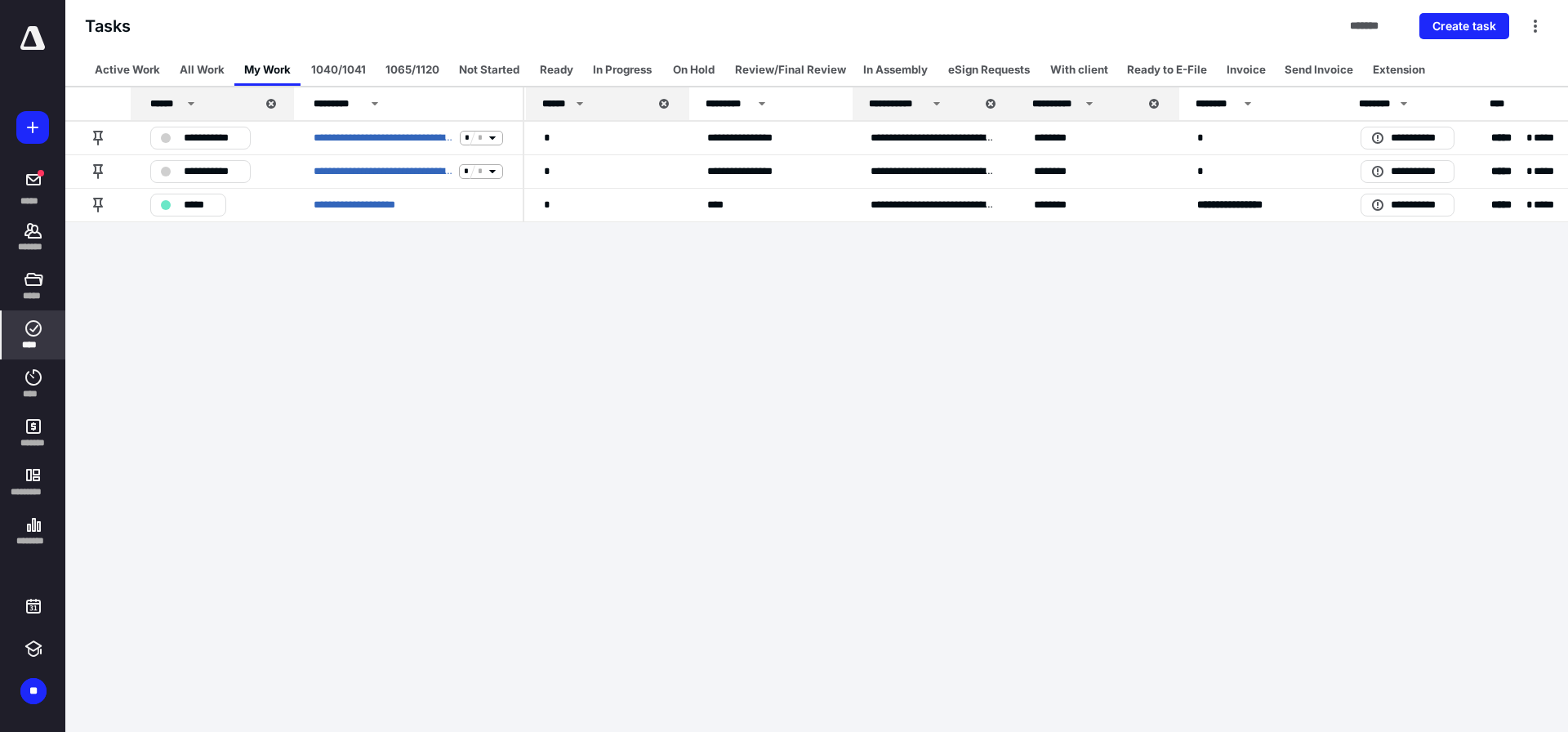 click on "In Assembly" at bounding box center (895, 69) 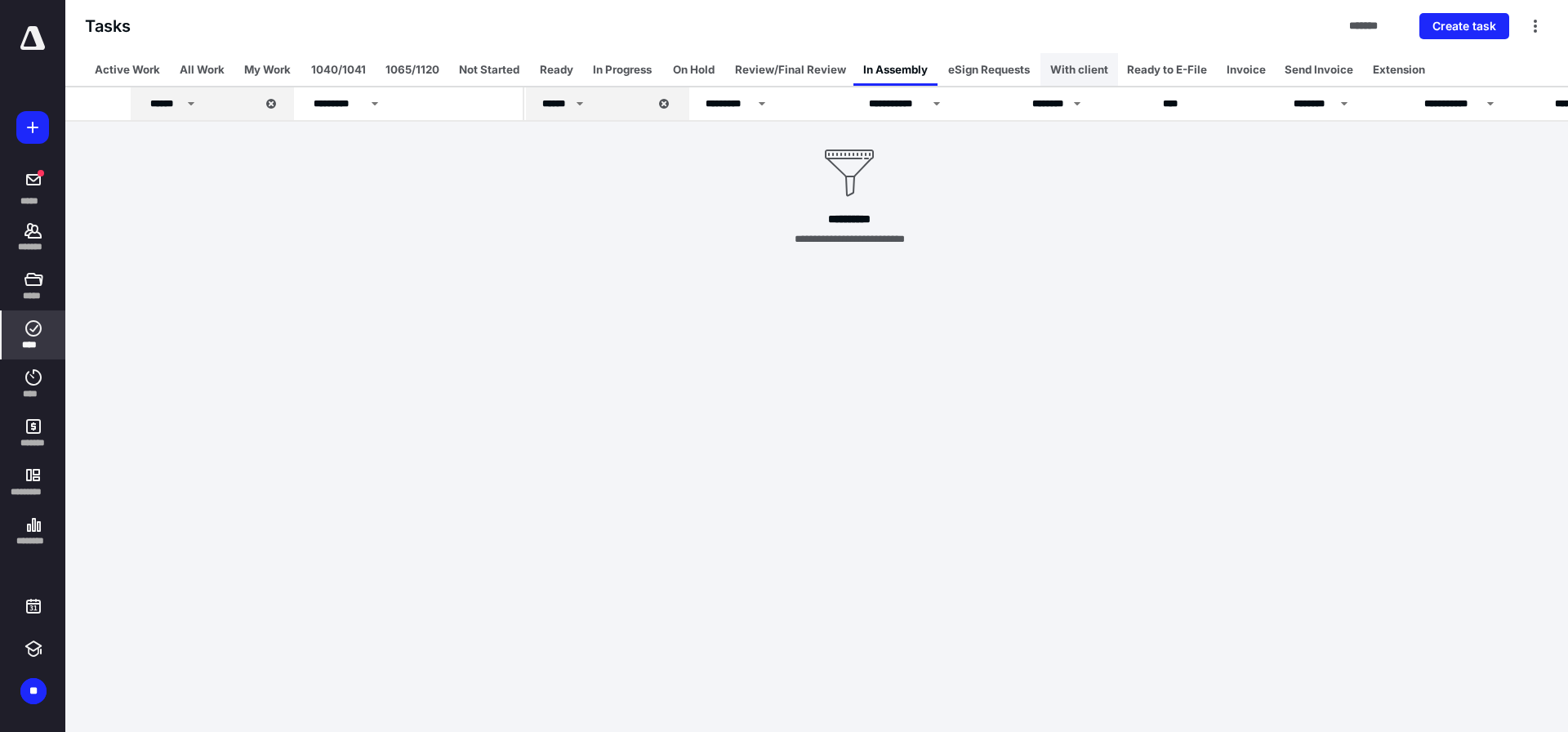 click on "With client" at bounding box center [1079, 69] 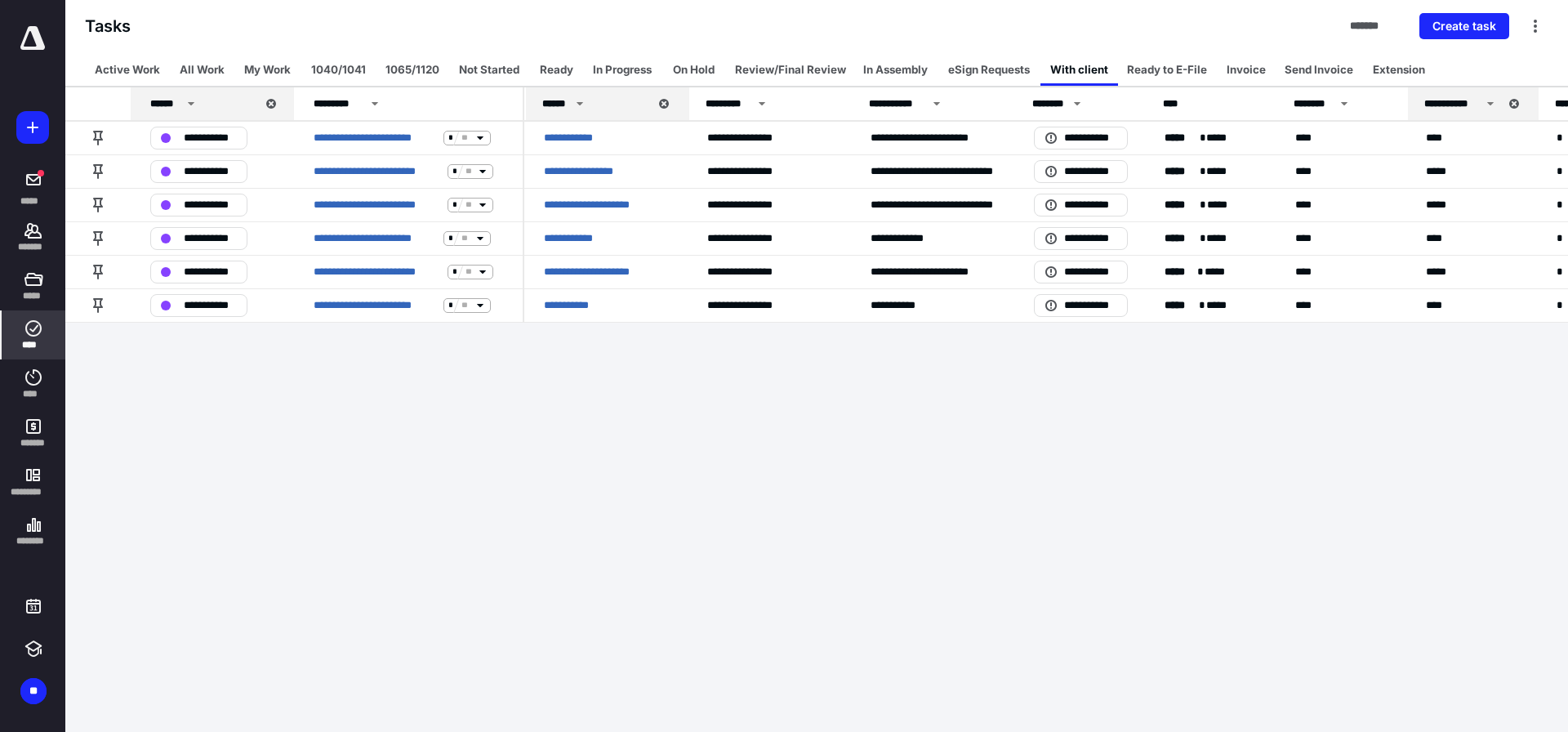 click at bounding box center (33, 38) 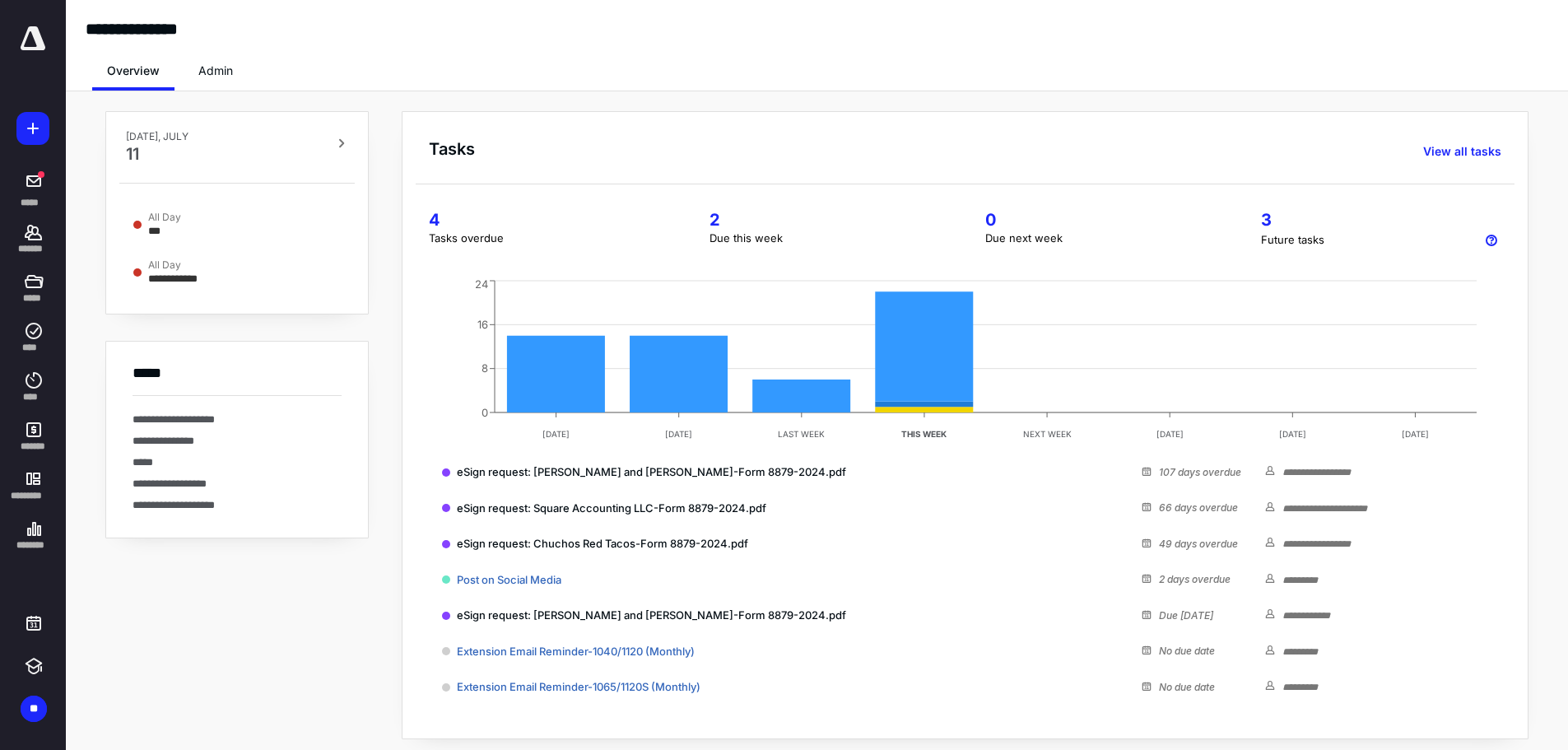 click at bounding box center (33, 39) 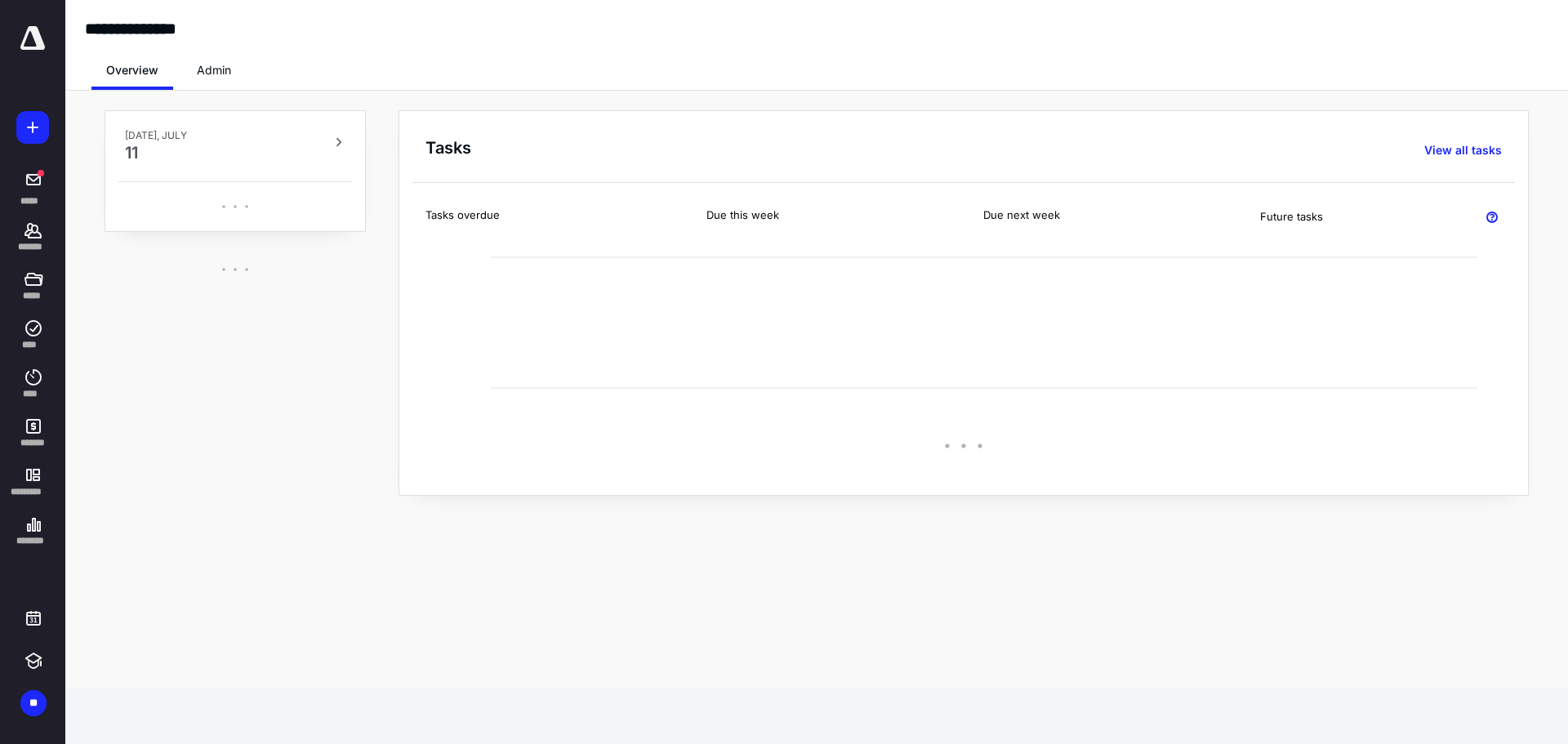 click at bounding box center [33, 38] 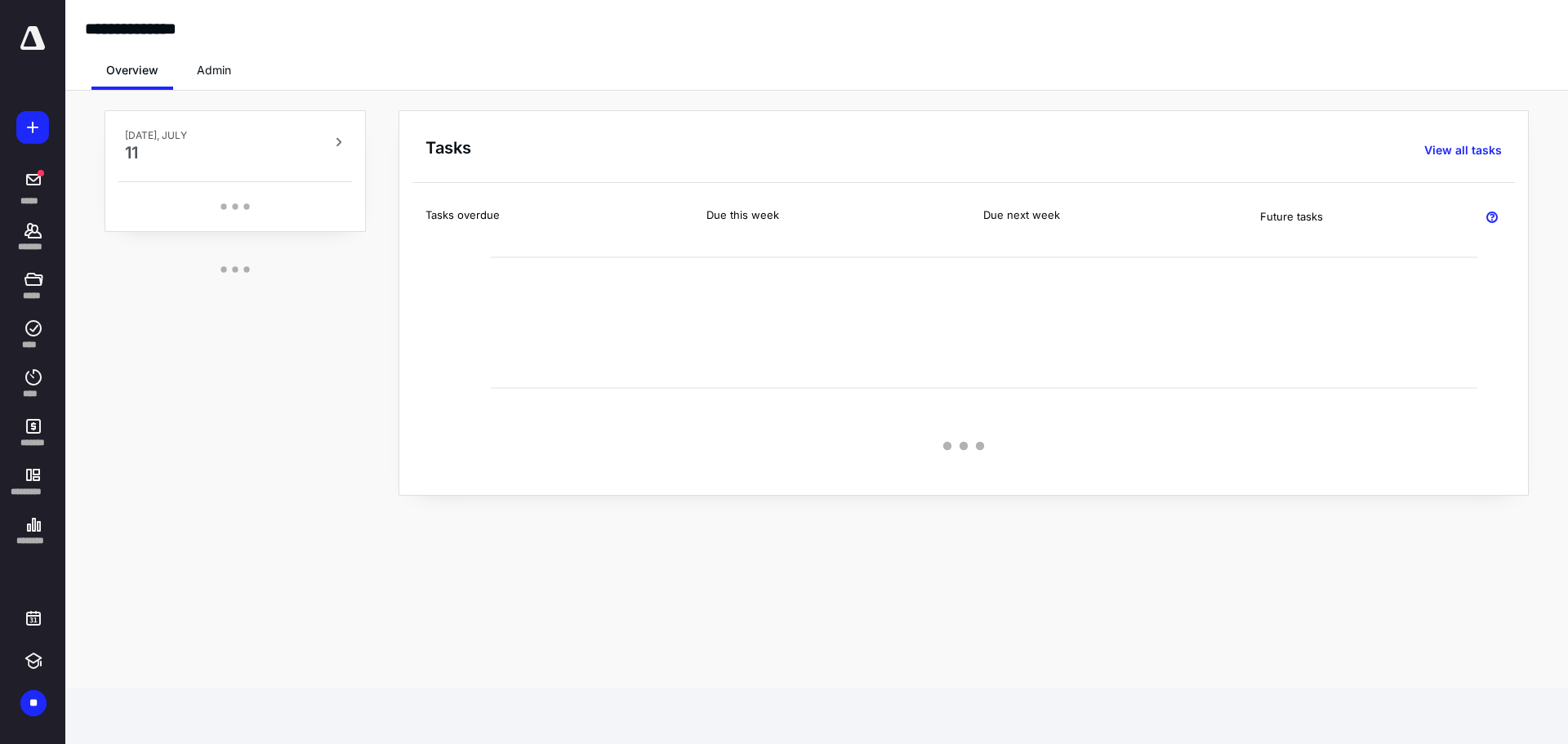 click at bounding box center [33, 38] 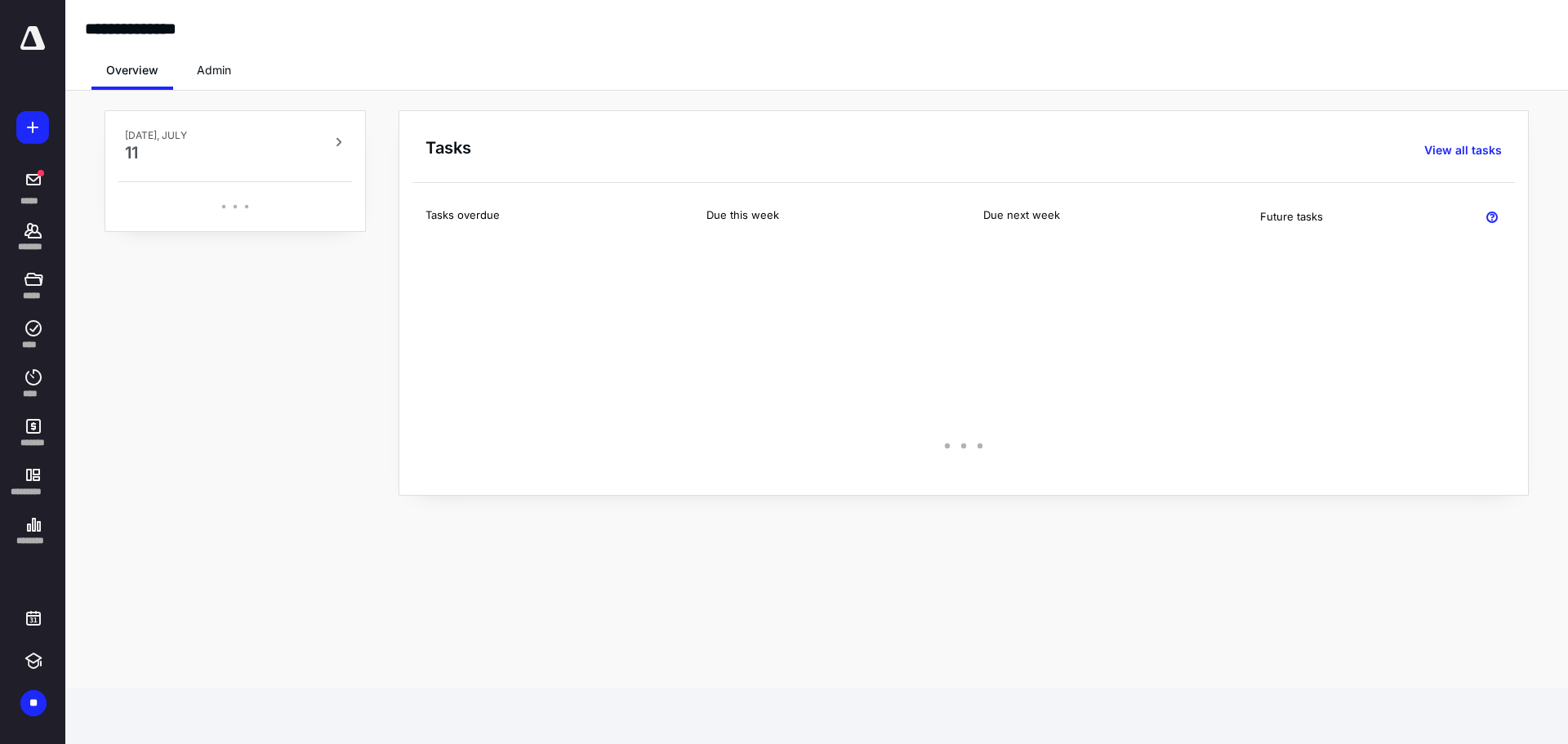 click at bounding box center [33, 38] 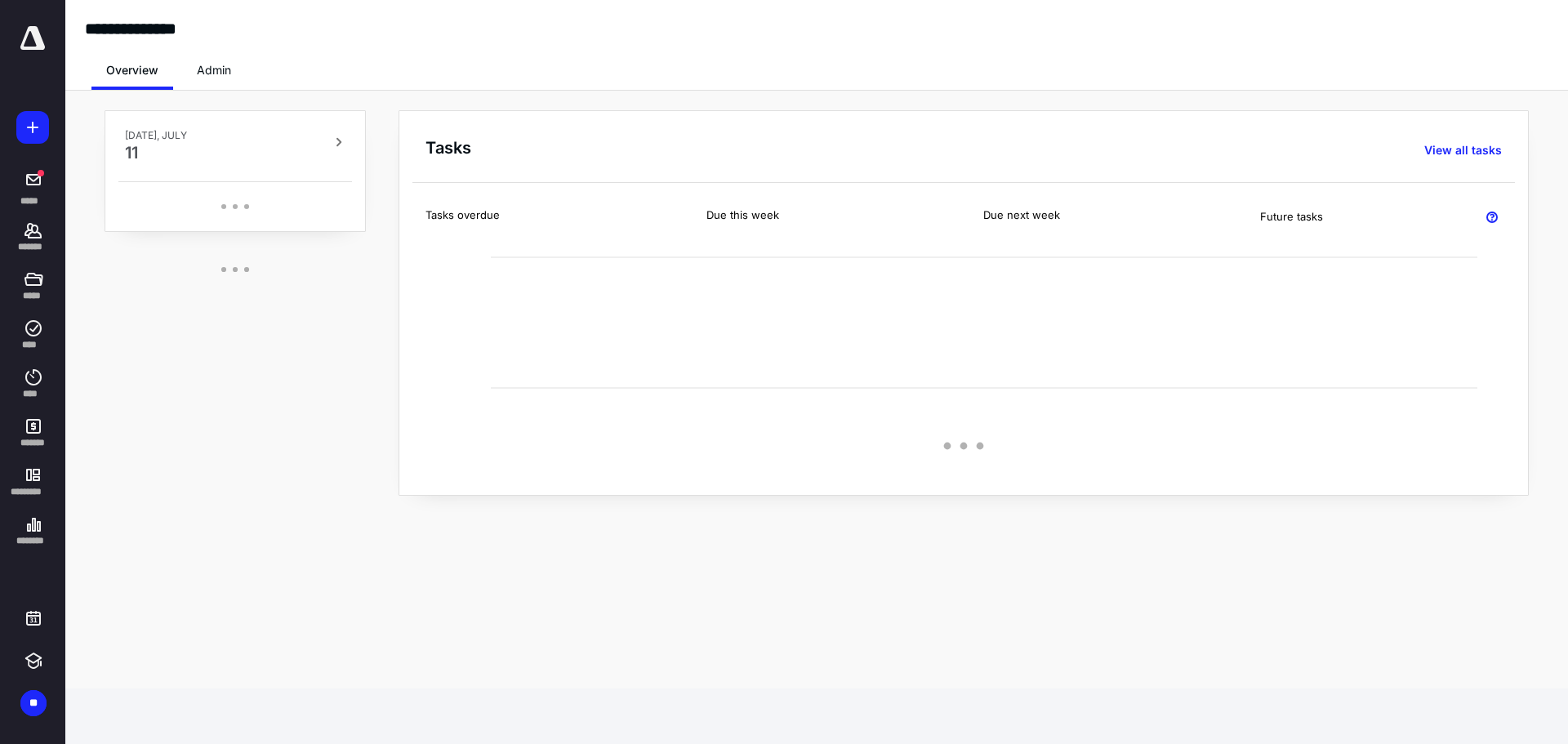 click at bounding box center (33, 38) 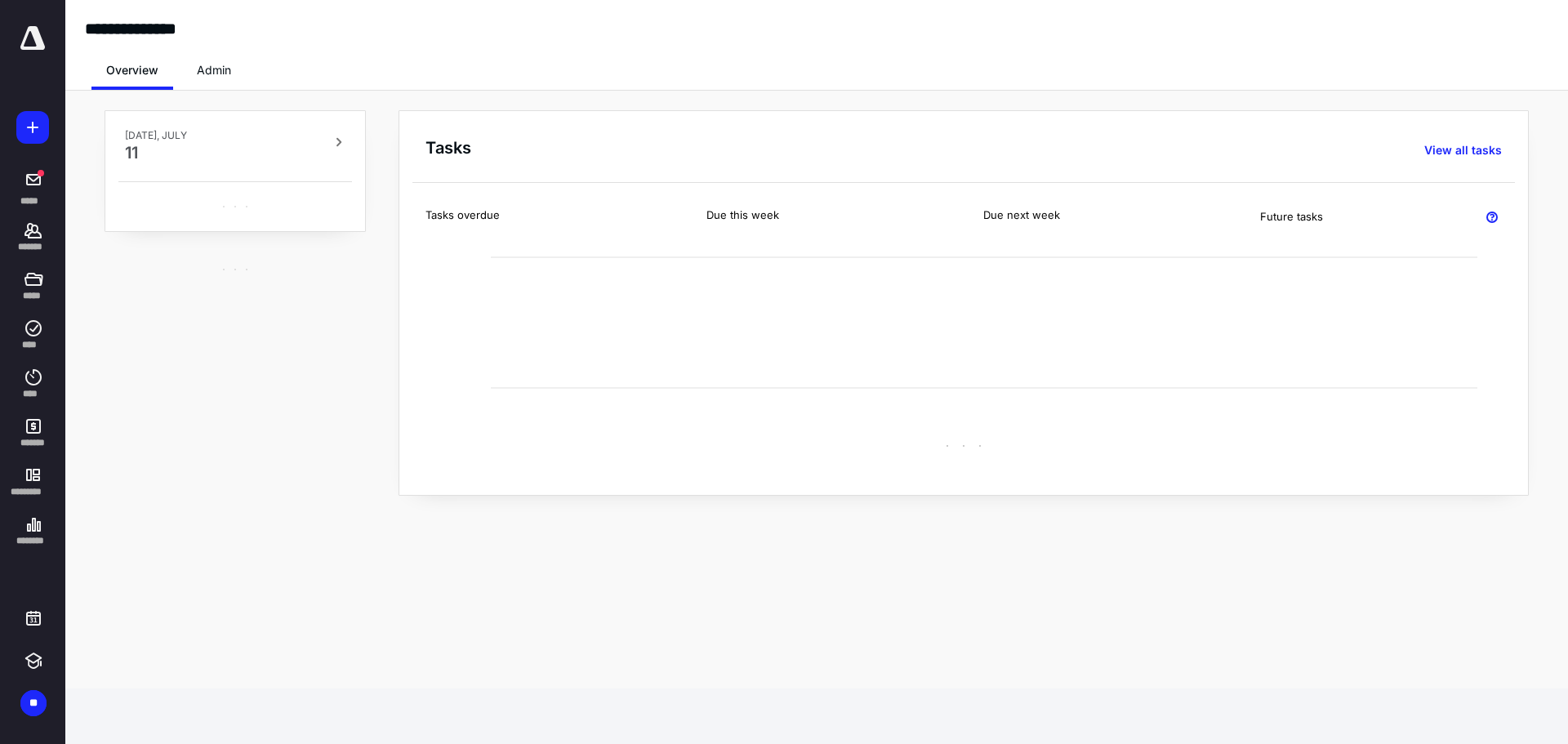 click at bounding box center (33, 38) 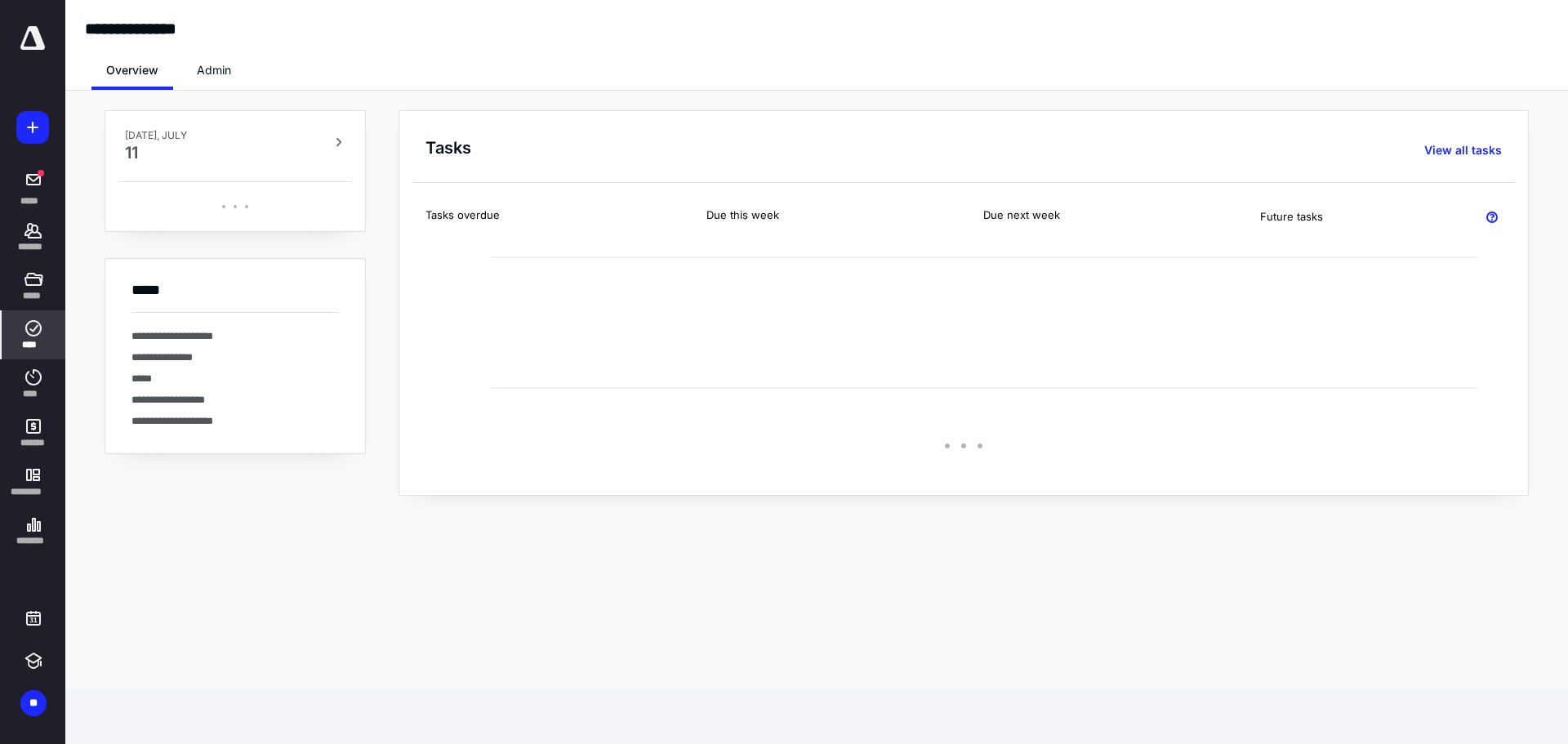 click on "****" at bounding box center (33, 335) 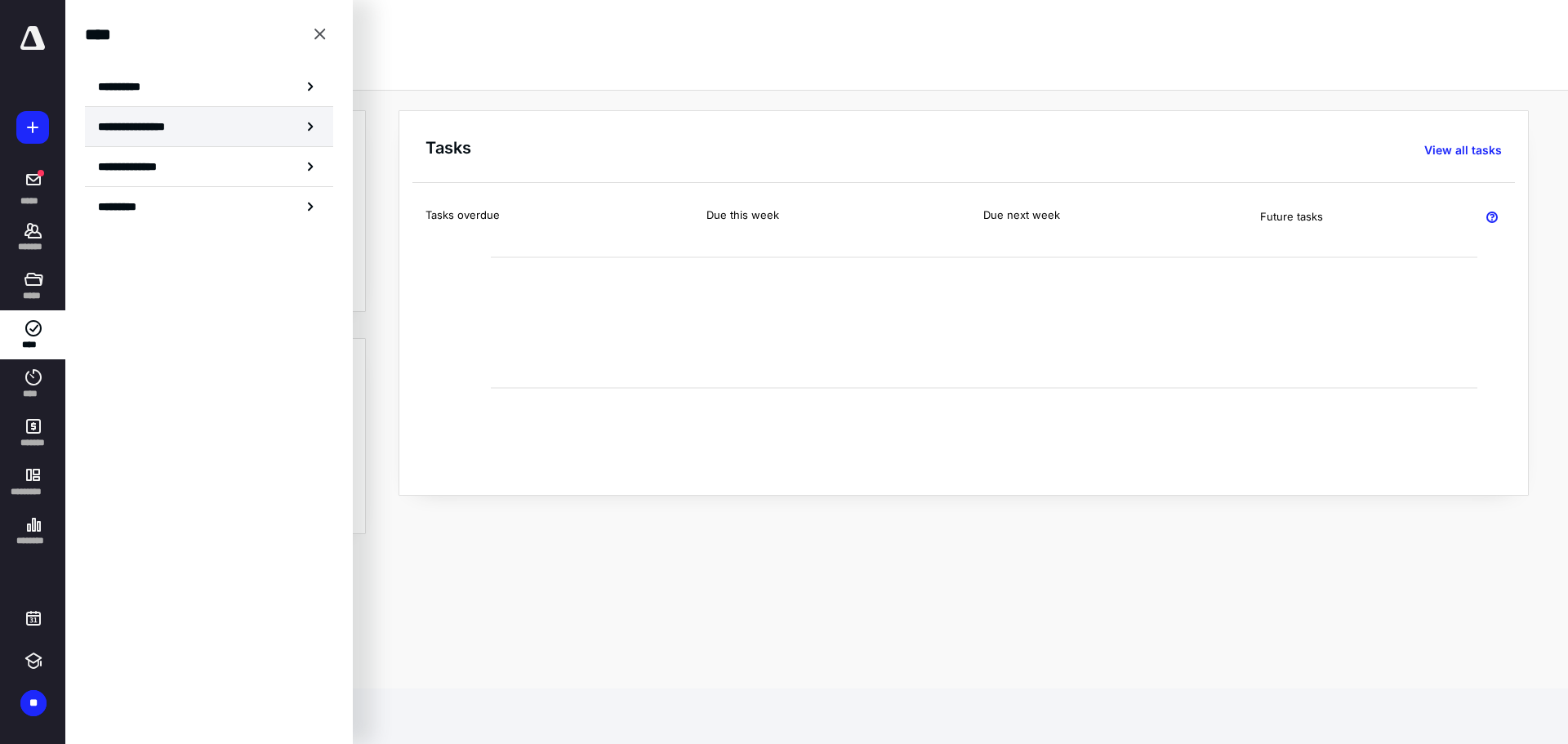 click on "**********" at bounding box center [209, 127] 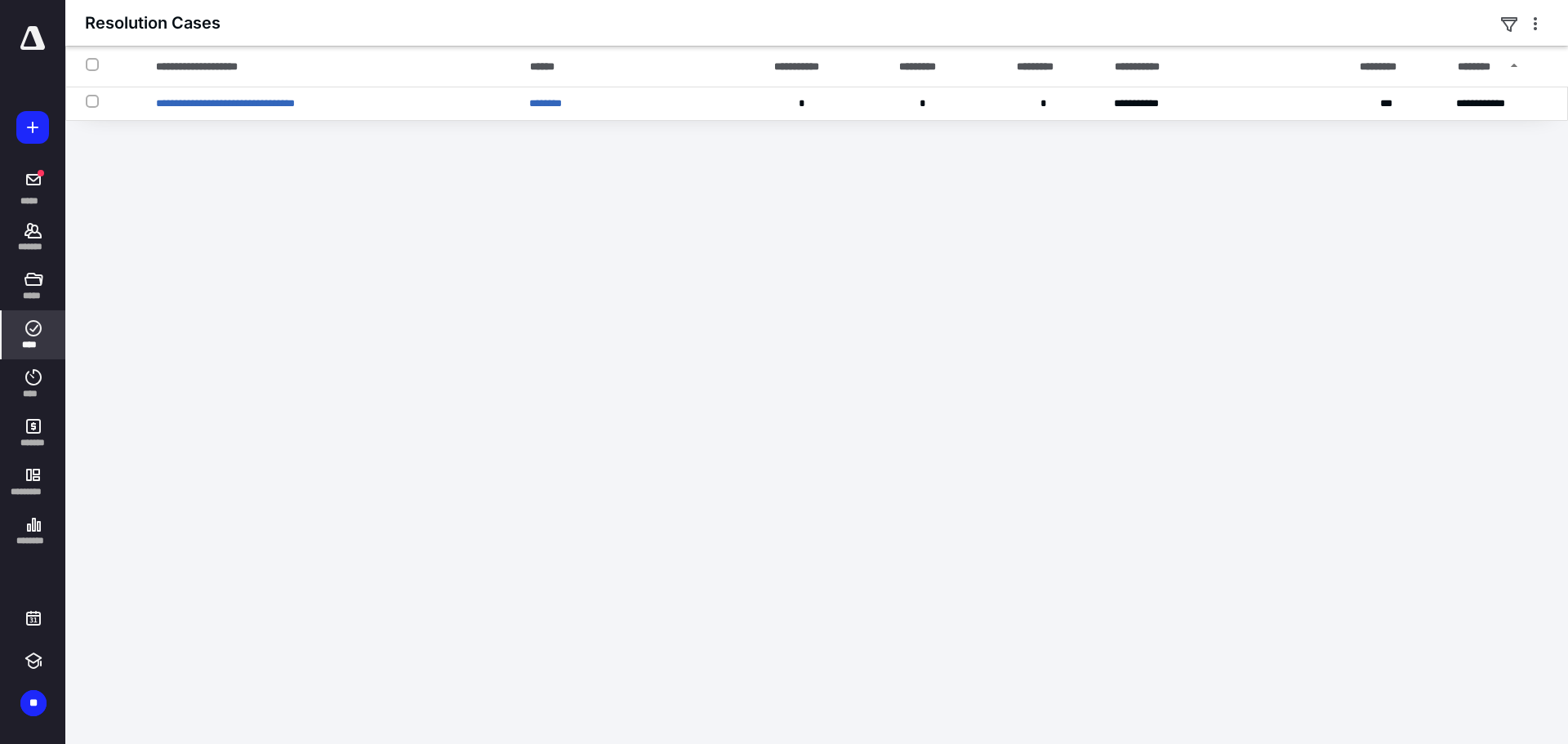click at bounding box center (33, 38) 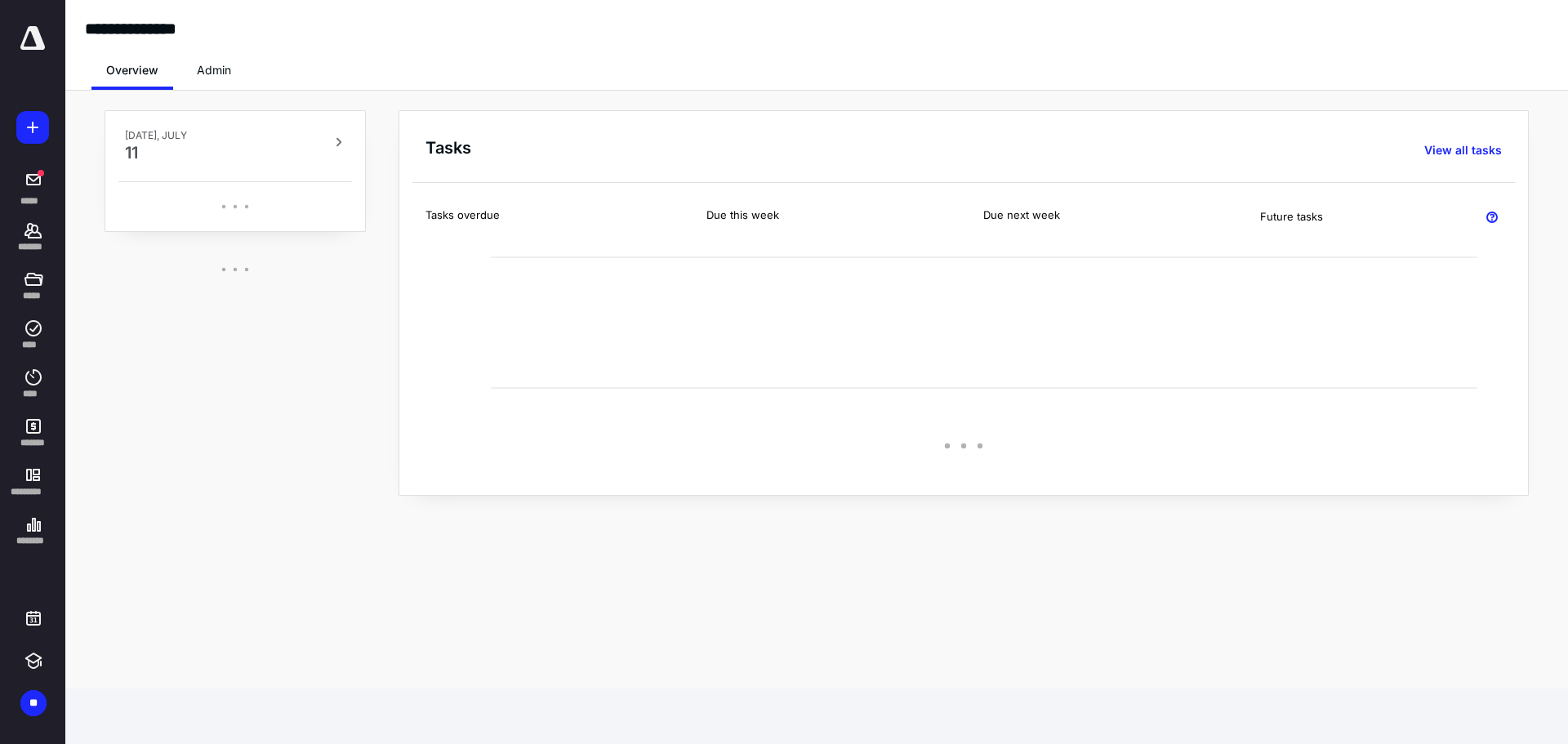 click at bounding box center [33, 38] 